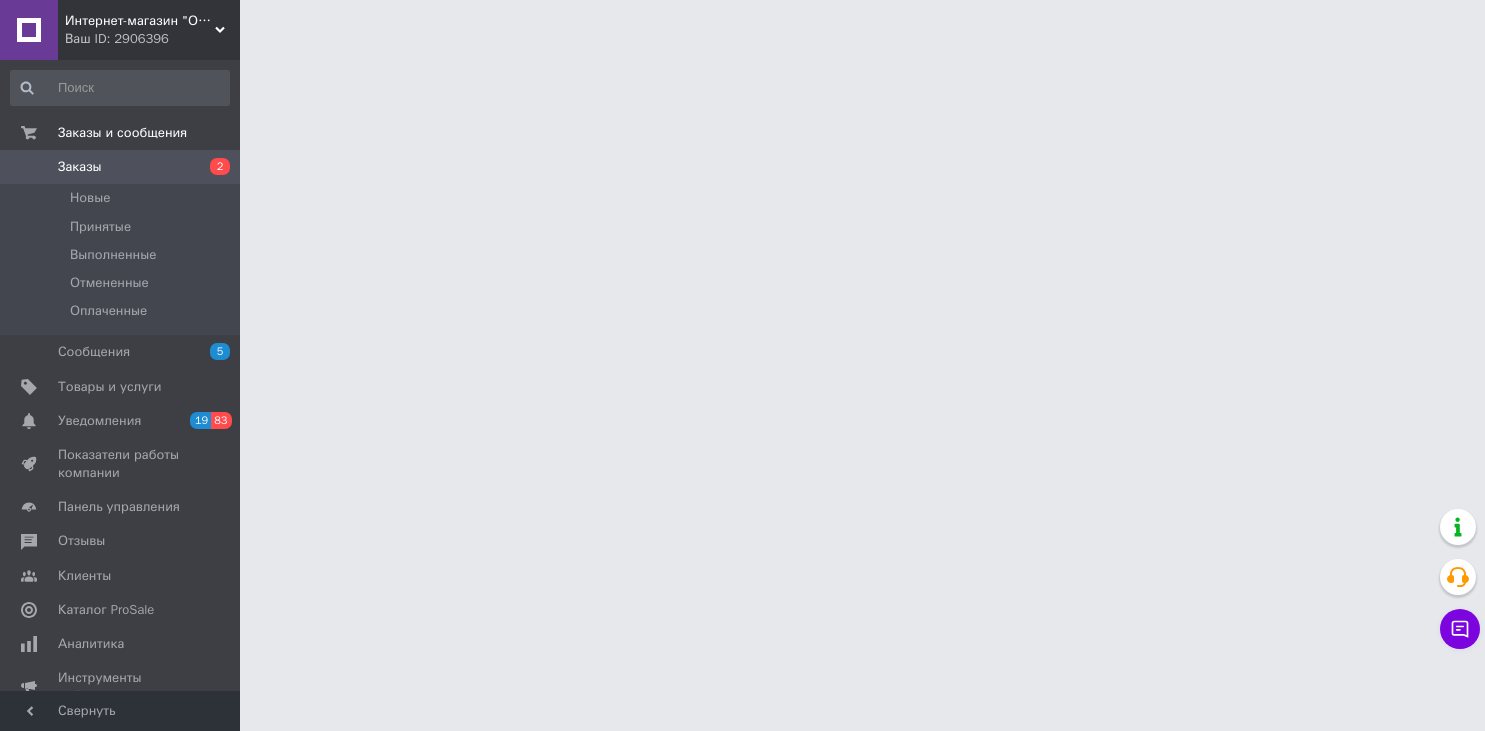 scroll, scrollTop: 0, scrollLeft: 0, axis: both 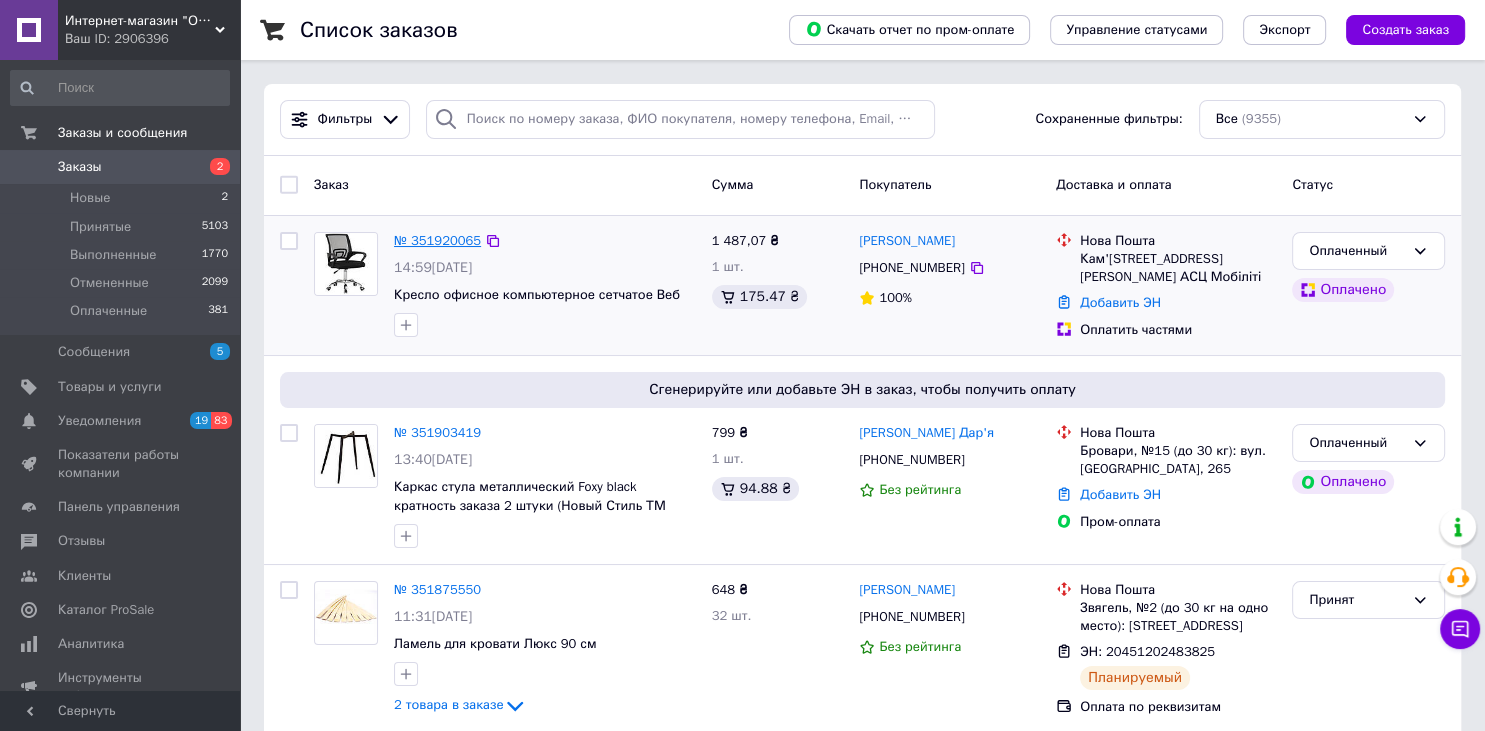 click on "№ 351920065" at bounding box center [437, 240] 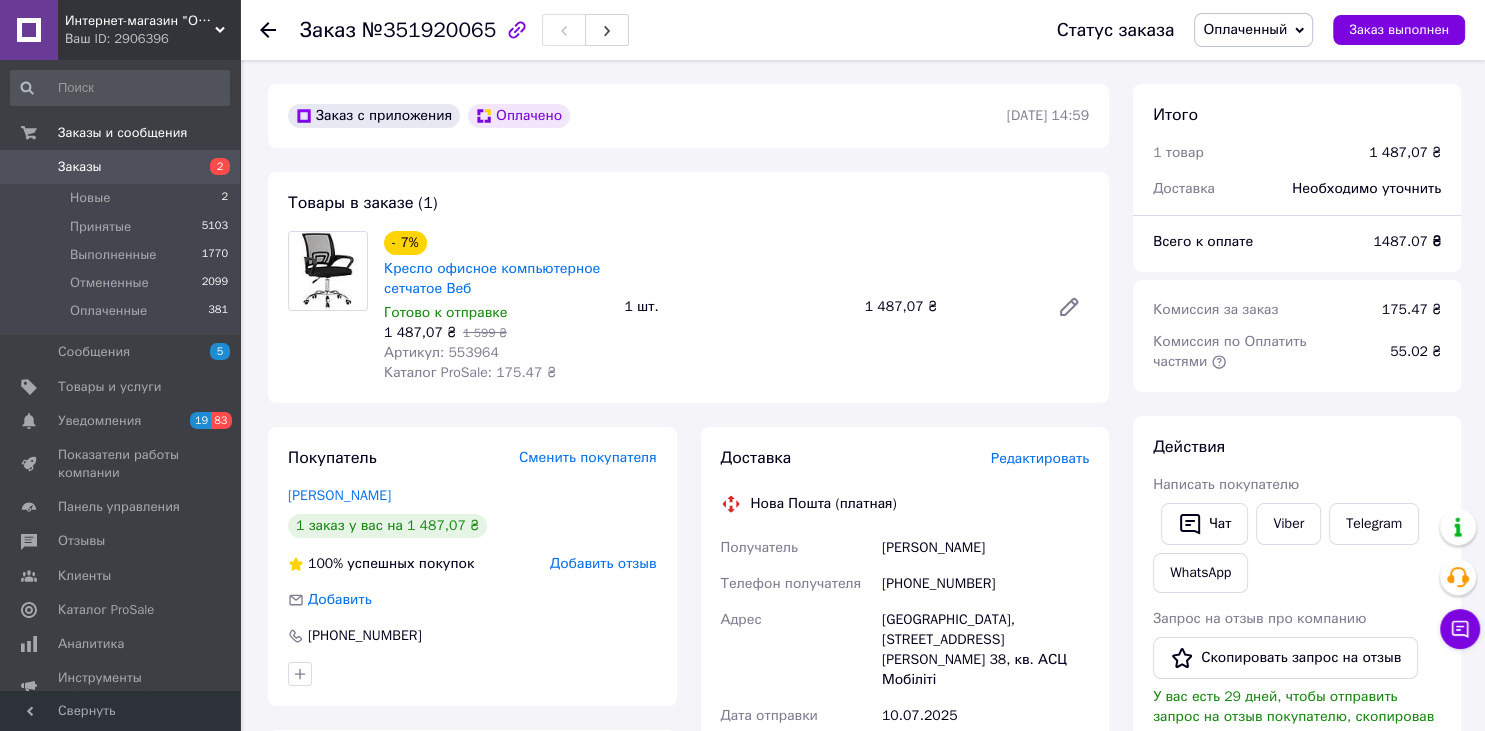click on "- 7% Кресло офисное компьютерное сетчатое Веб Готово к отправке 1 487,07 ₴   1 599 ₴ Артикул: 553964 Каталог ProSale: 175.47 ₴  1 шт. 1 487,07 ₴" at bounding box center [736, 307] 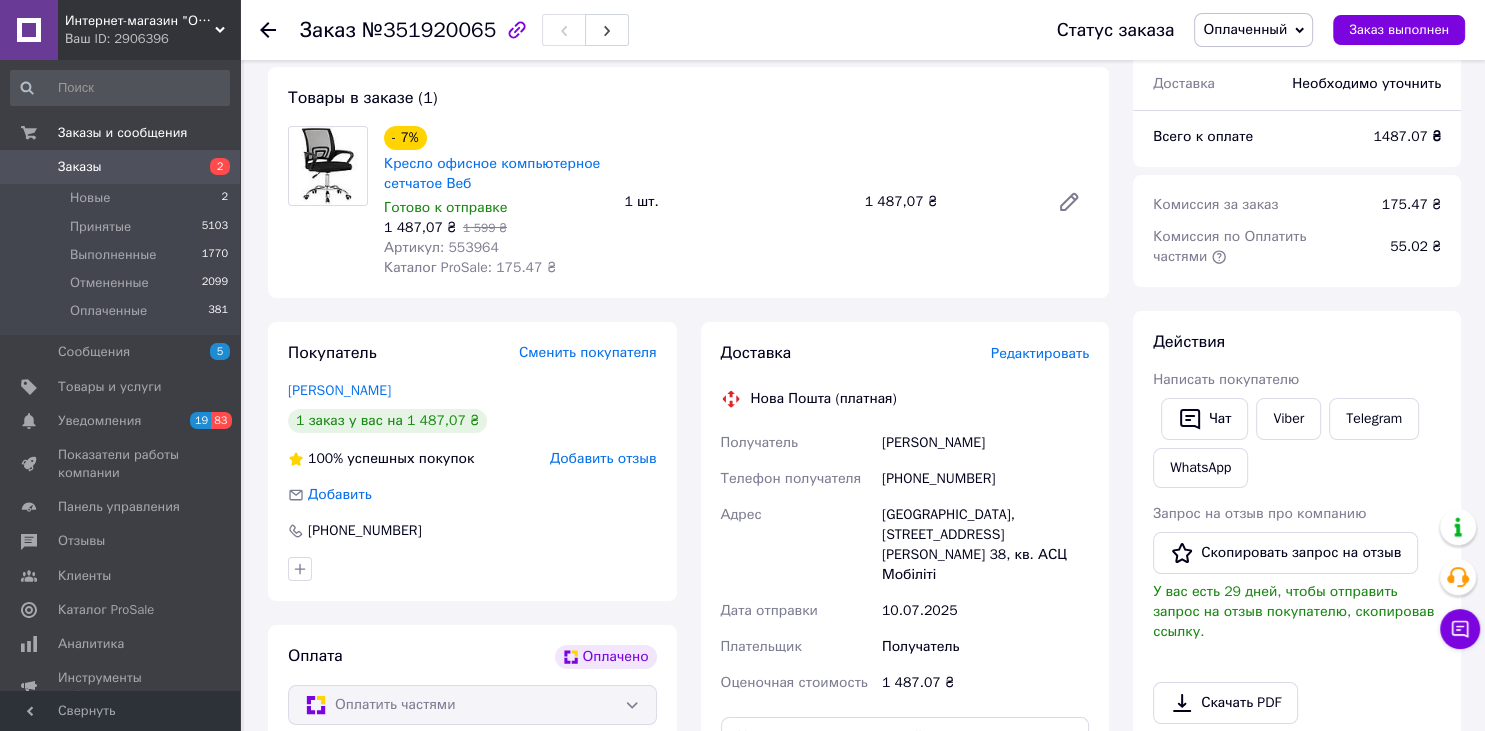 click on "Редактировать" at bounding box center (1040, 353) 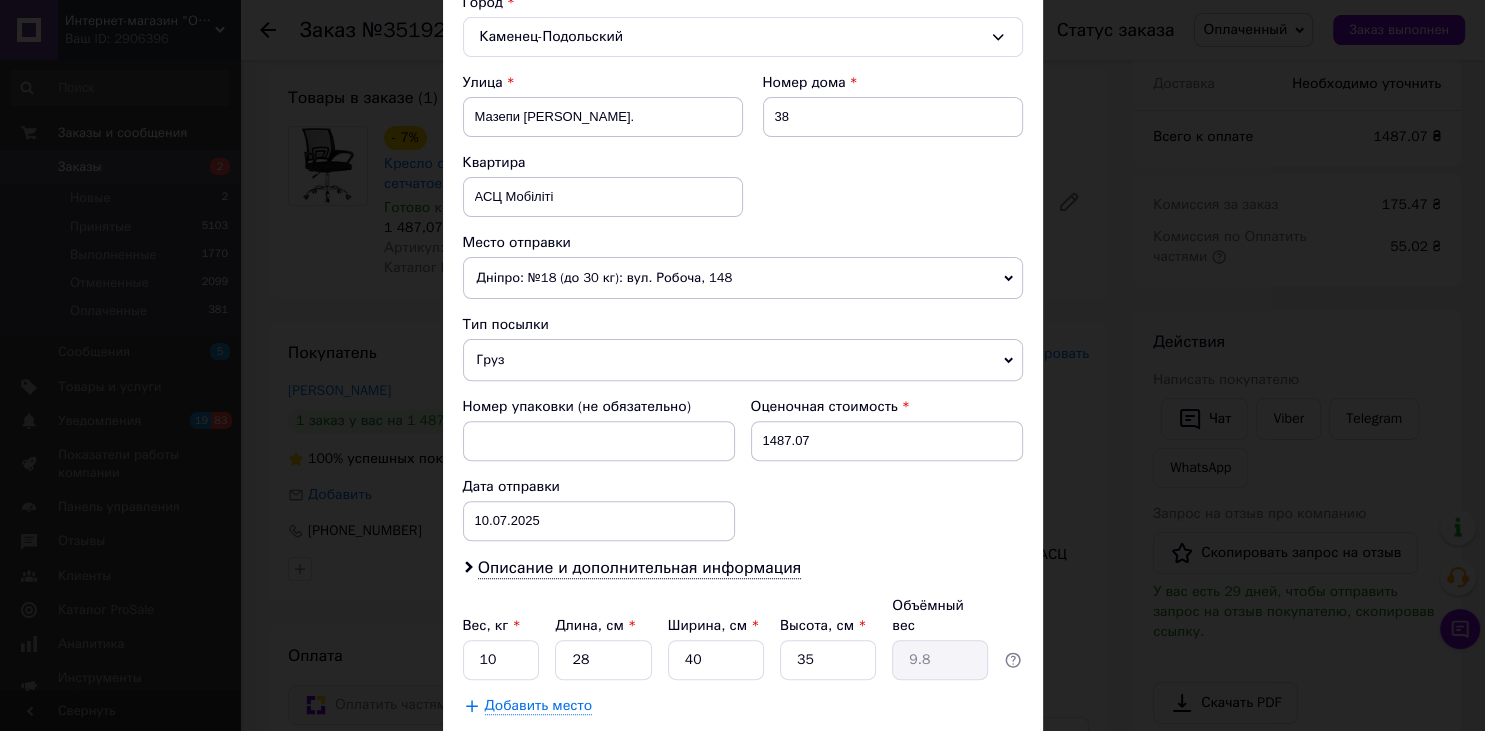 scroll, scrollTop: 561, scrollLeft: 0, axis: vertical 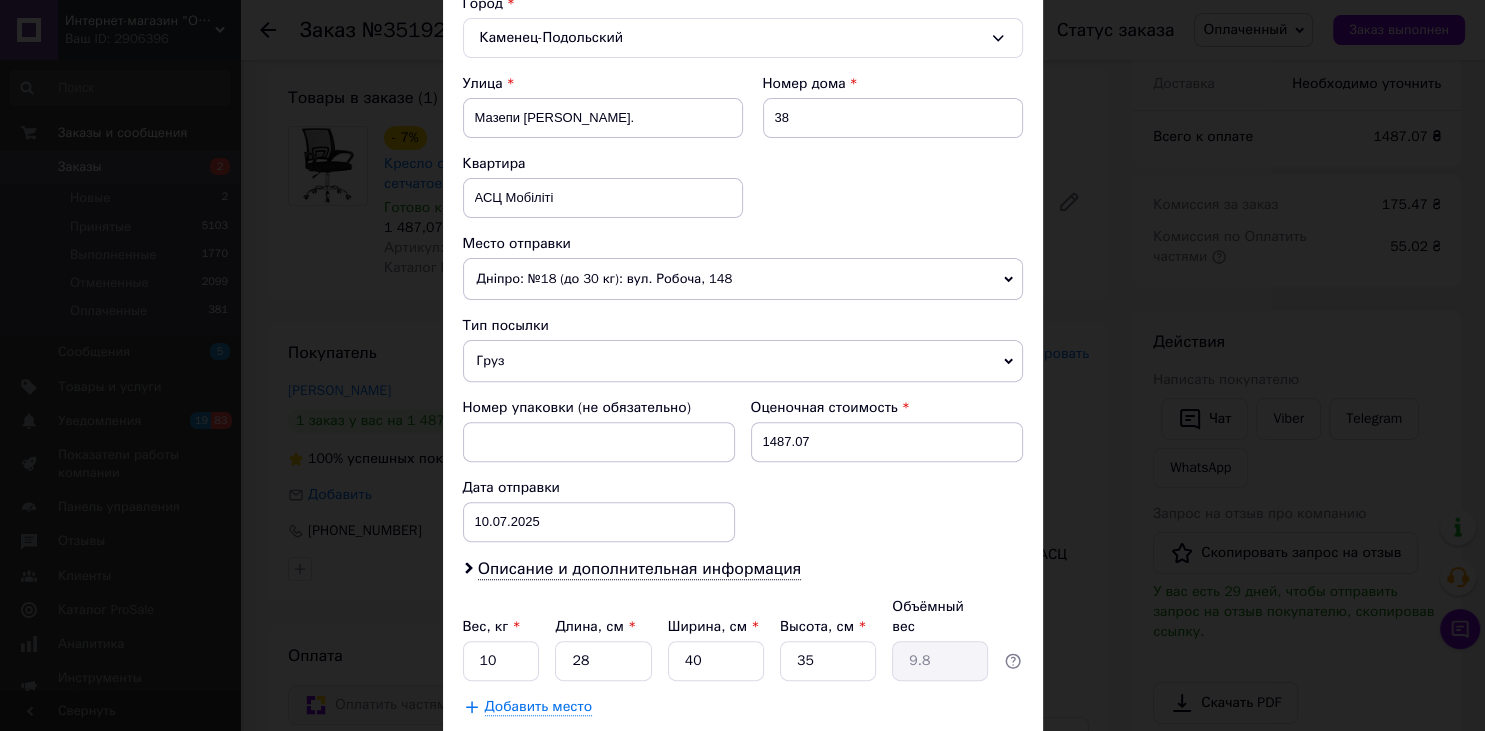 click on "Дніпро: №18 (до 30 кг): вул. Робоча, 148" at bounding box center (743, 279) 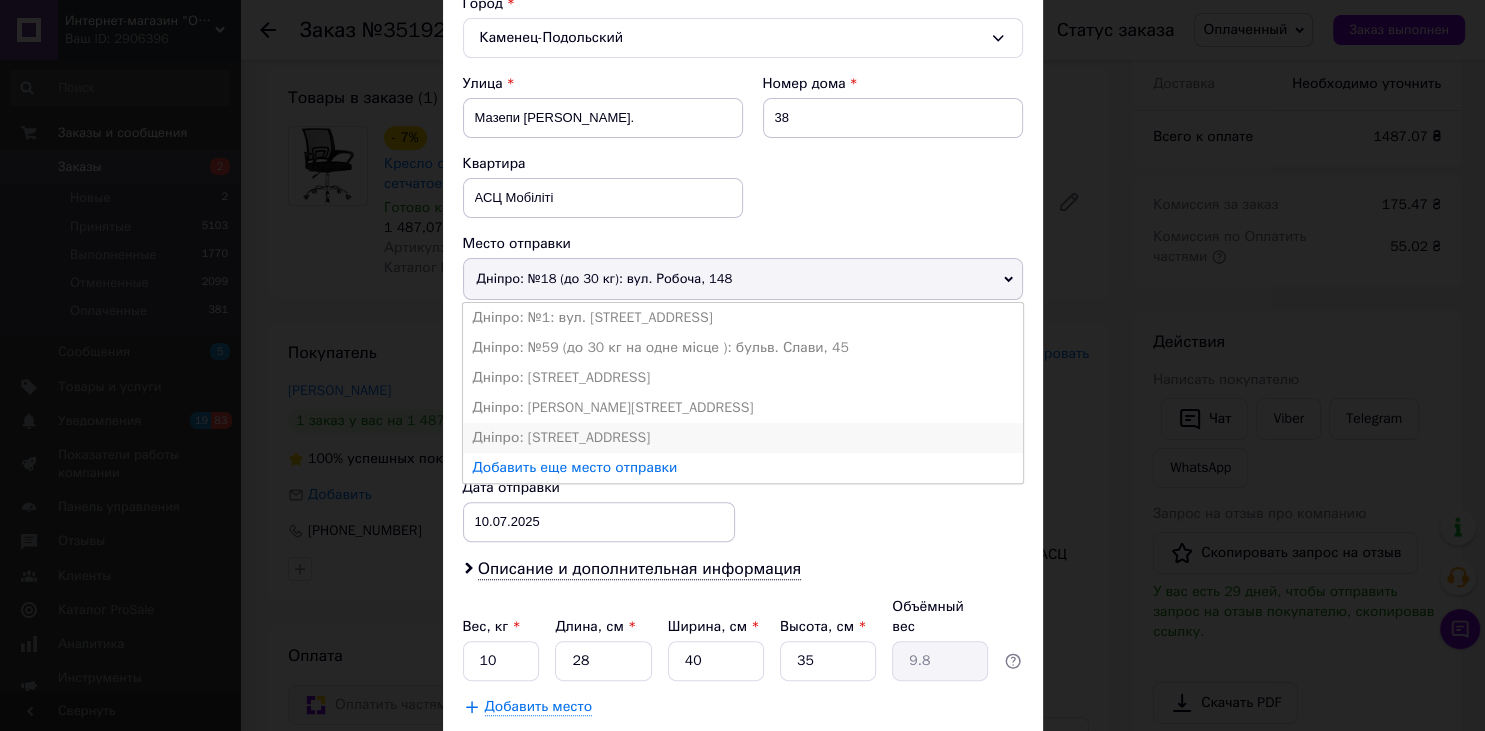 click on "Дніпро: Ударників вул. д.42" at bounding box center (743, 438) 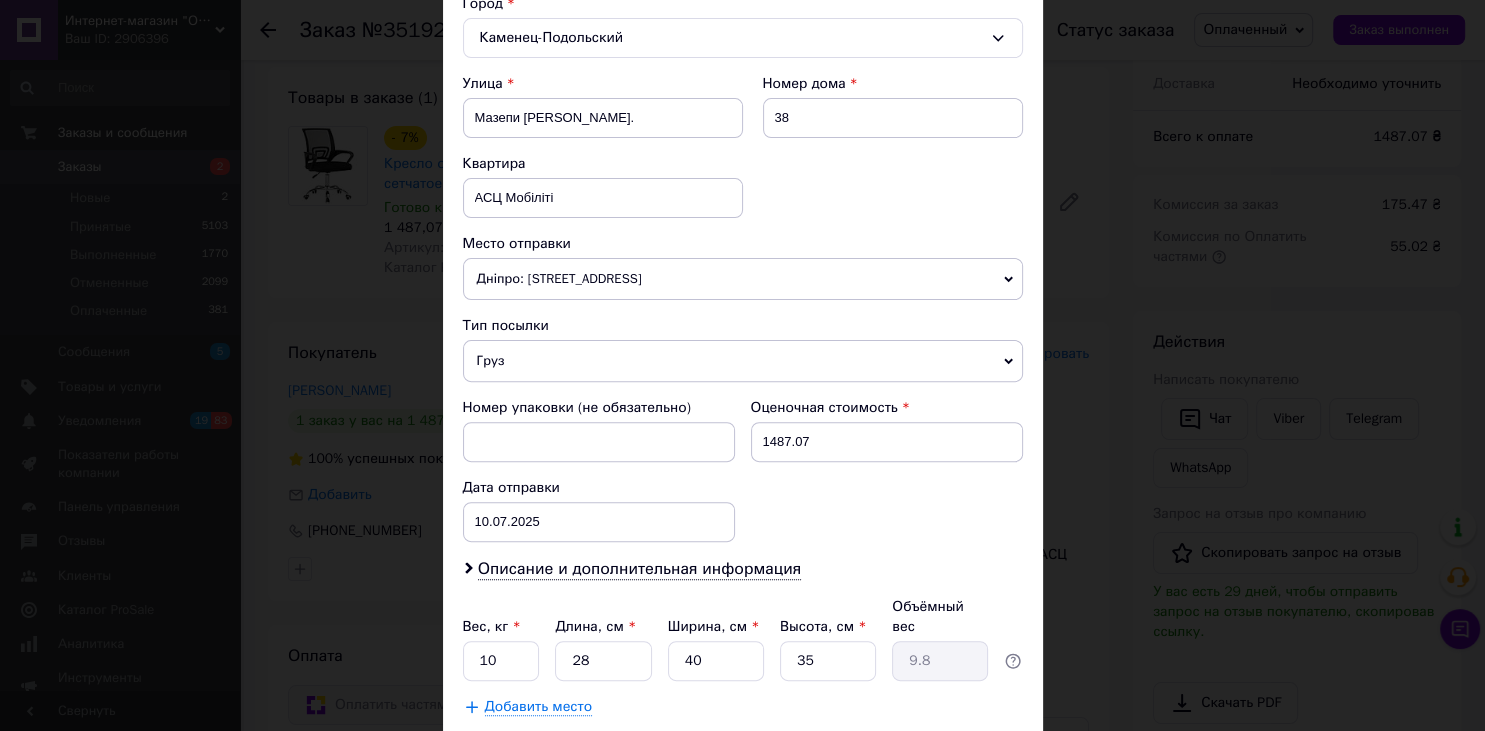 scroll, scrollTop: 671, scrollLeft: 0, axis: vertical 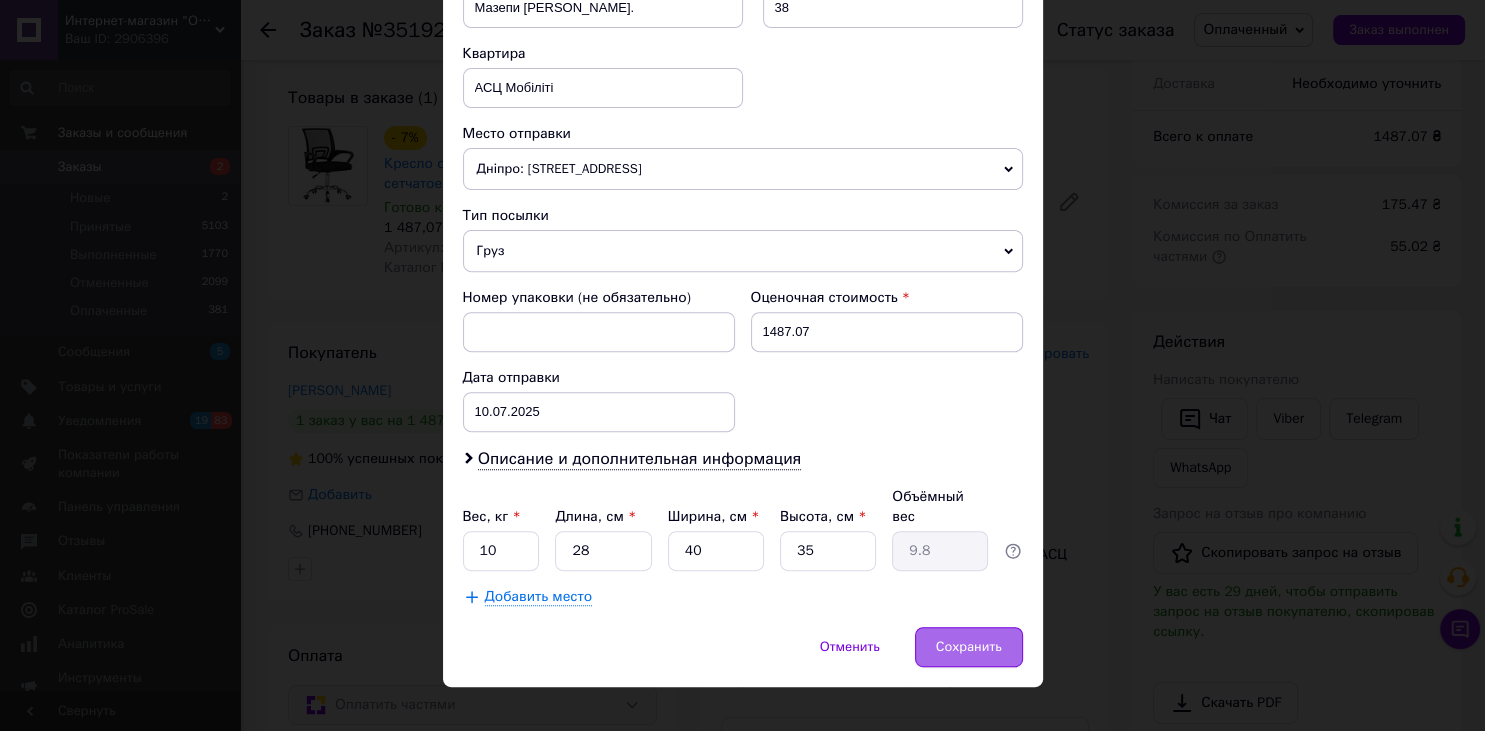 click on "Сохранить" at bounding box center (969, 647) 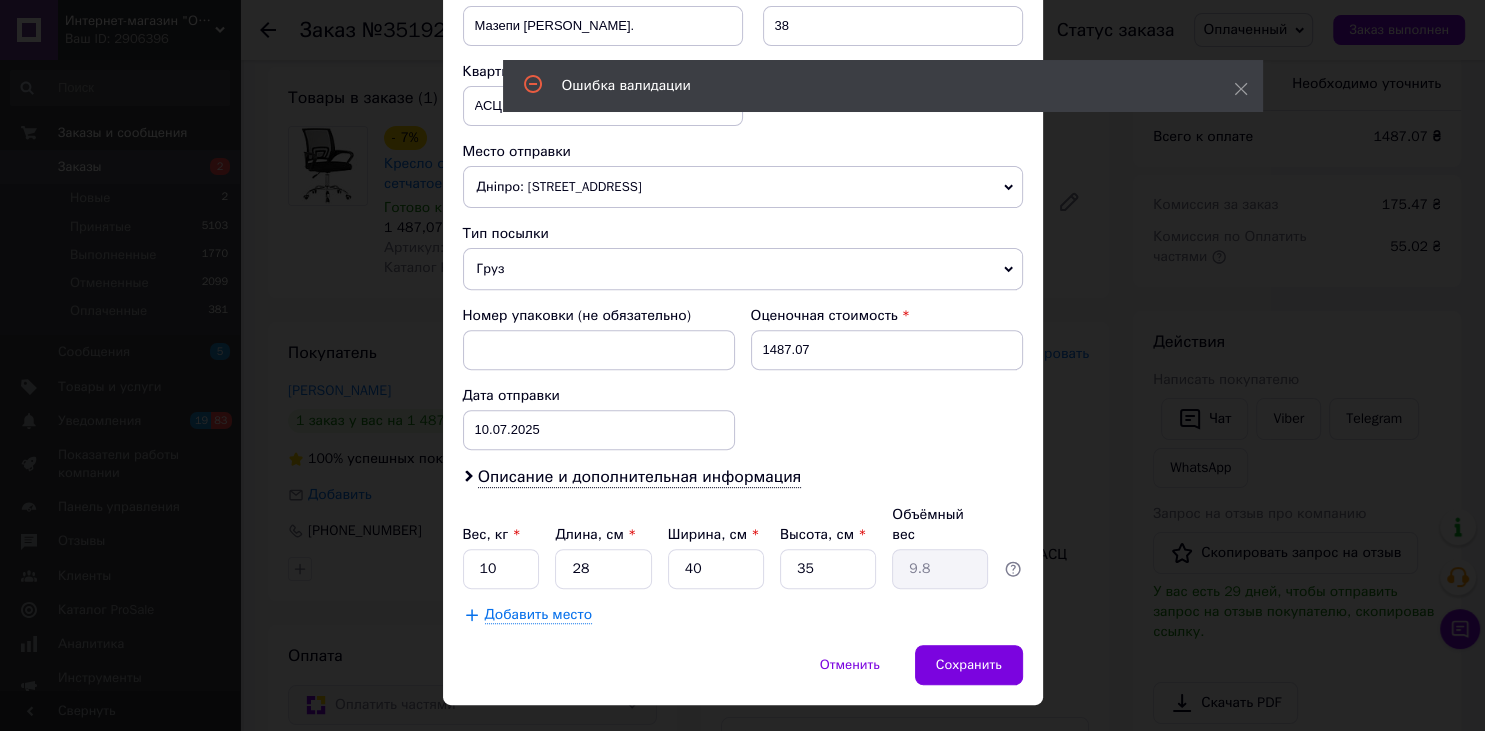 scroll, scrollTop: 70, scrollLeft: 0, axis: vertical 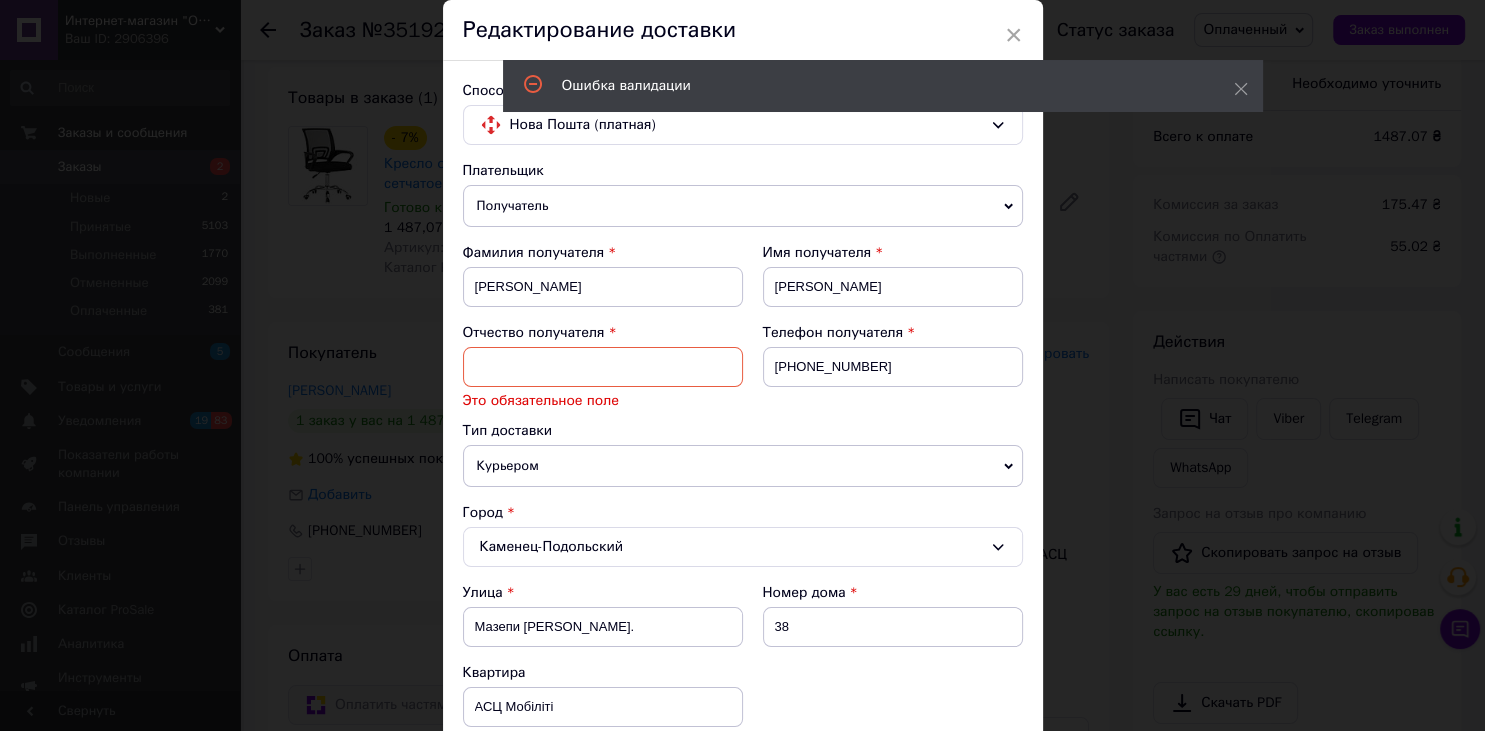 click at bounding box center (603, 367) 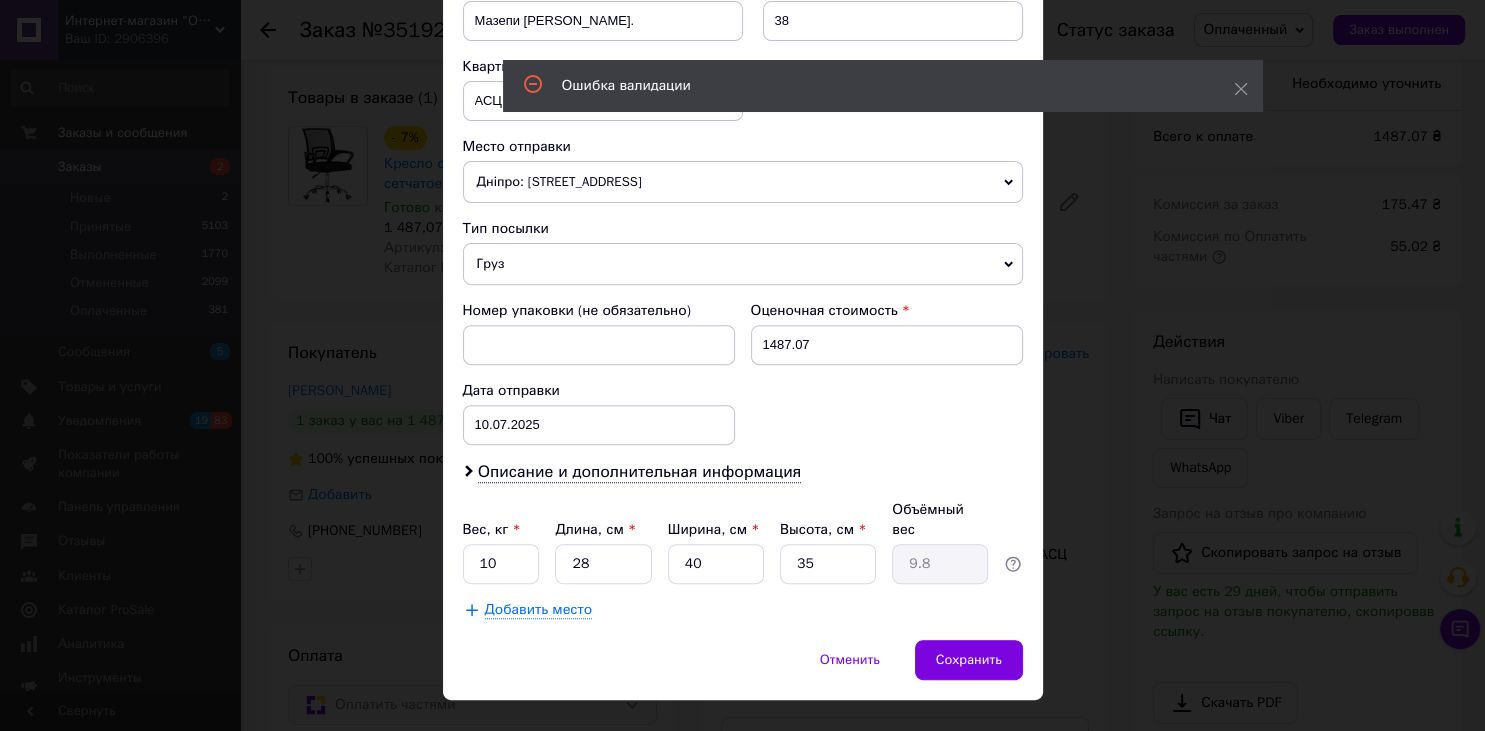 scroll, scrollTop: 671, scrollLeft: 0, axis: vertical 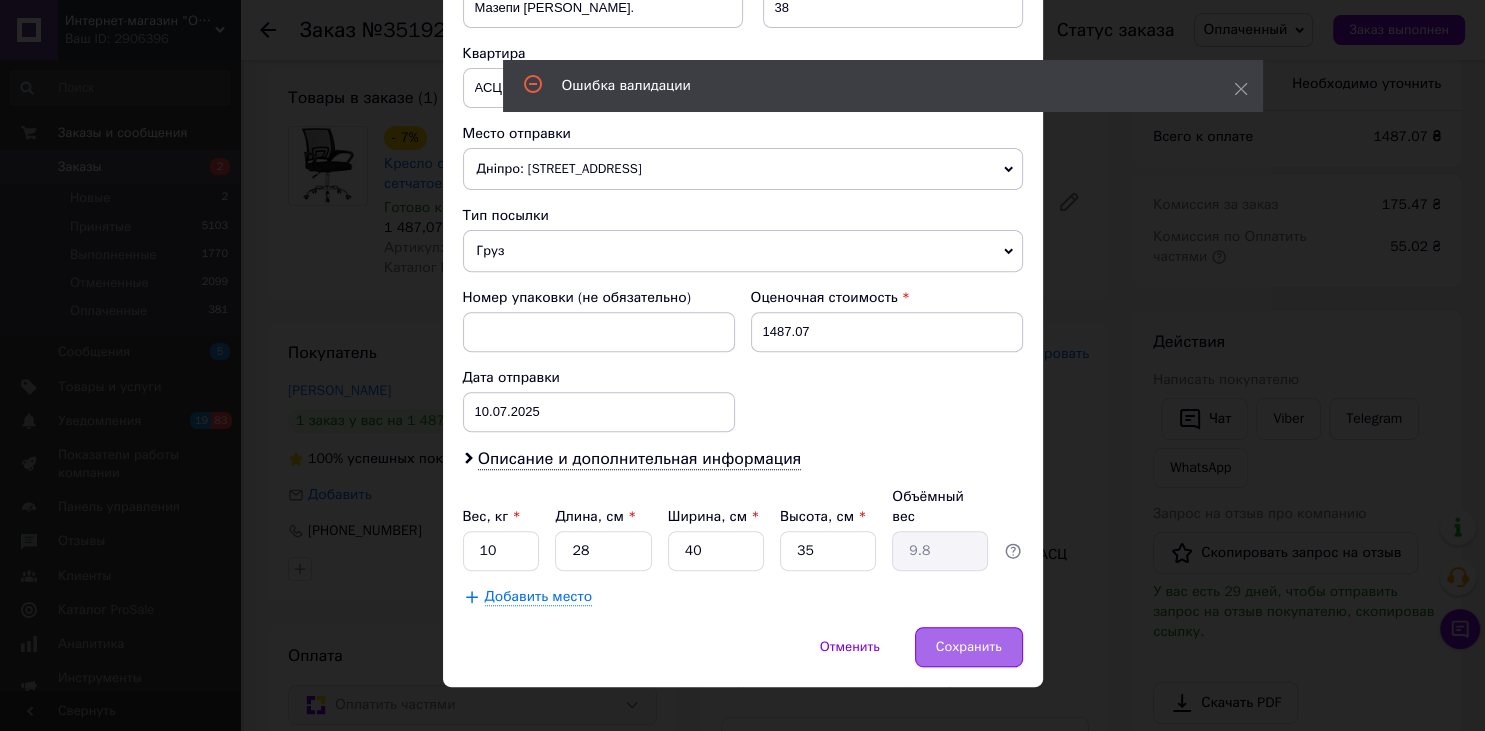 type on "в" 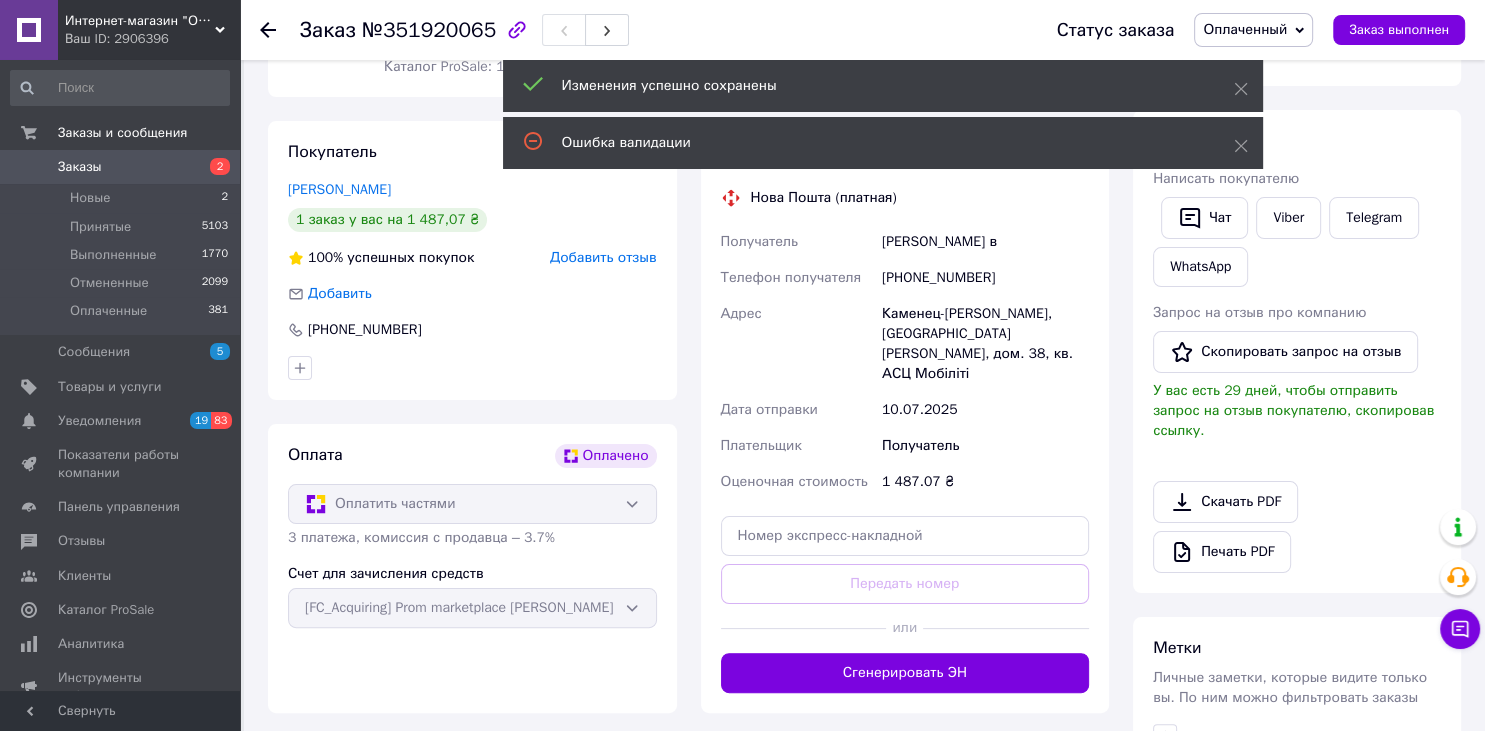 scroll, scrollTop: 422, scrollLeft: 0, axis: vertical 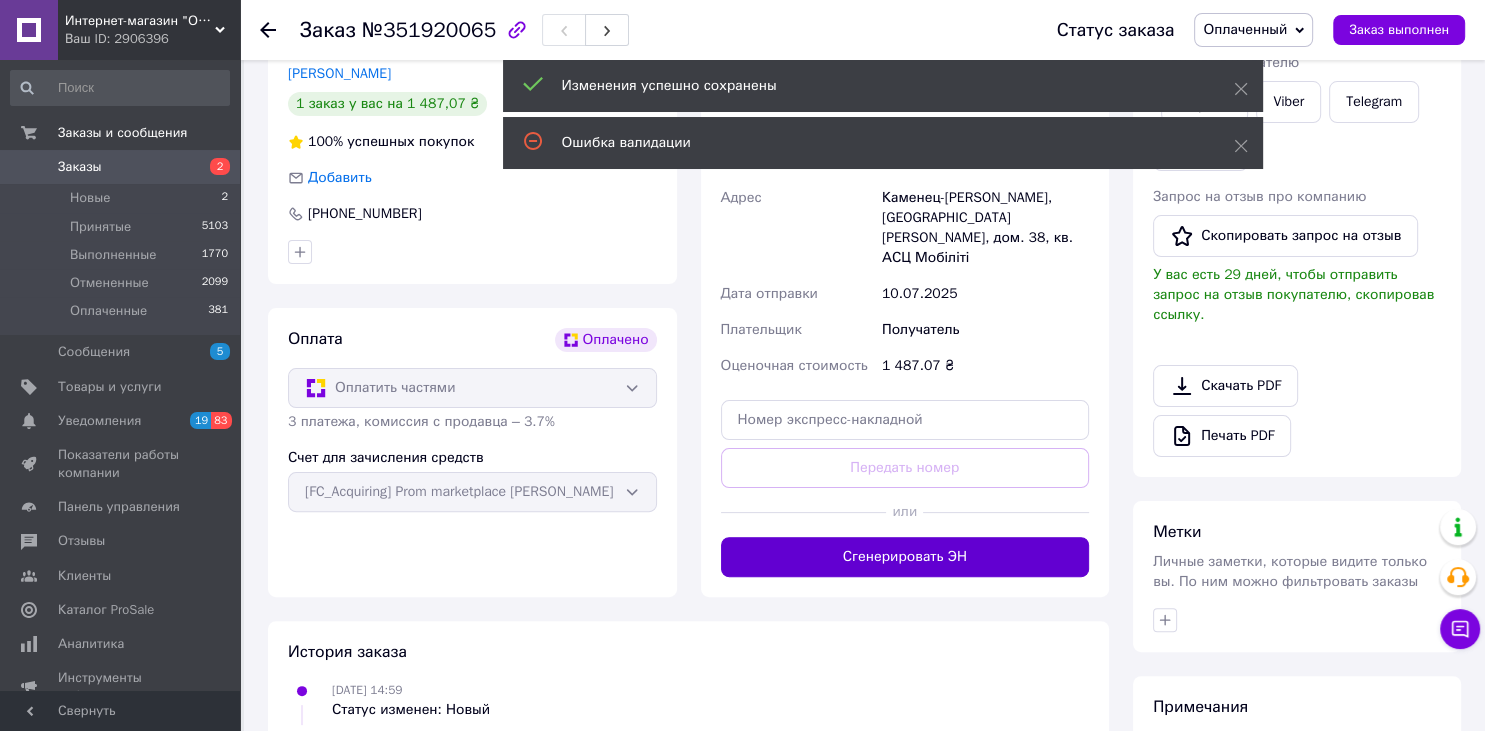 click on "Сгенерировать ЭН" at bounding box center [905, 557] 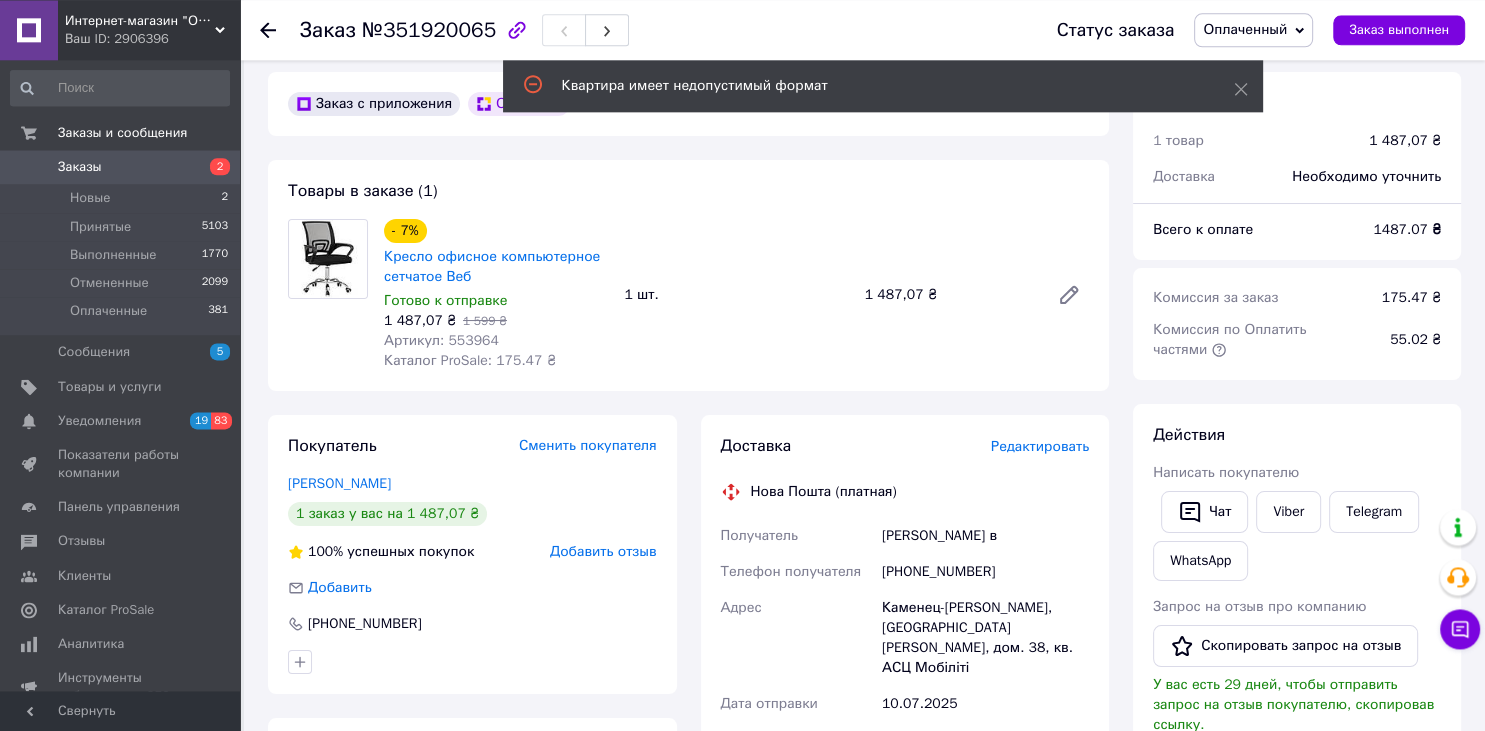 scroll, scrollTop: 0, scrollLeft: 0, axis: both 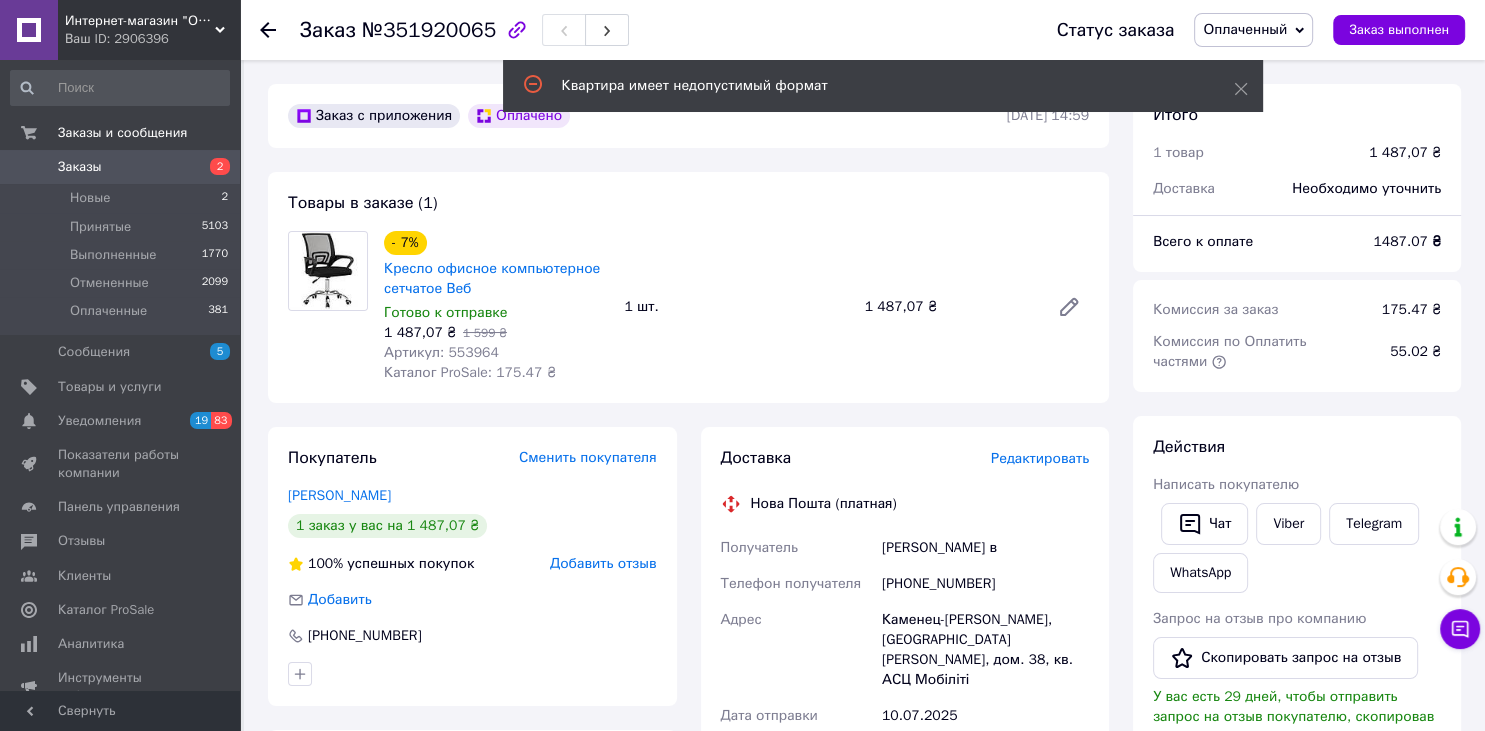 click on "Редактировать" at bounding box center (1040, 458) 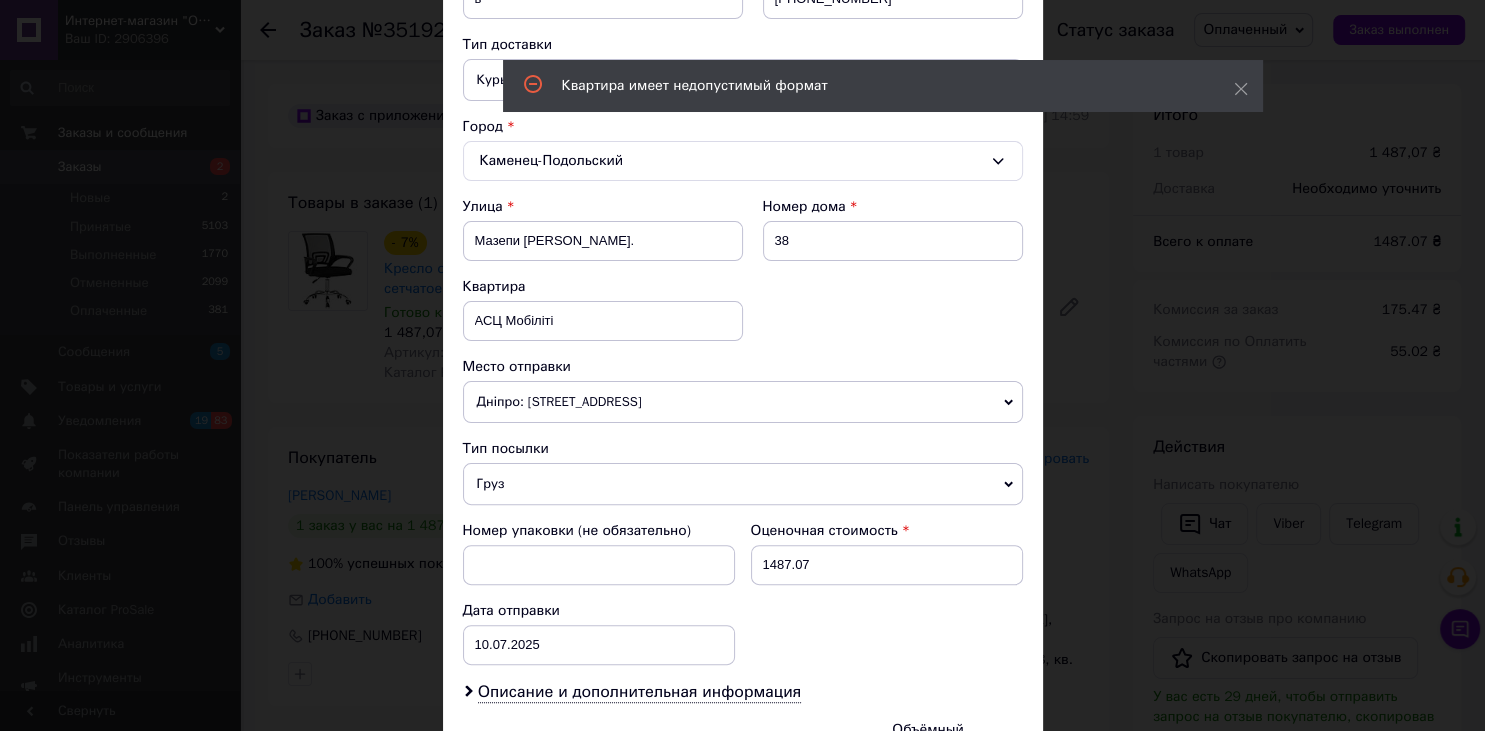 scroll, scrollTop: 442, scrollLeft: 0, axis: vertical 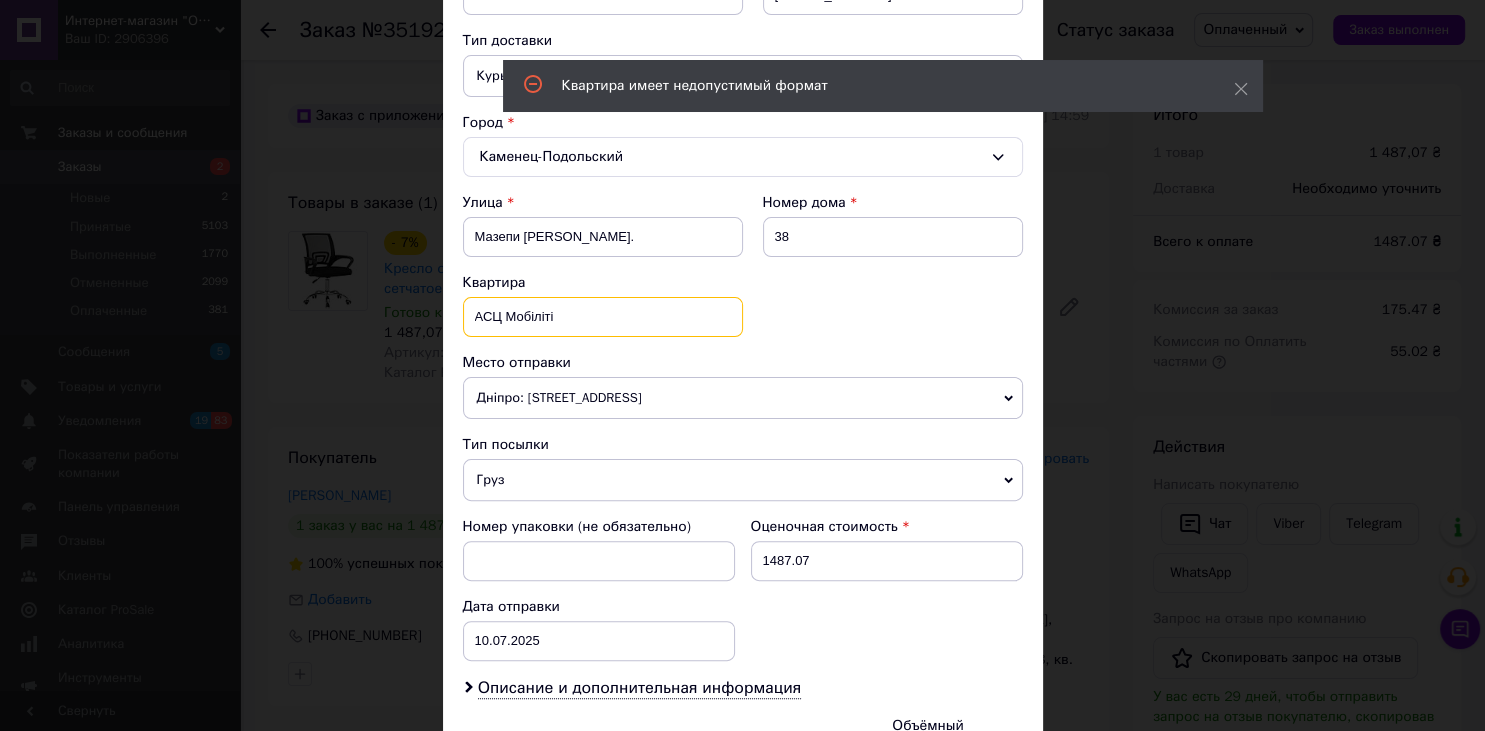 drag, startPoint x: 529, startPoint y: 314, endPoint x: 454, endPoint y: 313, distance: 75.00667 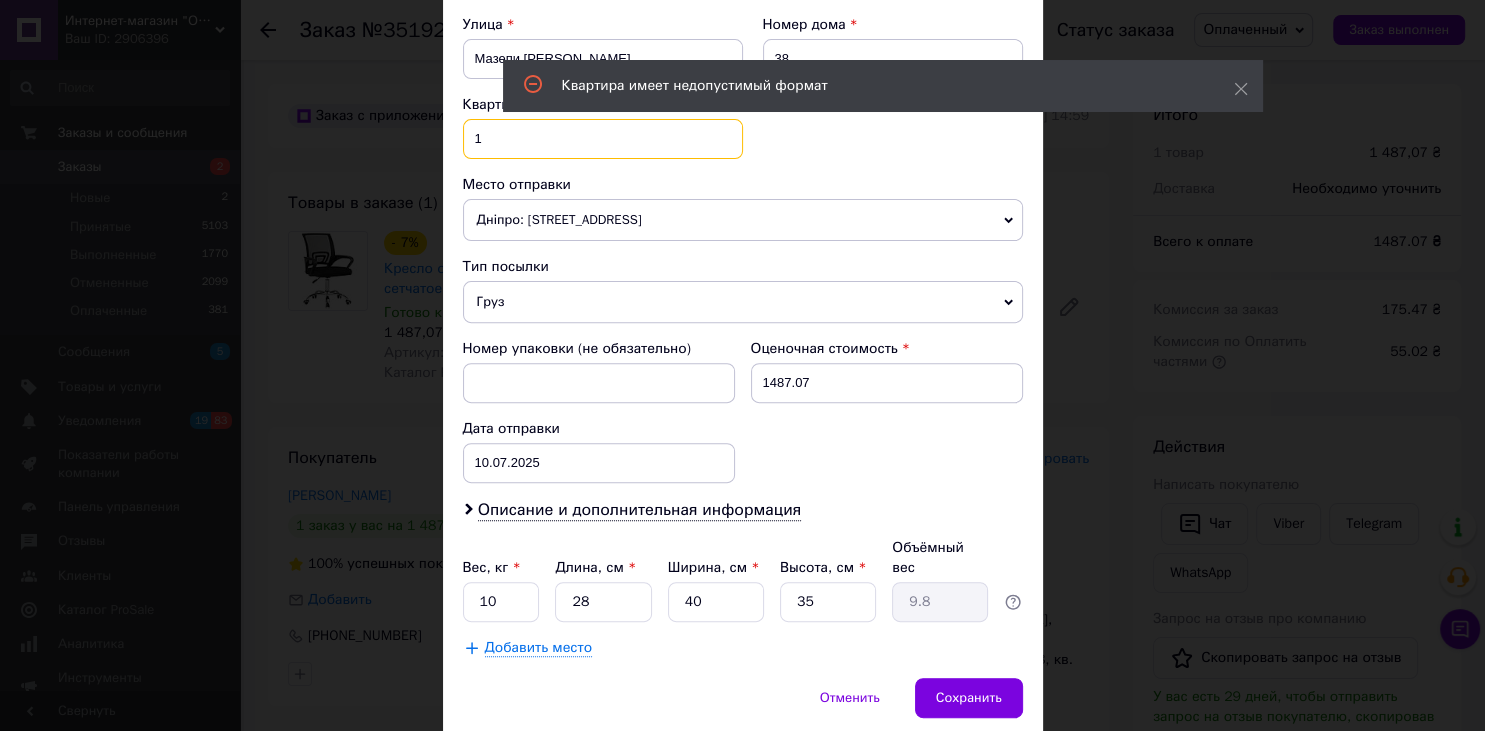scroll, scrollTop: 671, scrollLeft: 0, axis: vertical 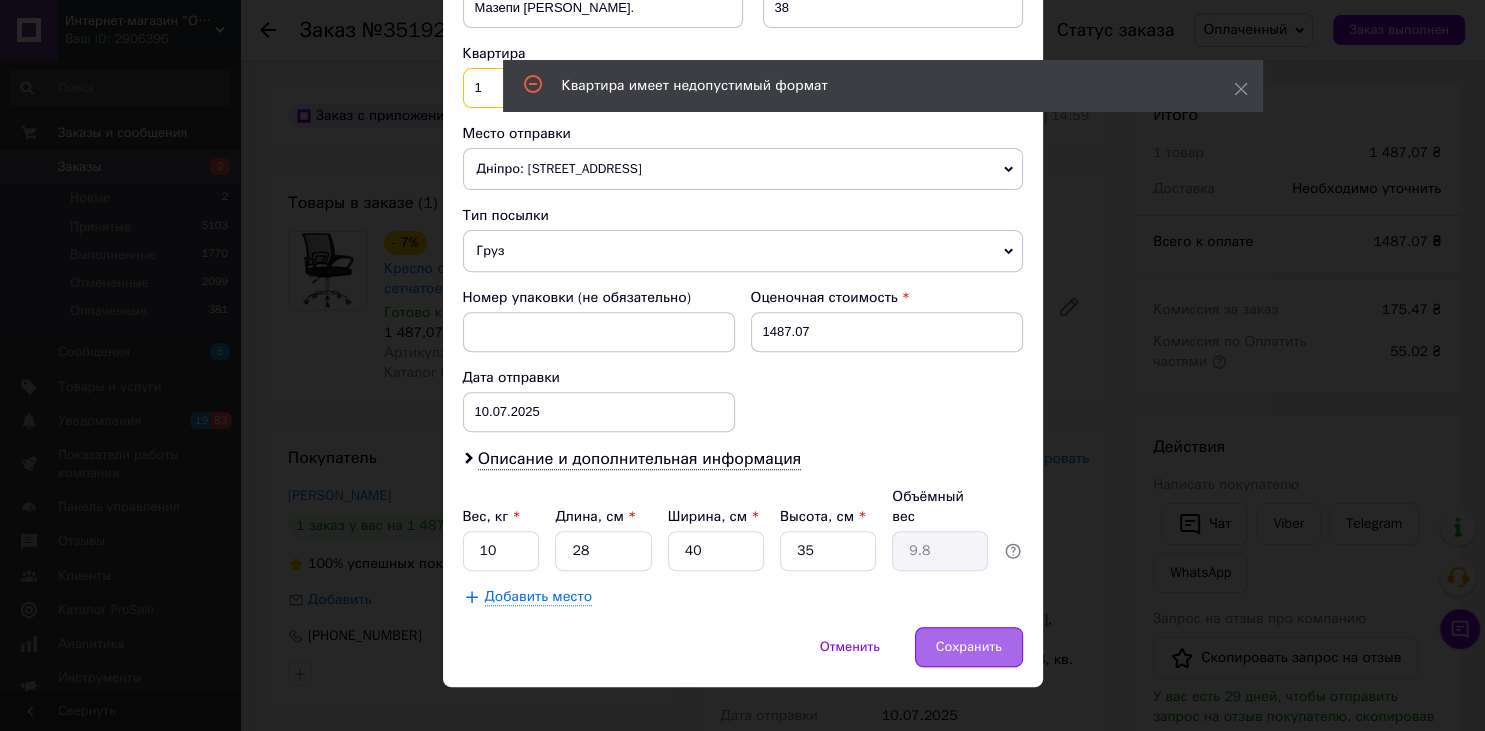 type on "1" 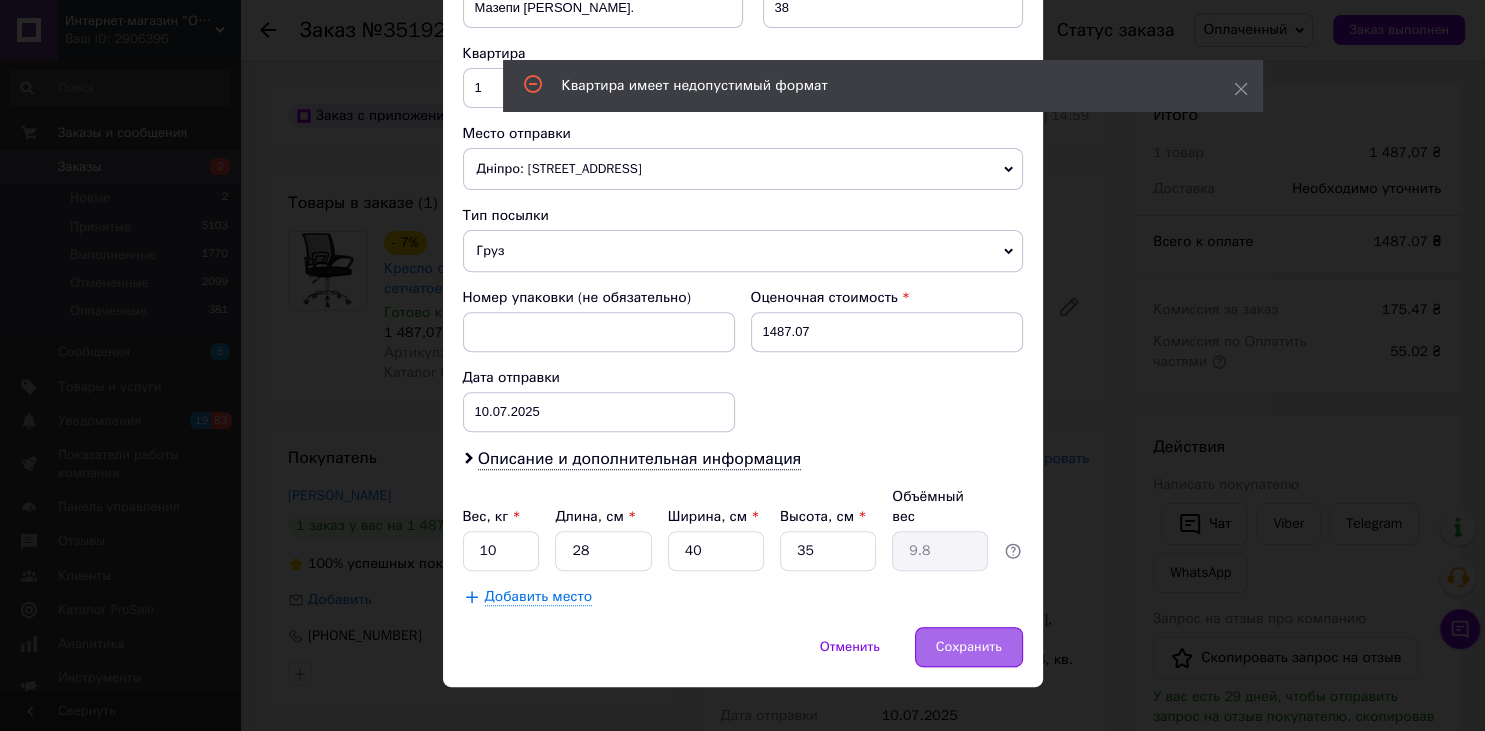 click on "Сохранить" at bounding box center [969, 647] 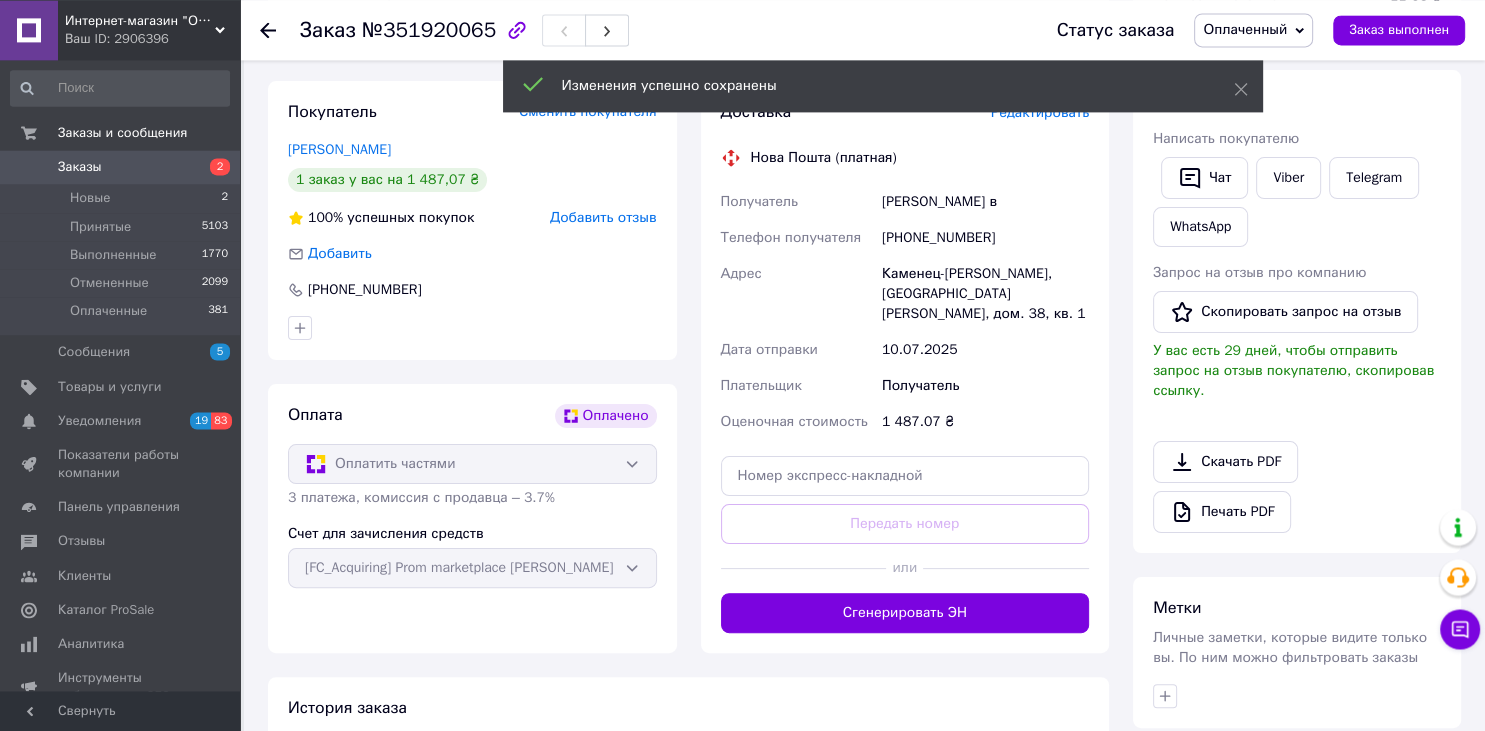 scroll, scrollTop: 422, scrollLeft: 0, axis: vertical 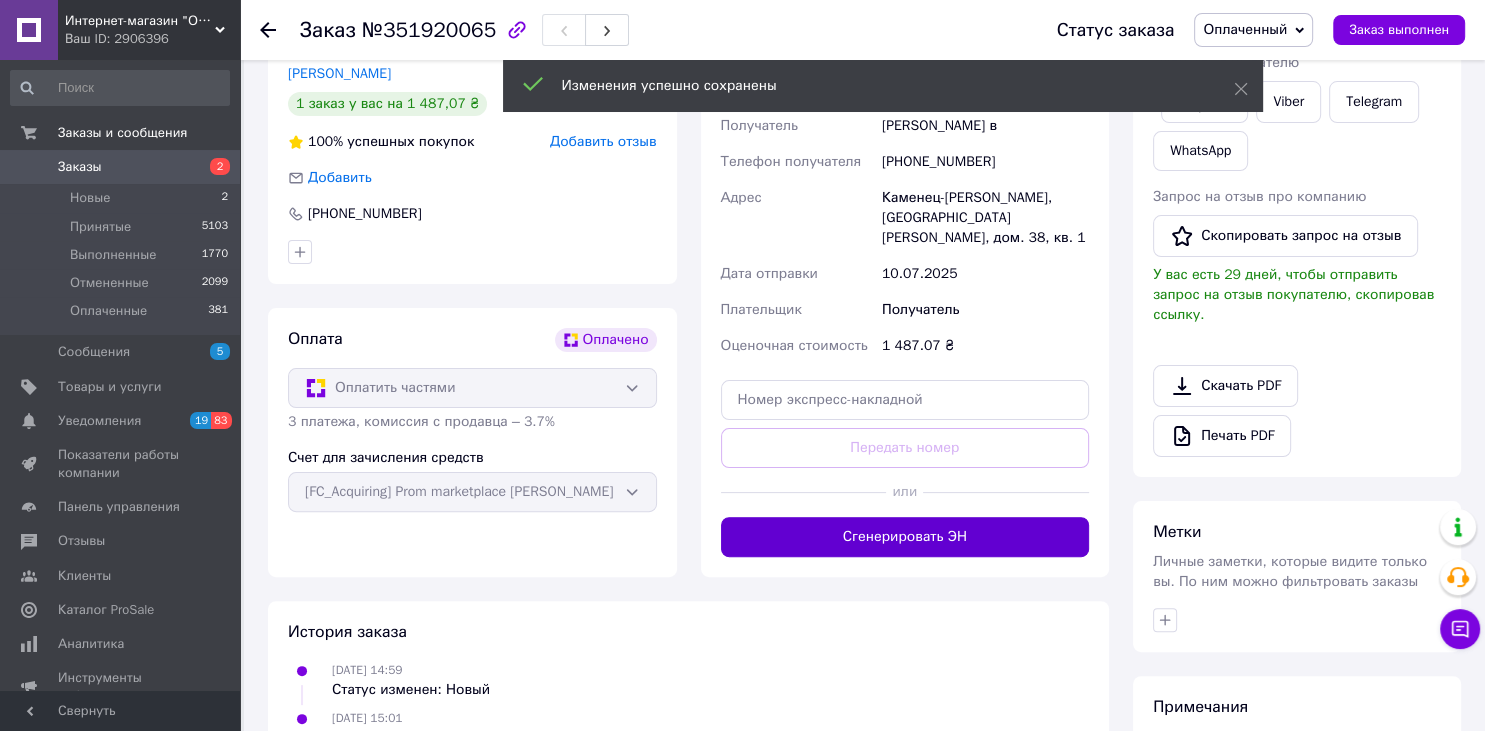 click on "Сгенерировать ЭН" at bounding box center (905, 537) 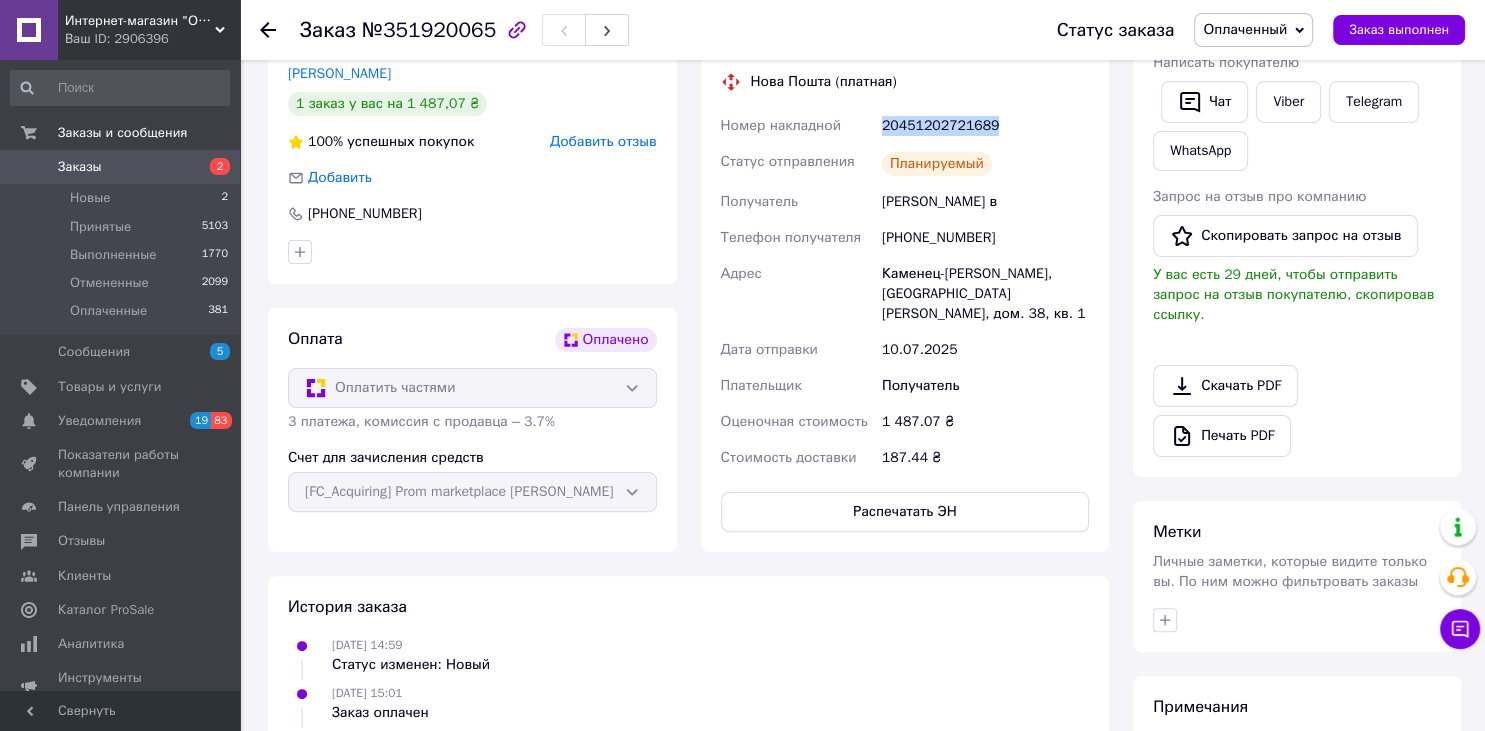 drag, startPoint x: 875, startPoint y: 128, endPoint x: 998, endPoint y: 120, distance: 123.25989 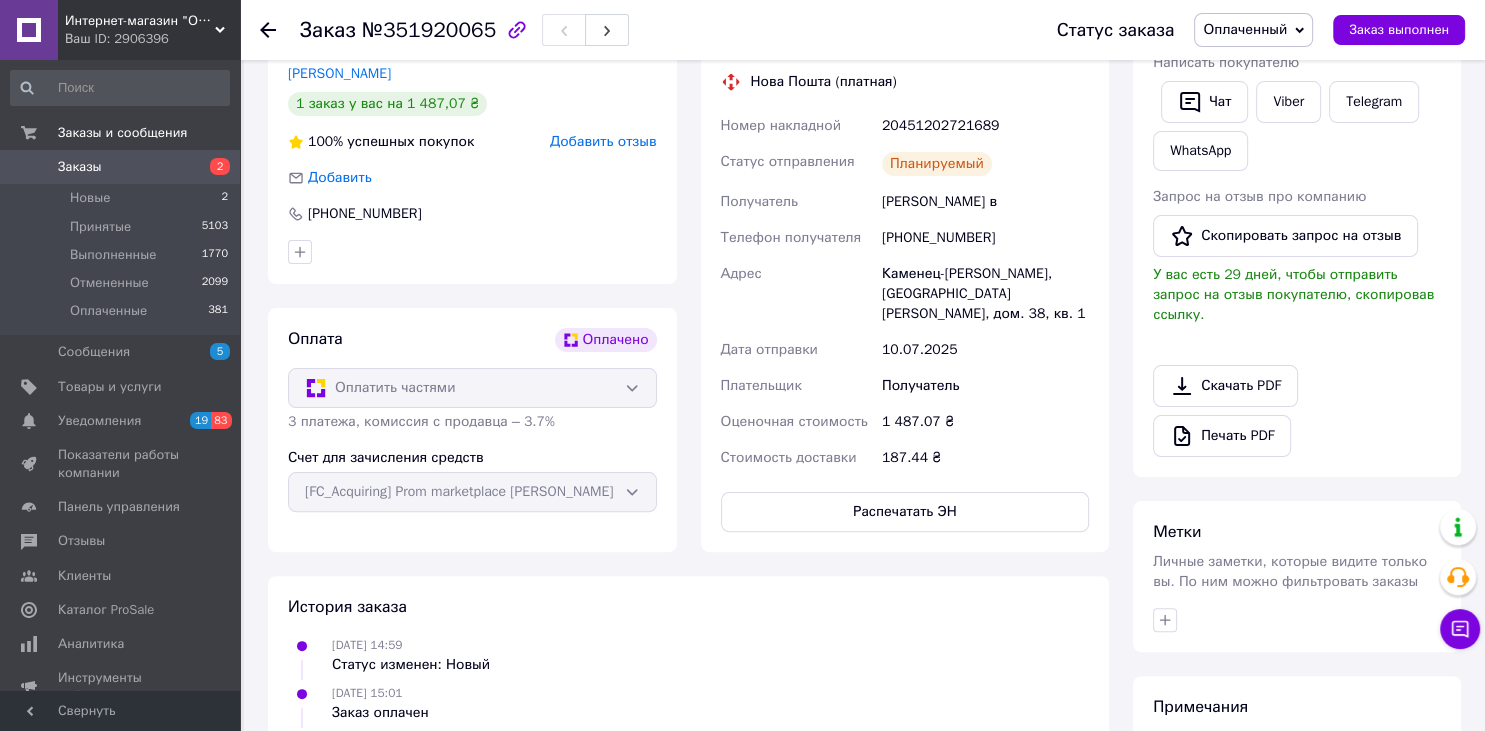 click 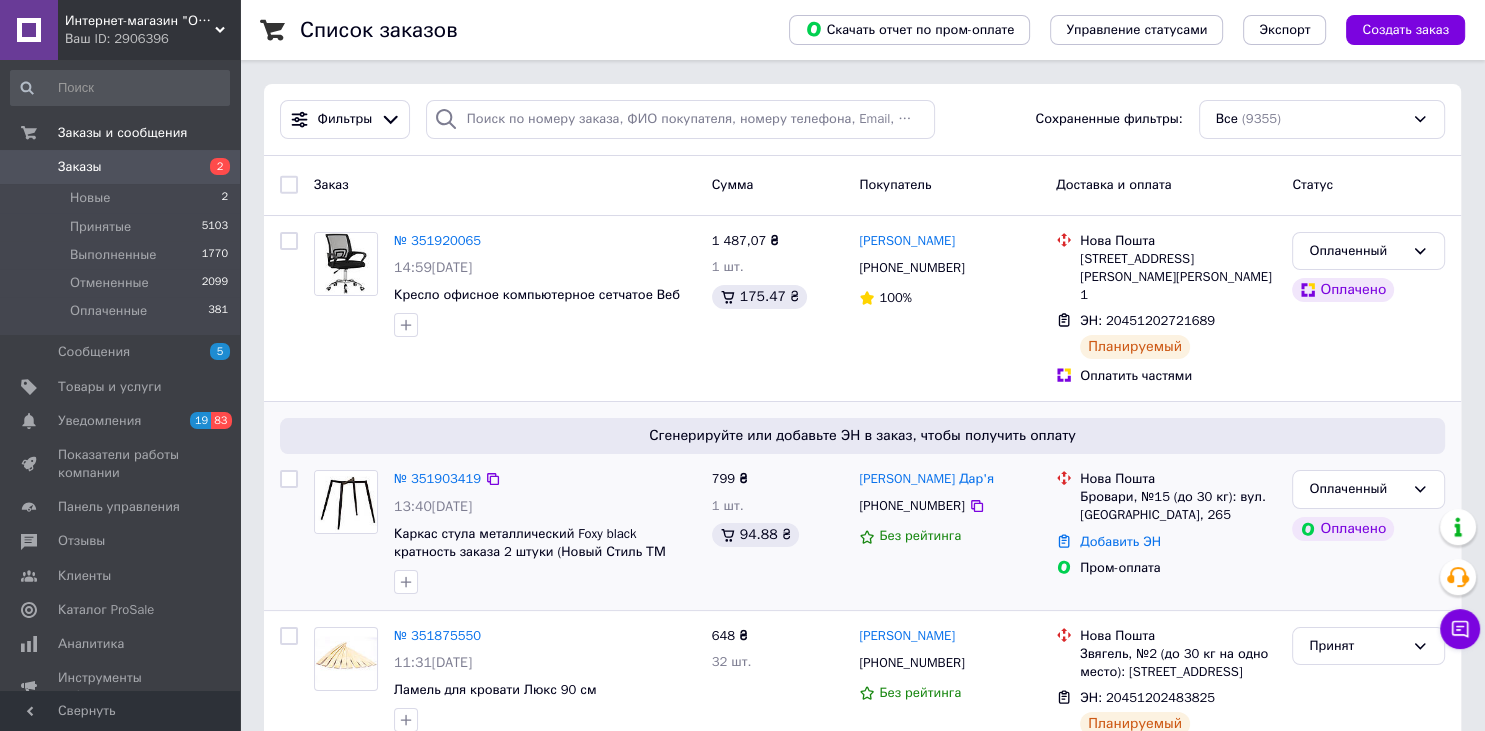 scroll, scrollTop: 211, scrollLeft: 0, axis: vertical 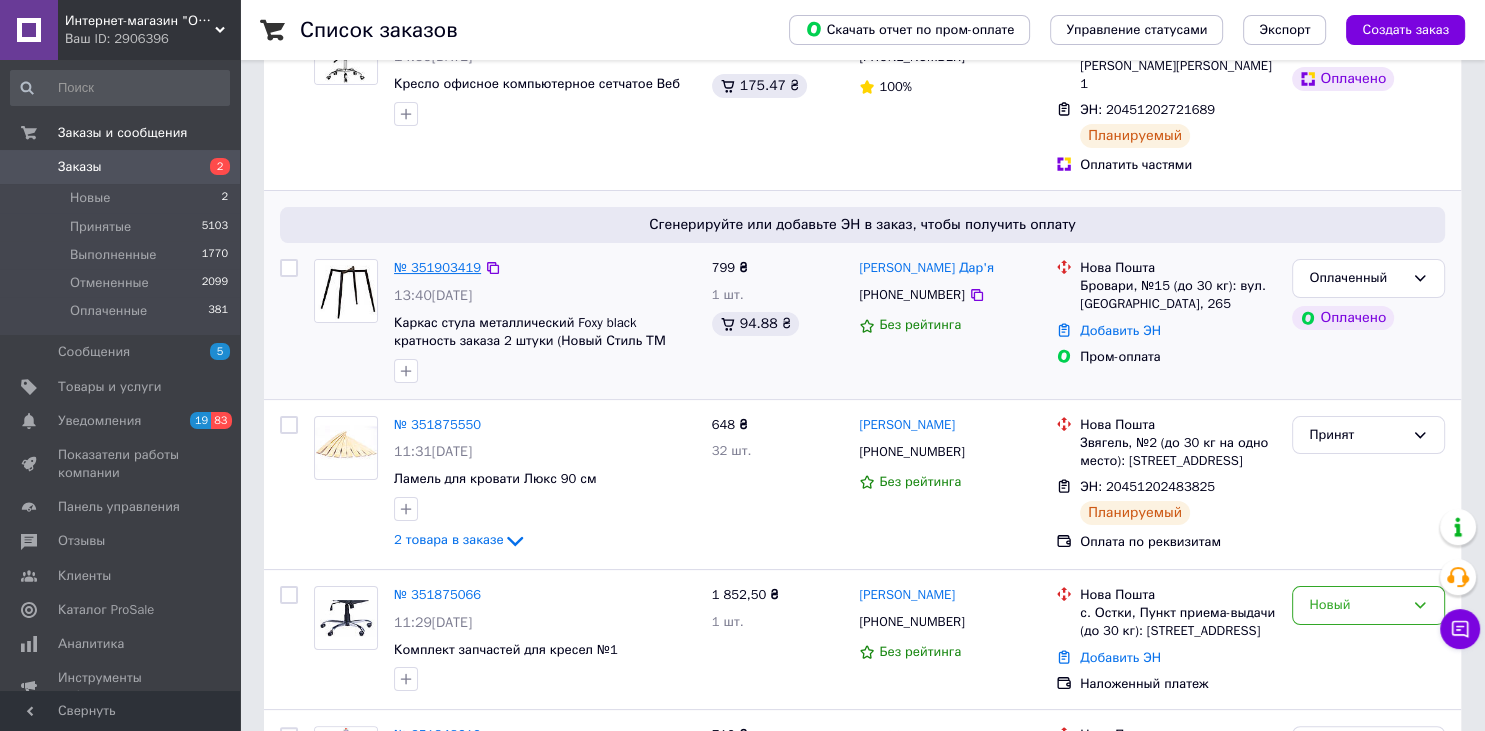 click on "№ 351903419" at bounding box center (437, 267) 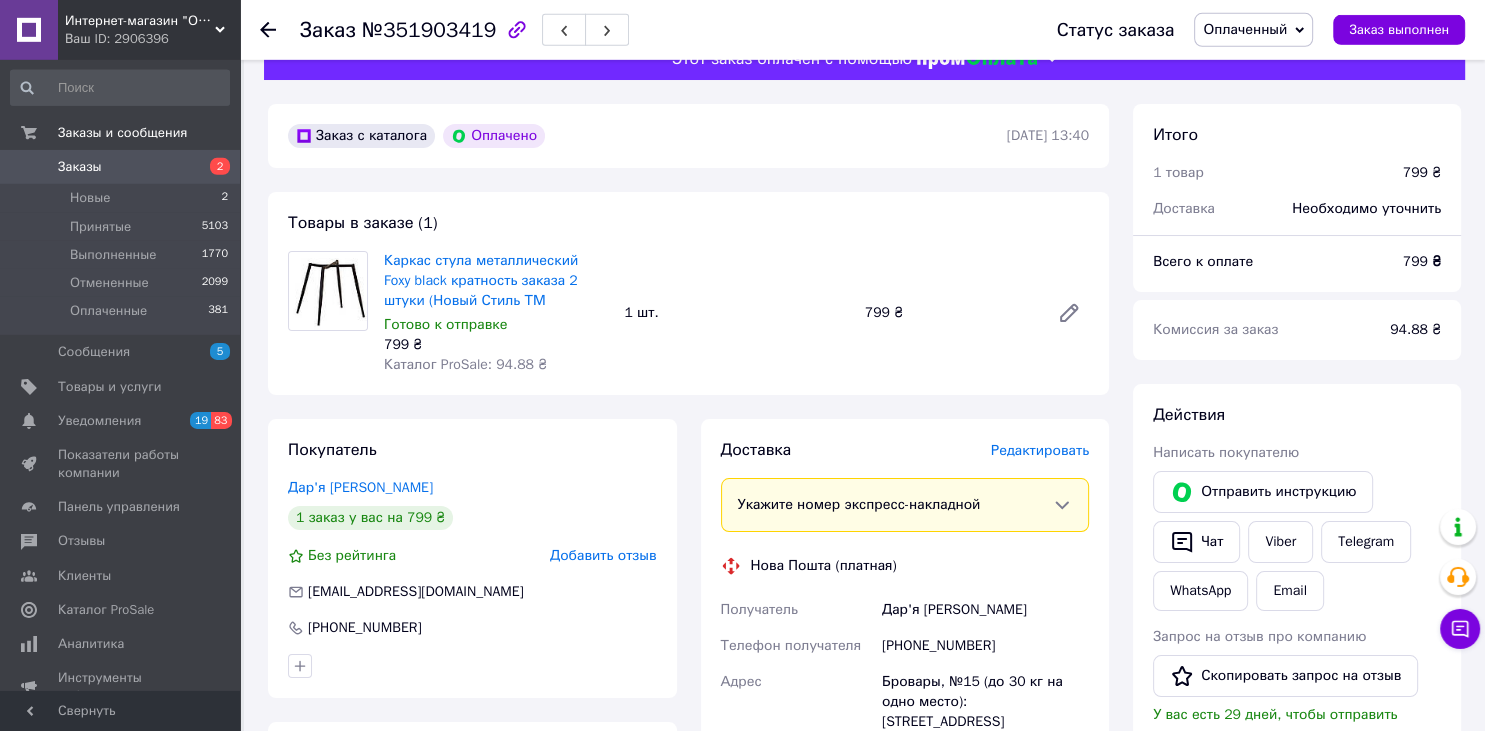 scroll, scrollTop: 0, scrollLeft: 0, axis: both 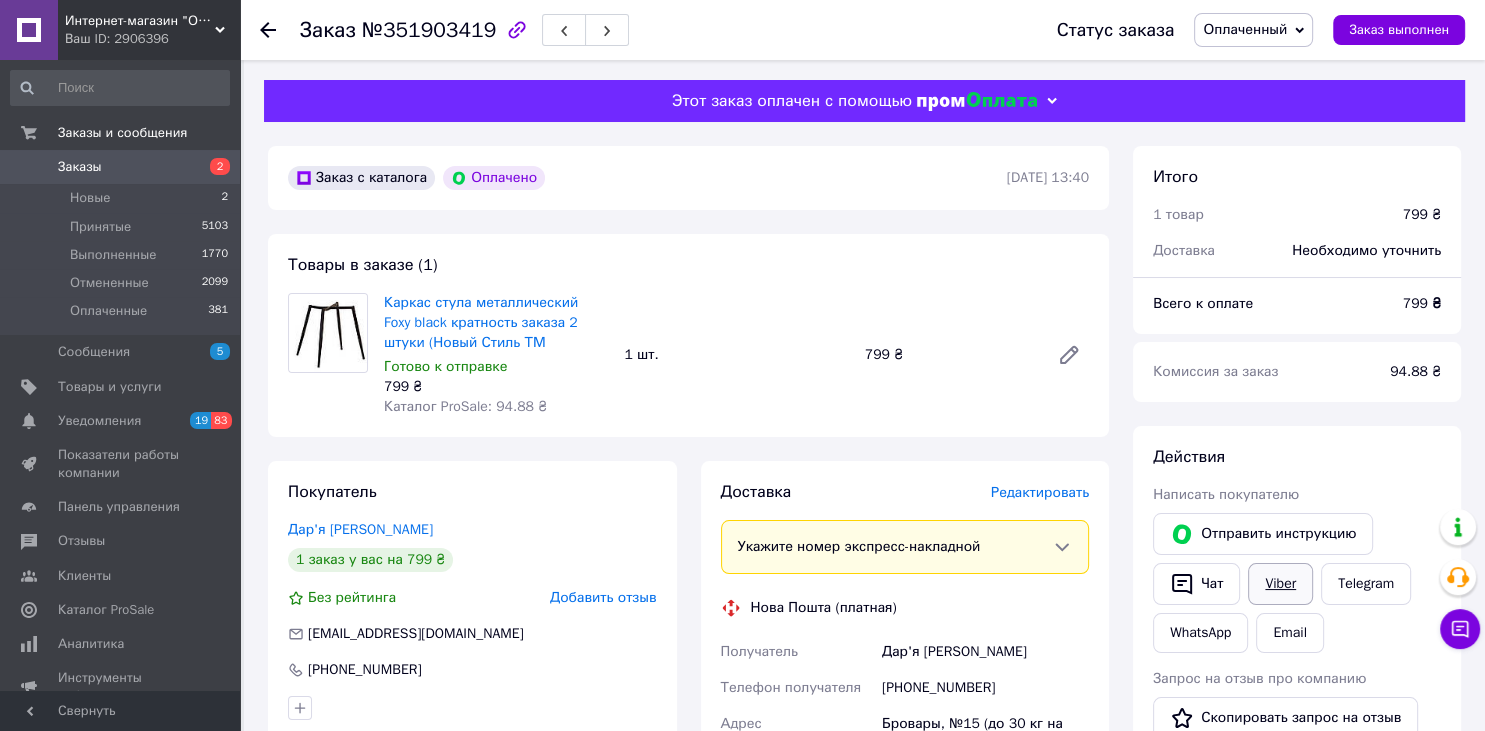 click on "Viber" at bounding box center [1280, 584] 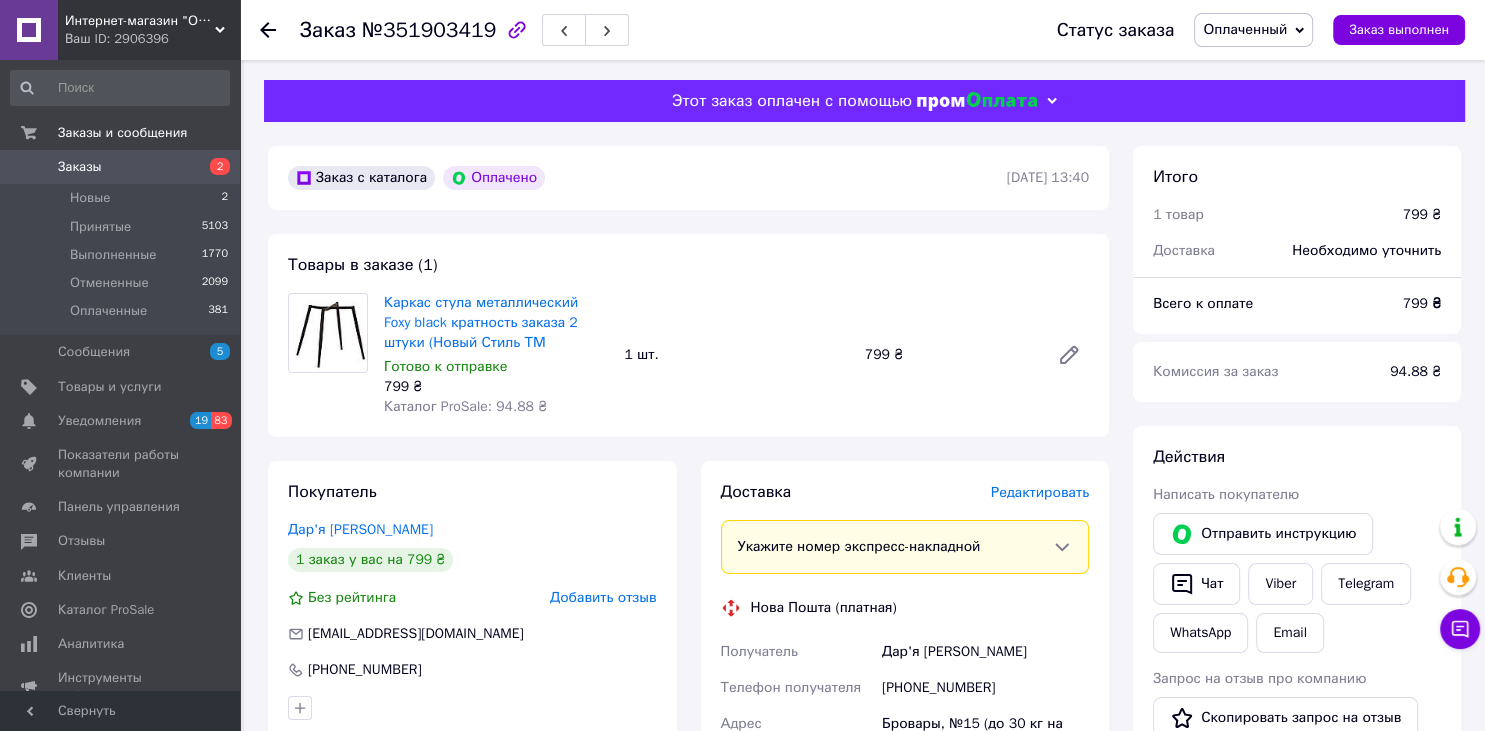 click 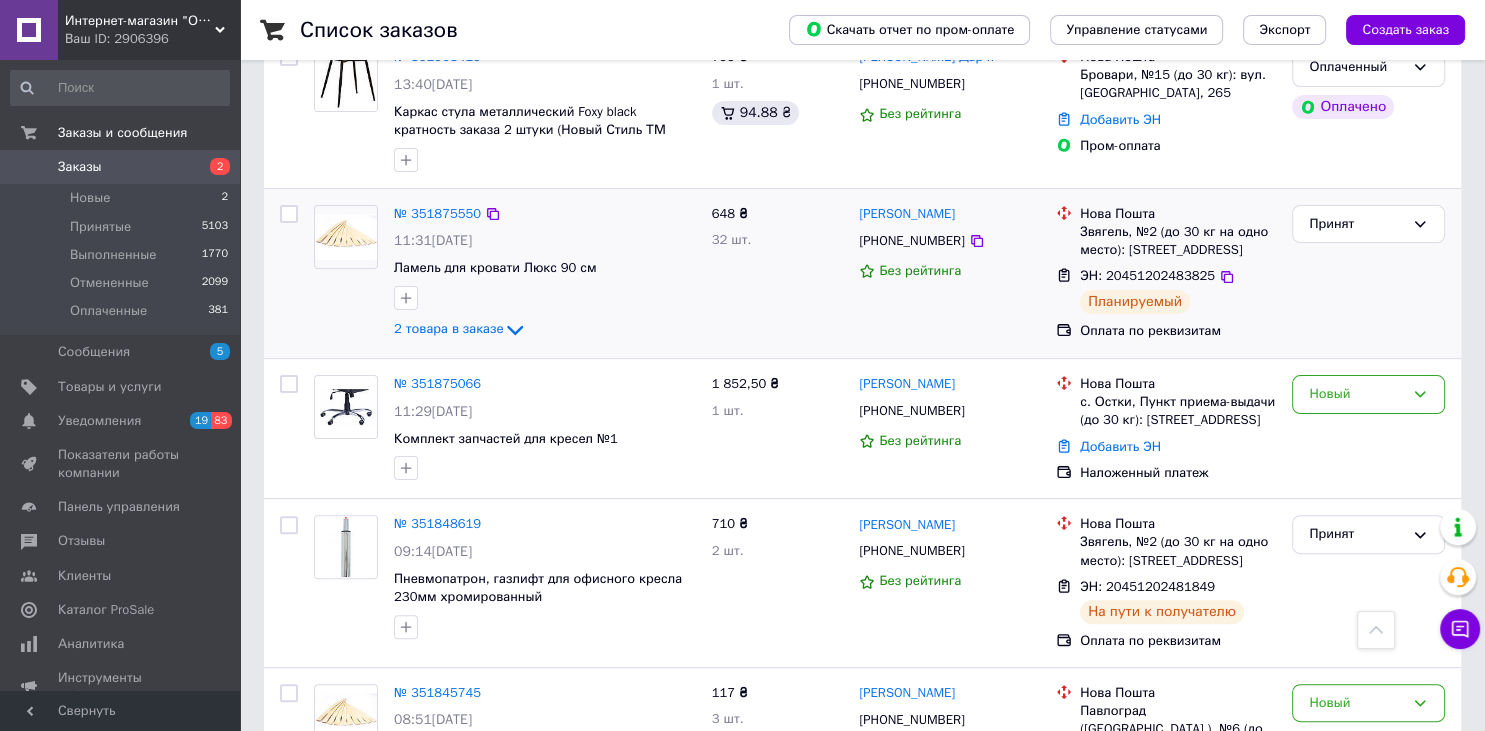 scroll, scrollTop: 739, scrollLeft: 0, axis: vertical 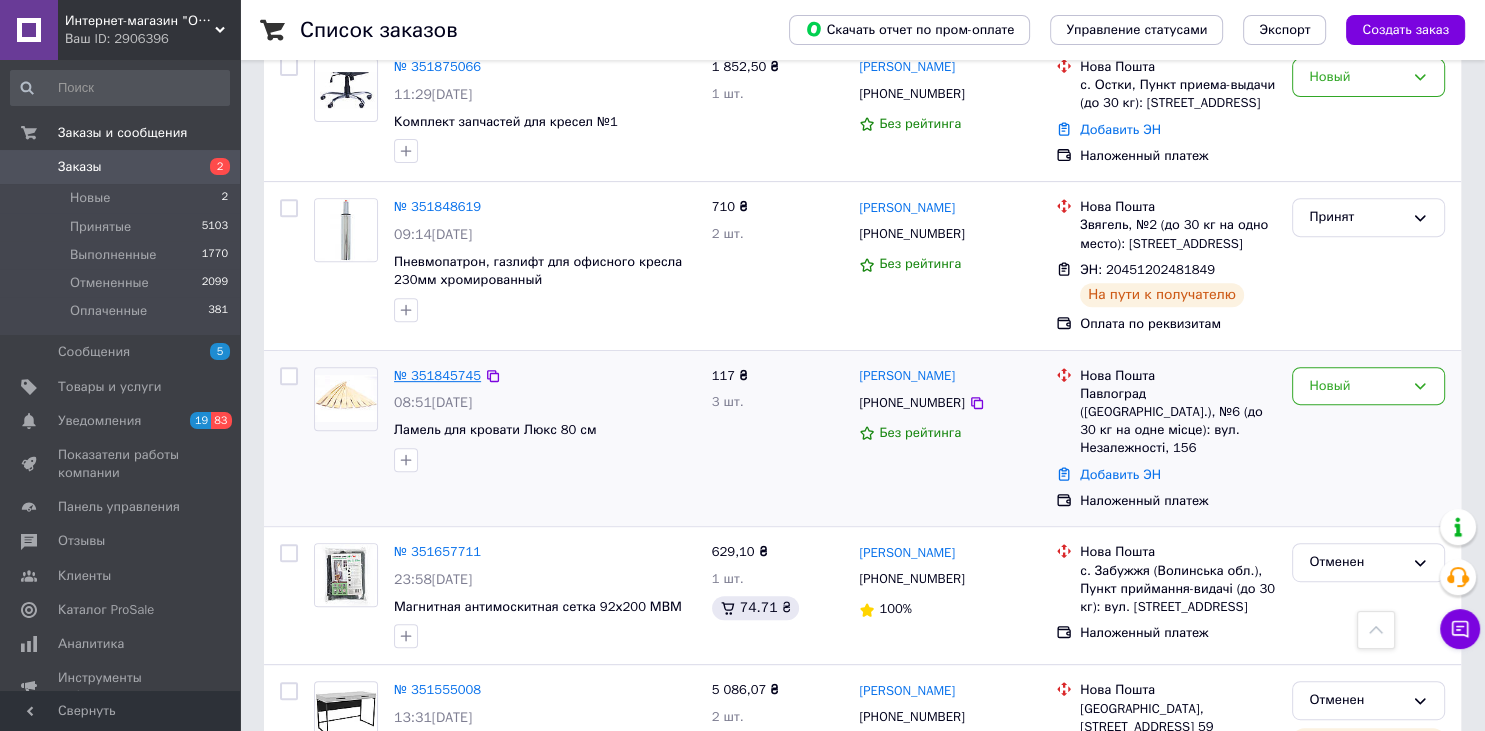 click on "№ 351845745" at bounding box center (437, 375) 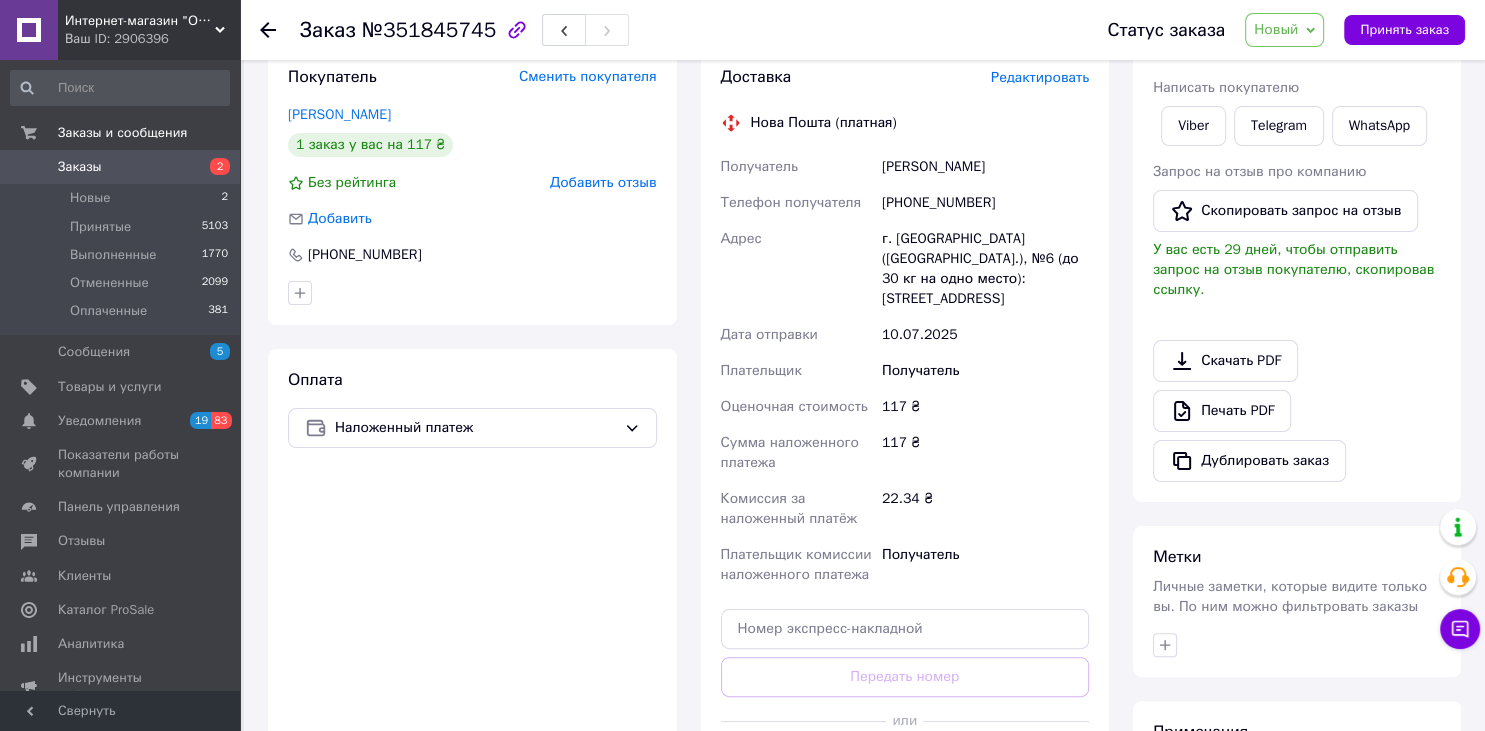 scroll, scrollTop: 0, scrollLeft: 0, axis: both 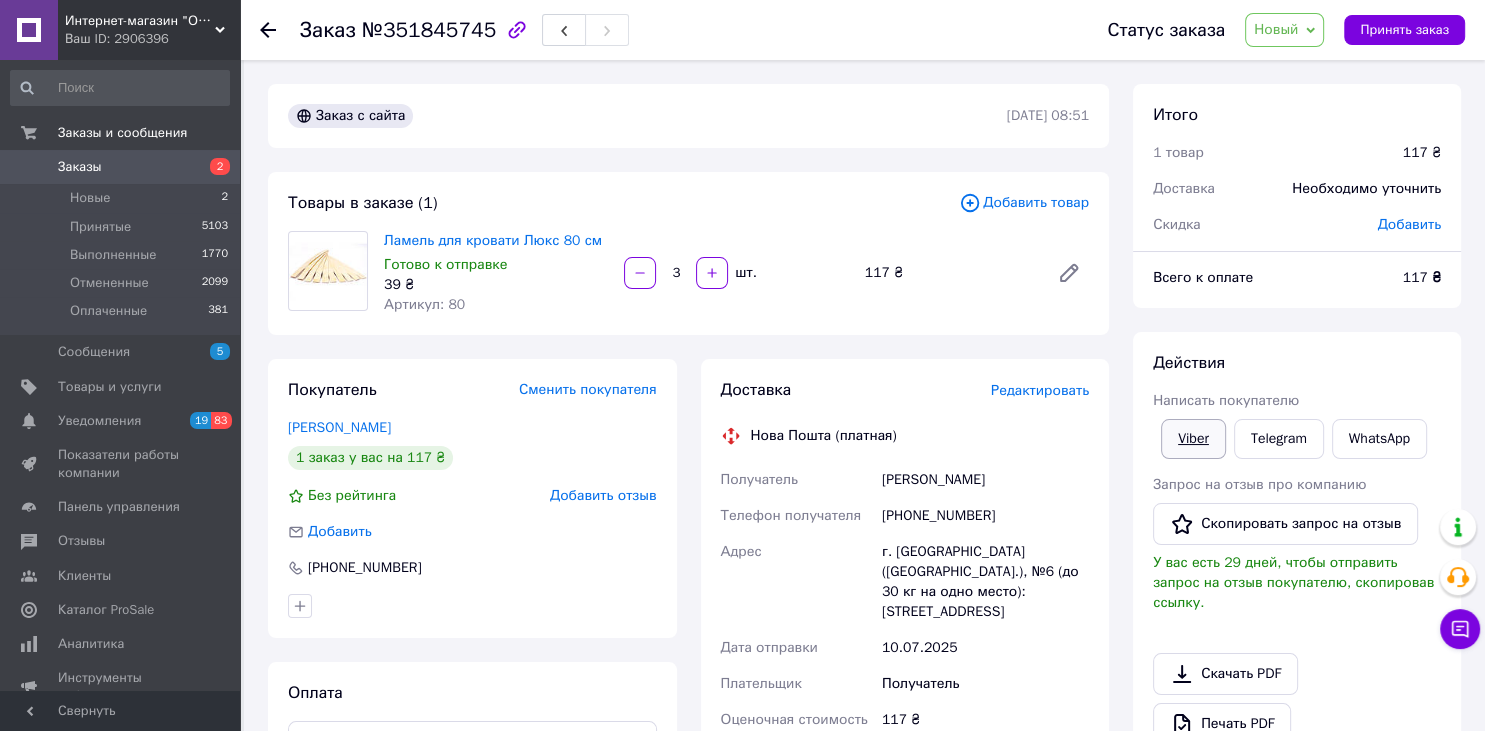 click on "Viber" at bounding box center (1193, 439) 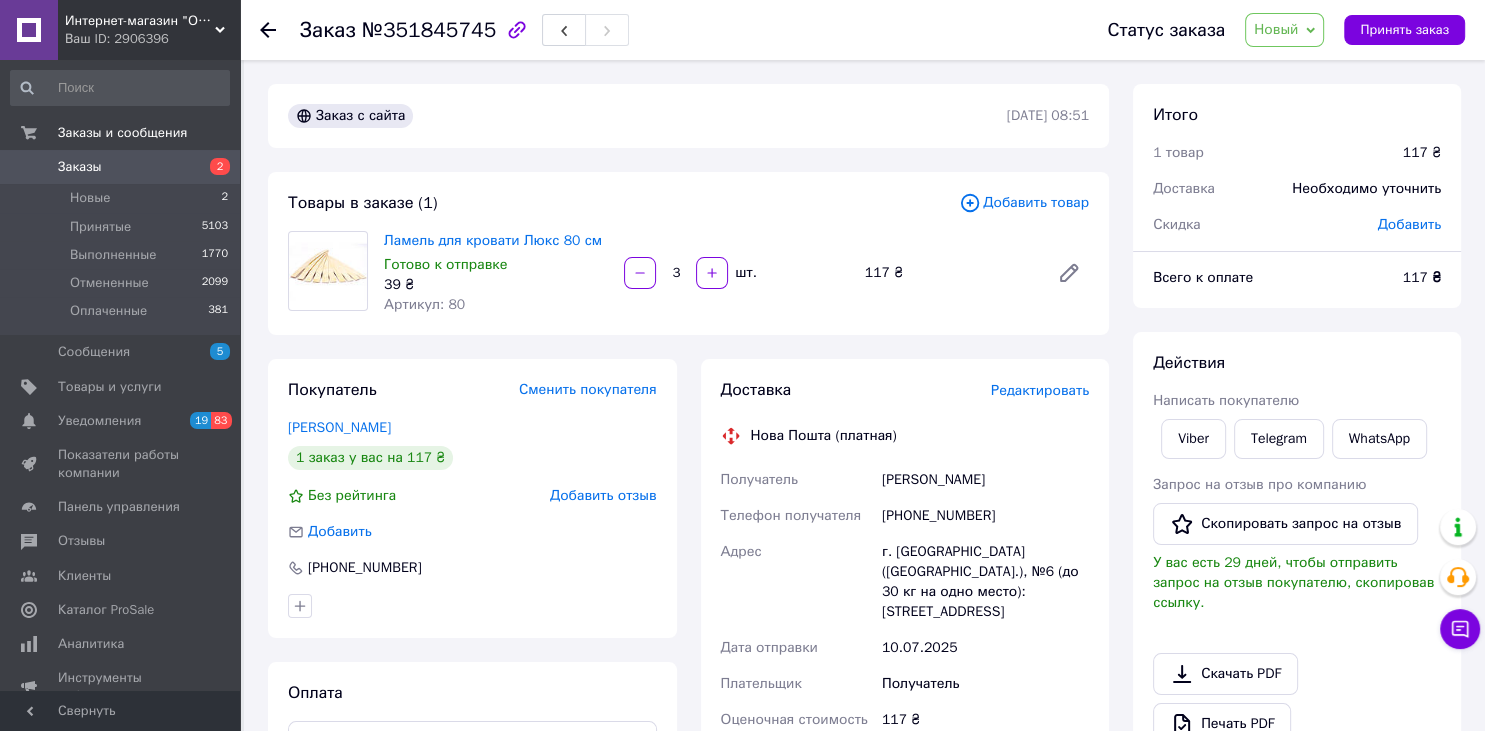 click on "Новый" at bounding box center (1284, 30) 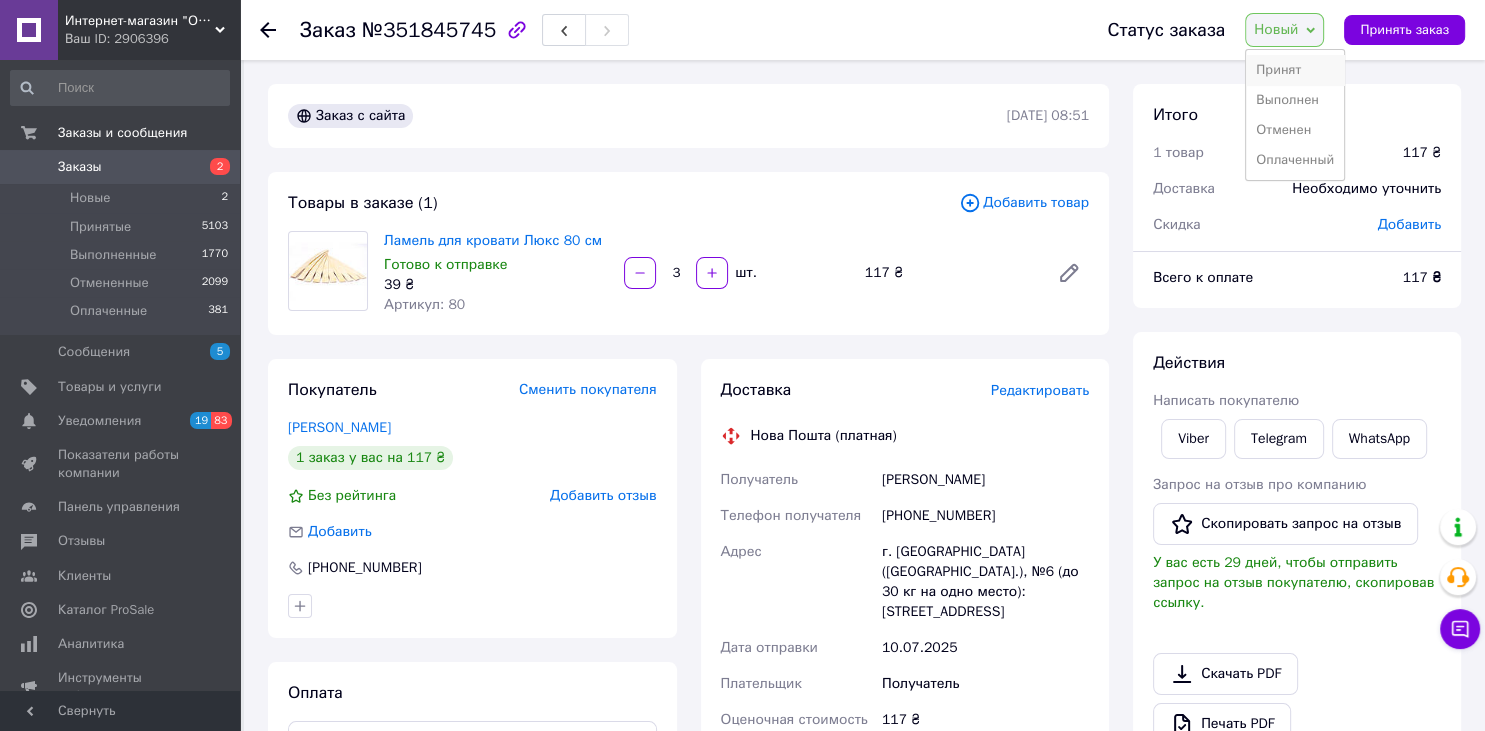 click on "Принят" at bounding box center [1295, 70] 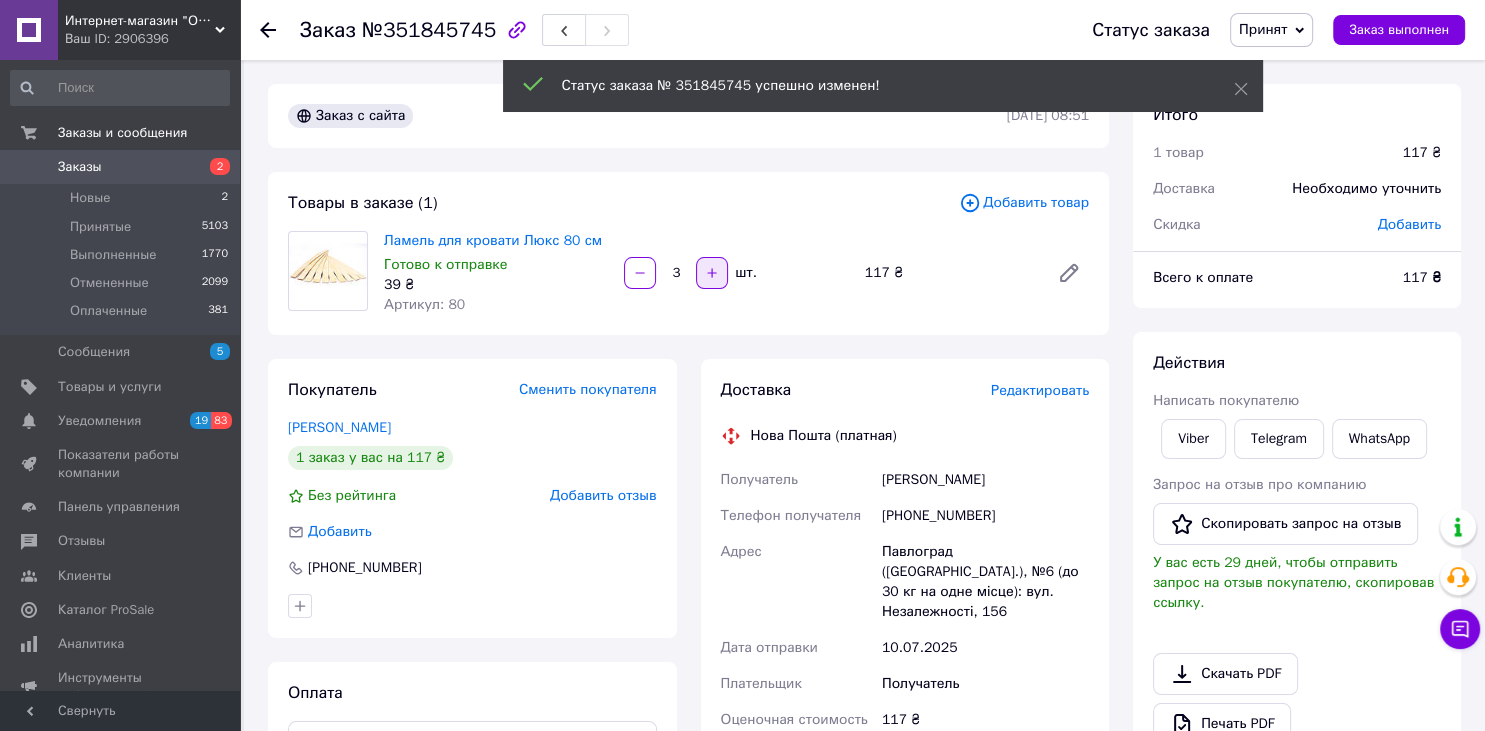 click 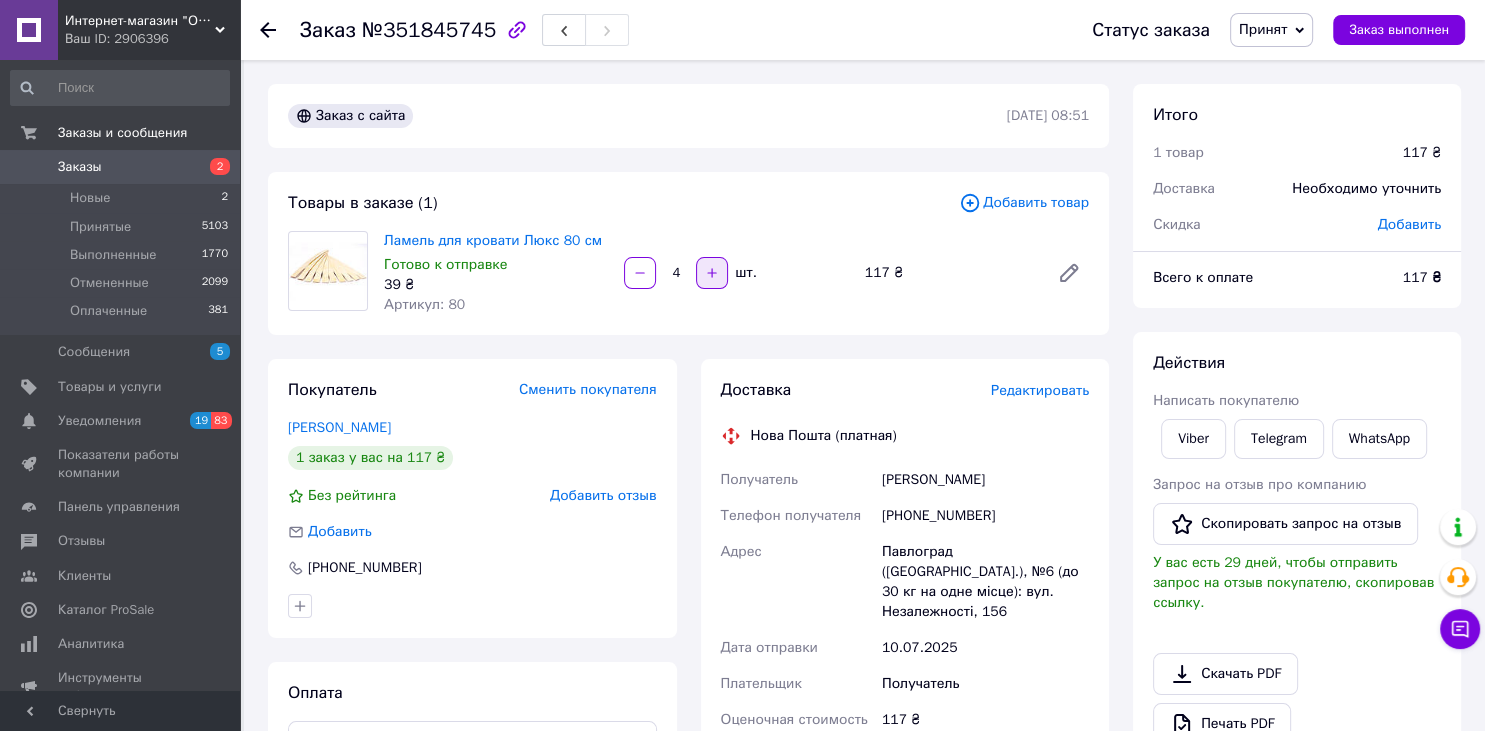 click 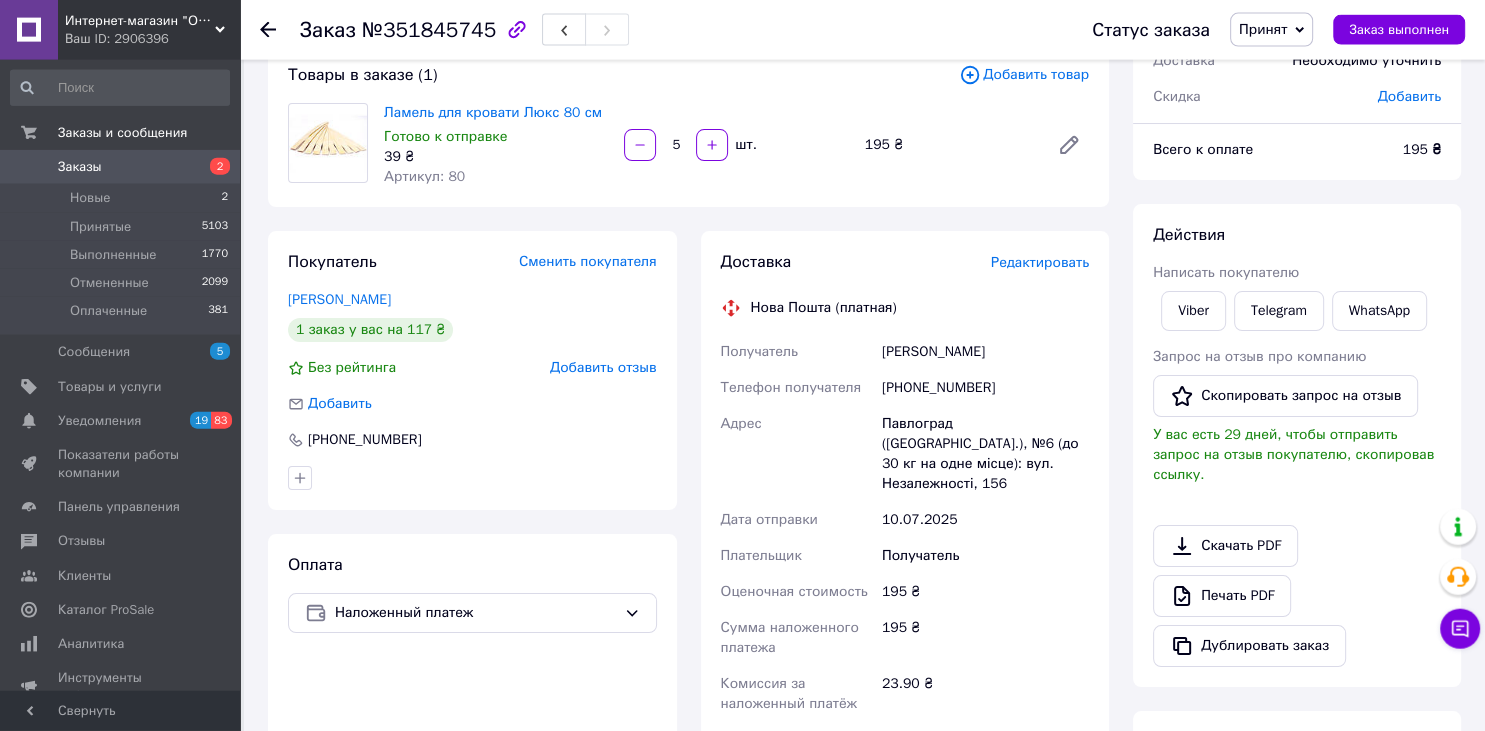 scroll, scrollTop: 211, scrollLeft: 0, axis: vertical 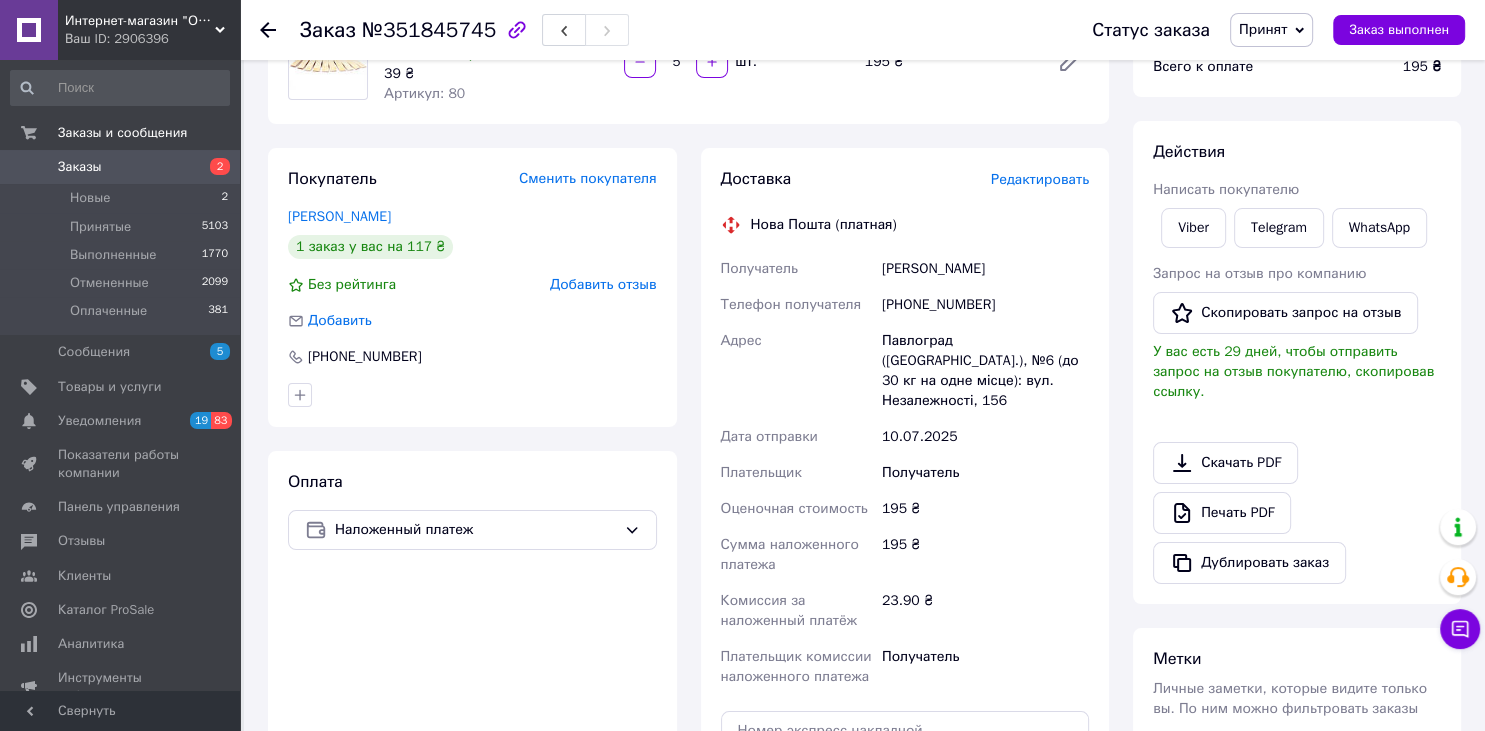 click on "Редактировать" at bounding box center (1040, 179) 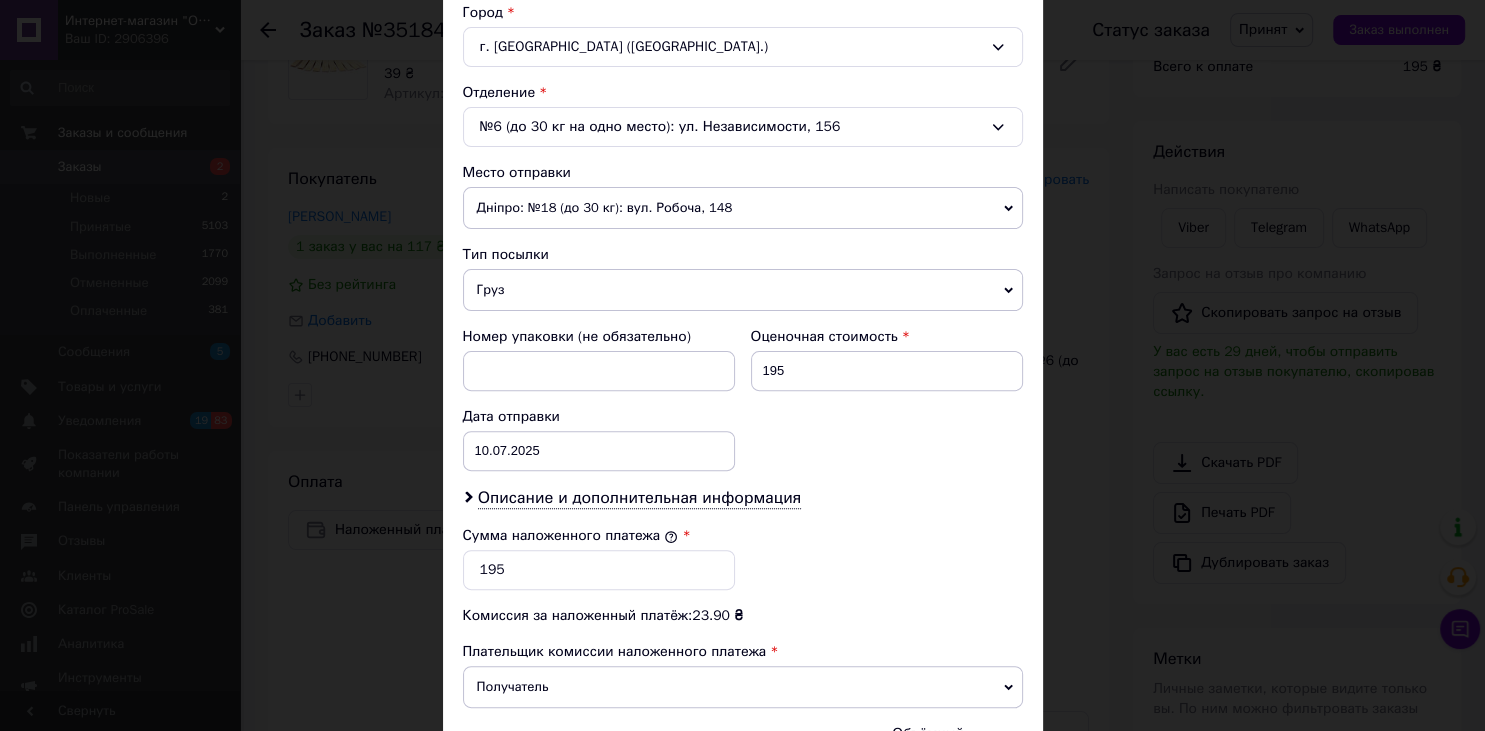 scroll, scrollTop: 662, scrollLeft: 0, axis: vertical 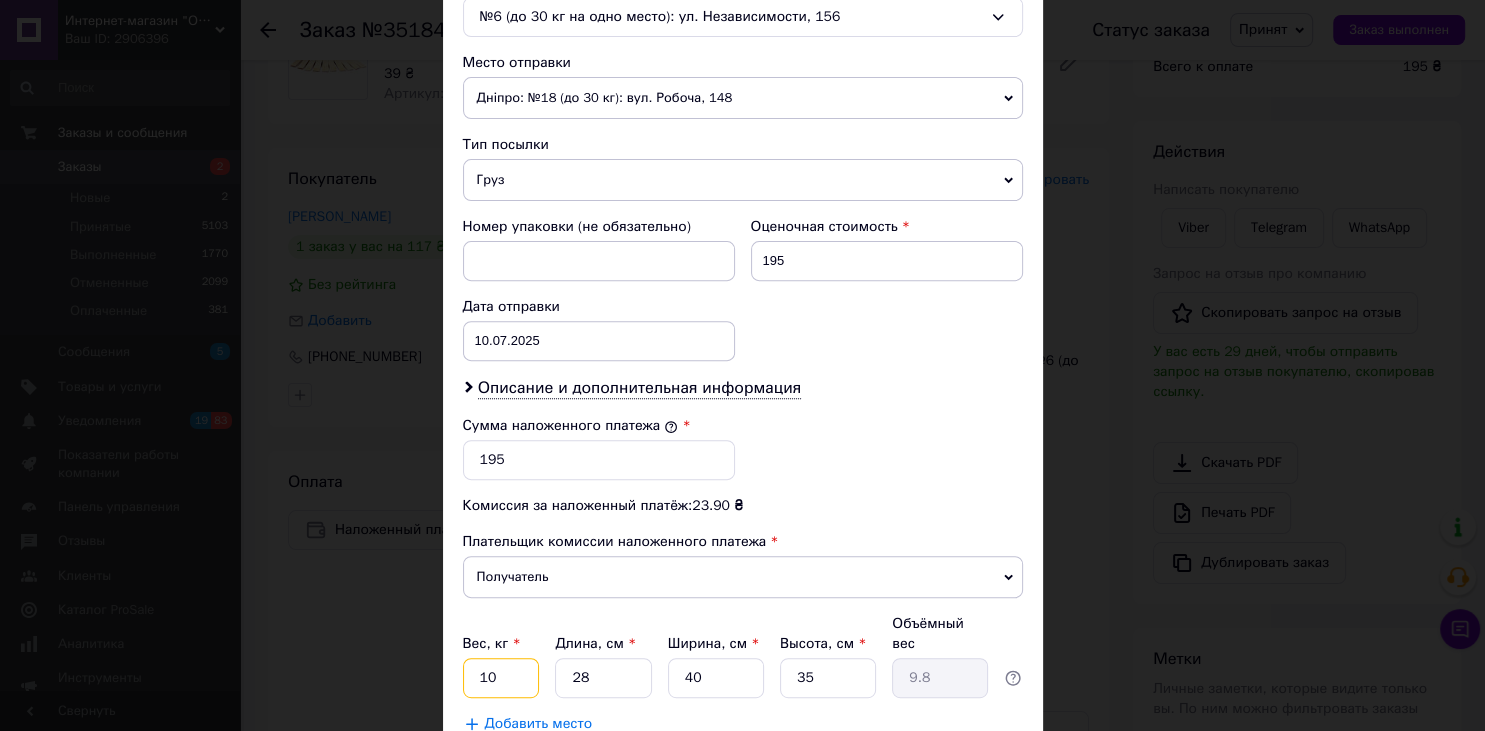 drag, startPoint x: 506, startPoint y: 652, endPoint x: 462, endPoint y: 655, distance: 44.102154 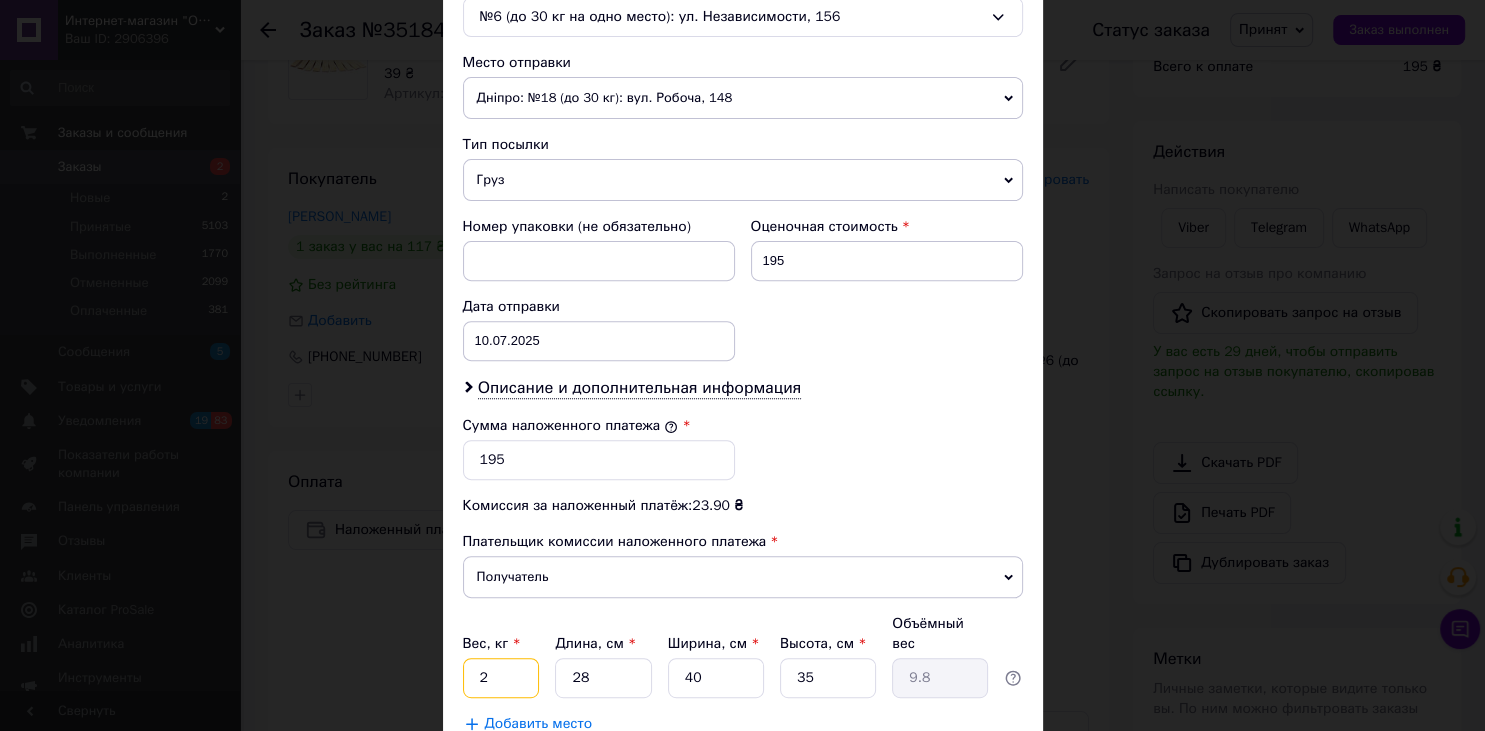 type on "2" 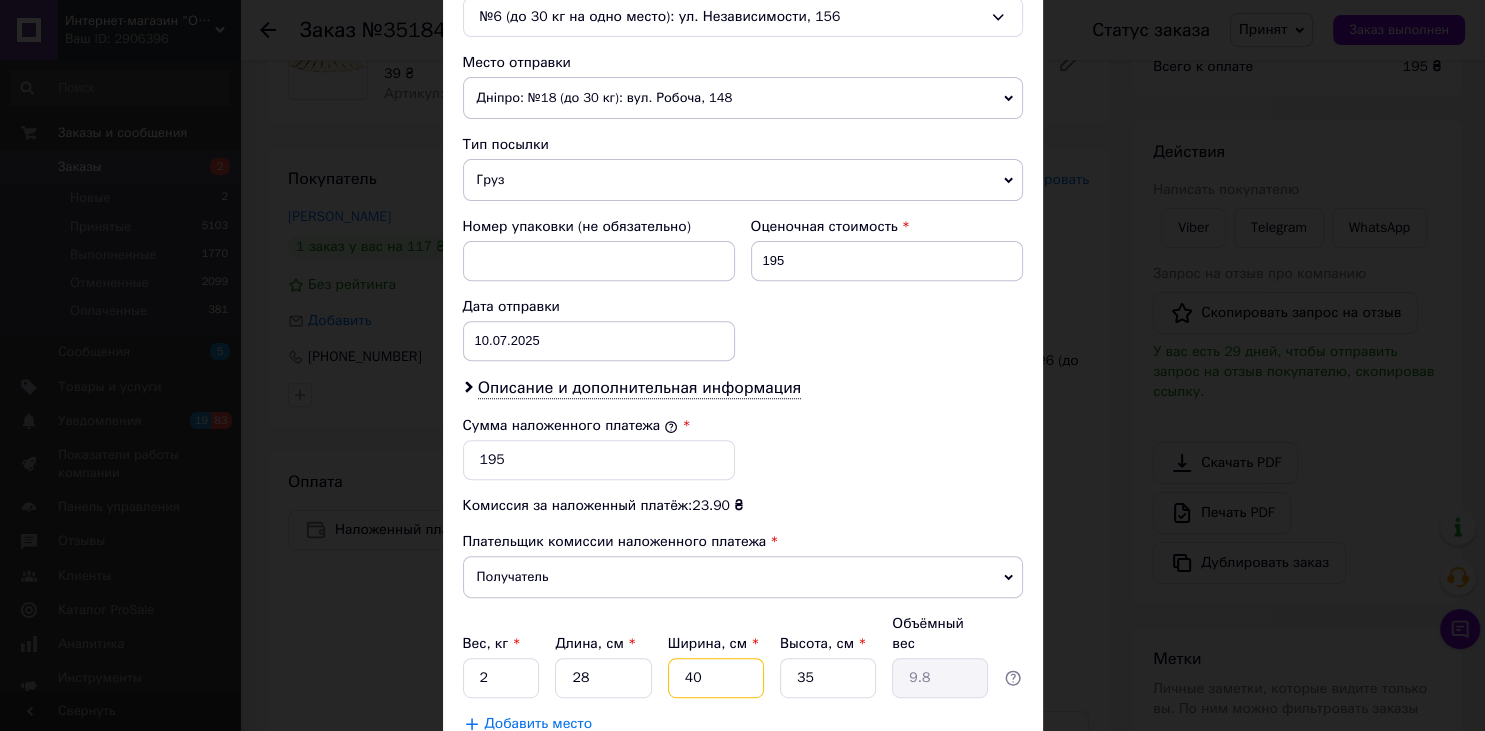 drag, startPoint x: 699, startPoint y: 661, endPoint x: 654, endPoint y: 661, distance: 45 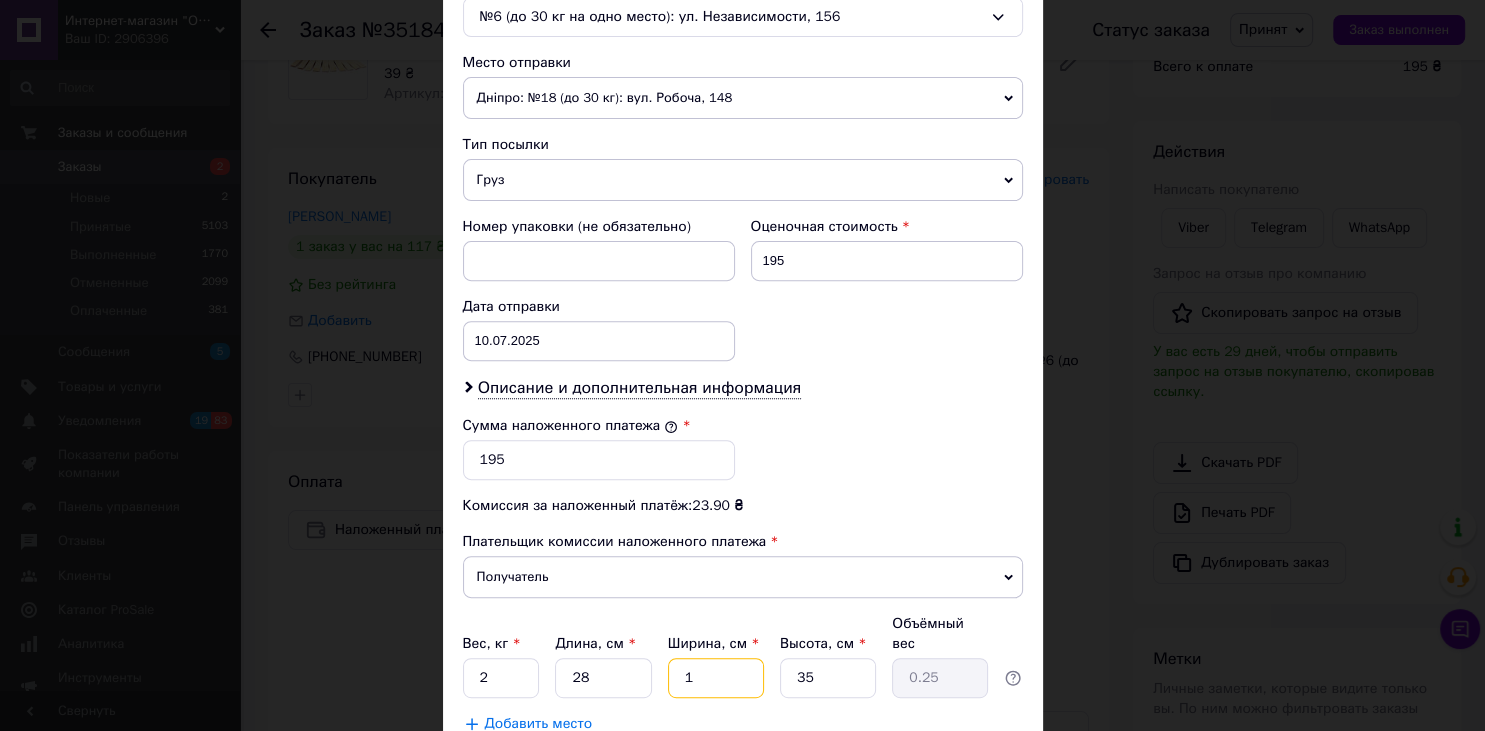 type on "12" 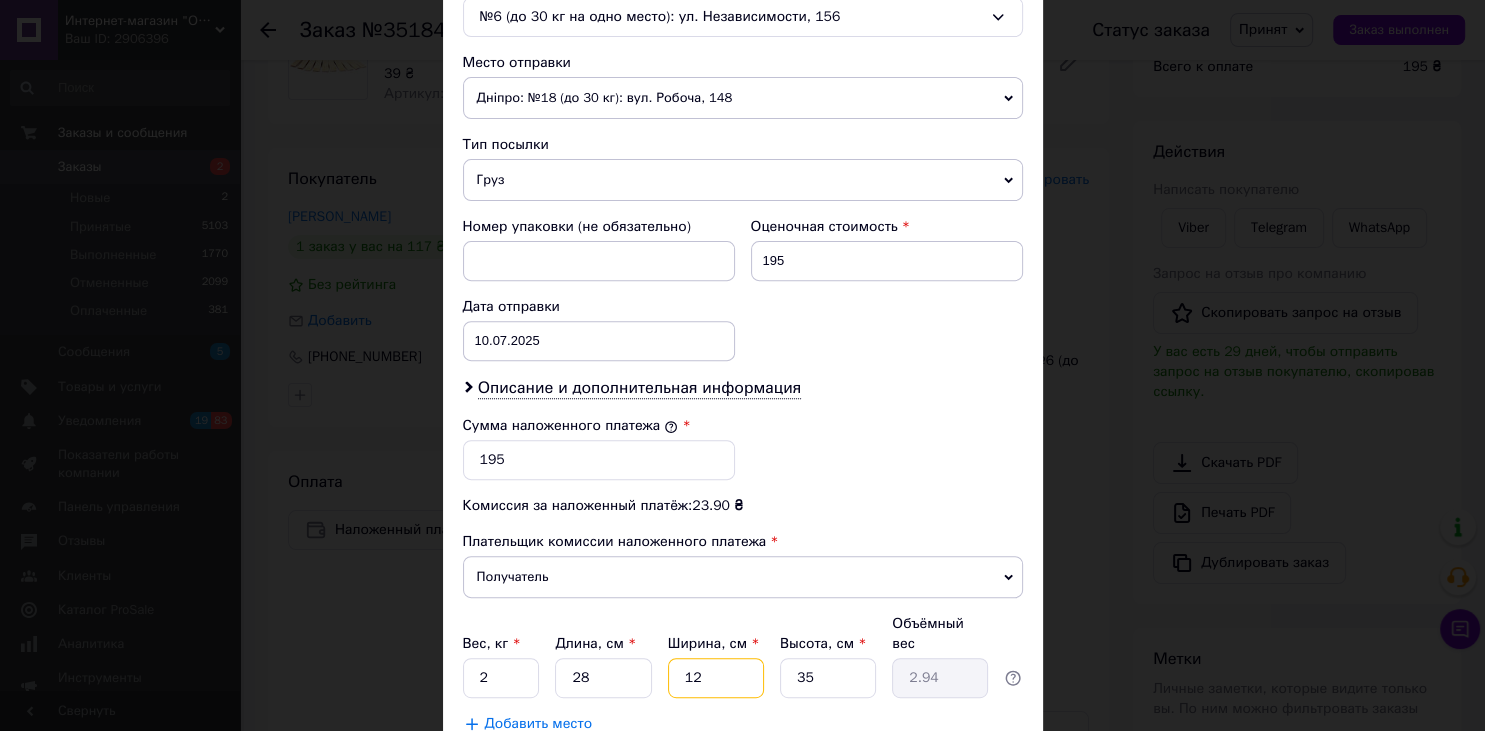 type on "12" 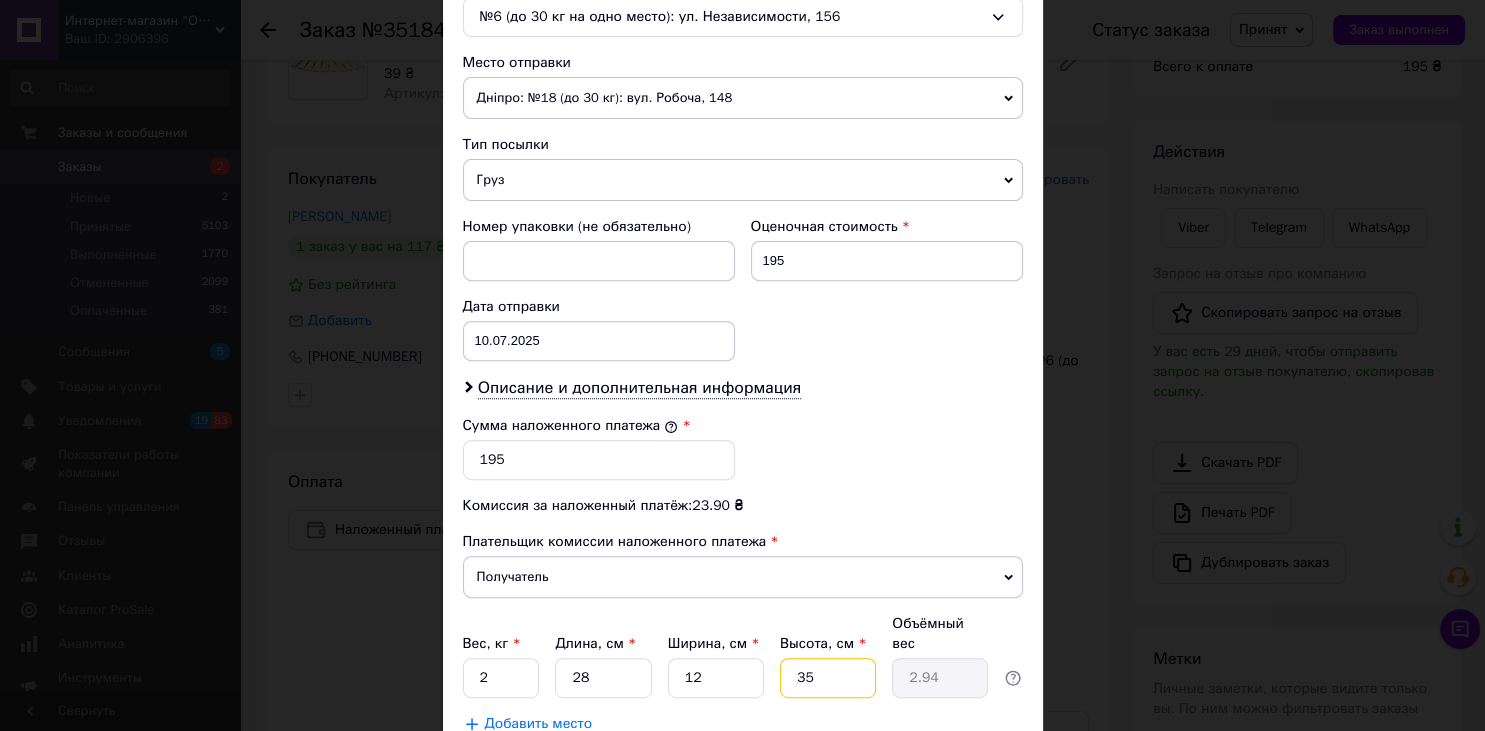 drag, startPoint x: 826, startPoint y: 650, endPoint x: 752, endPoint y: 654, distance: 74.10803 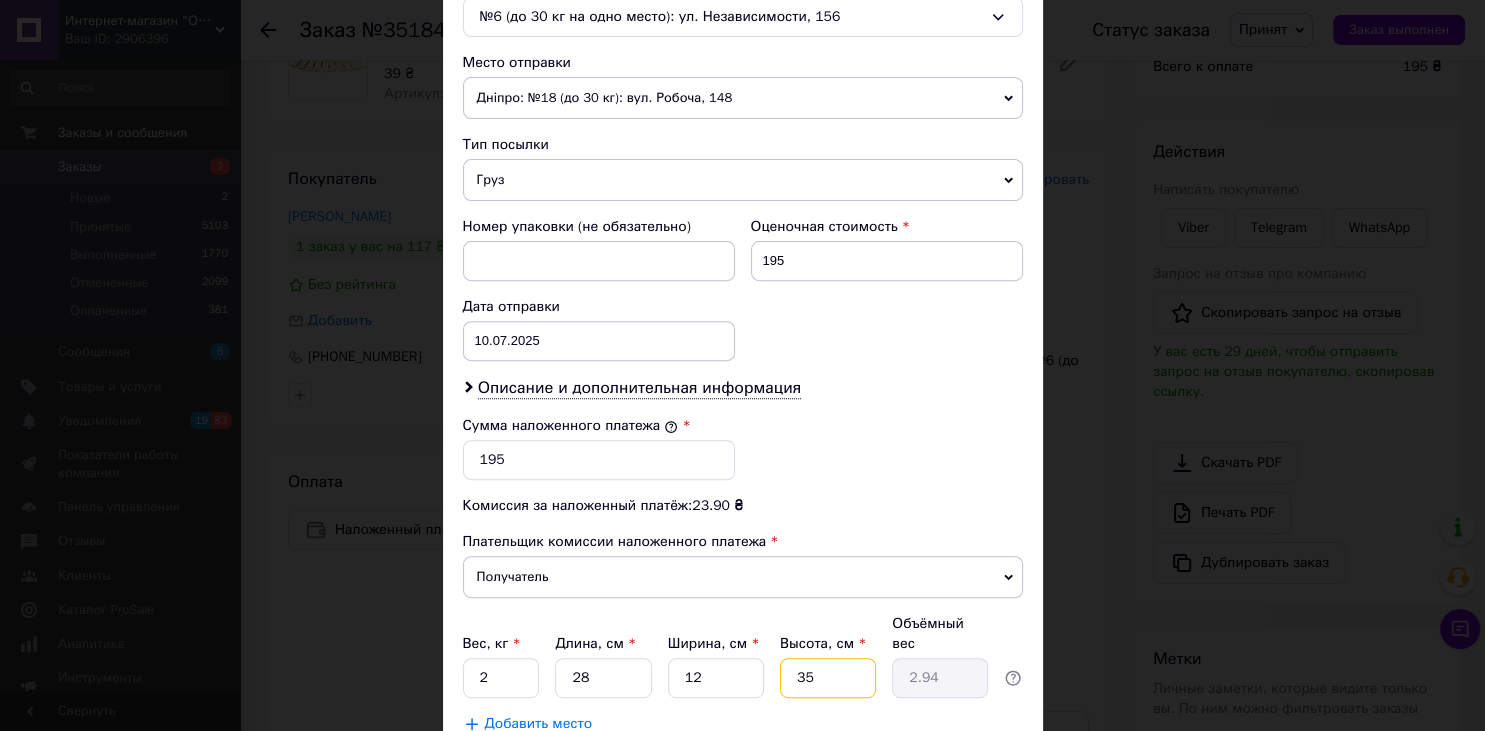 scroll, scrollTop: 789, scrollLeft: 0, axis: vertical 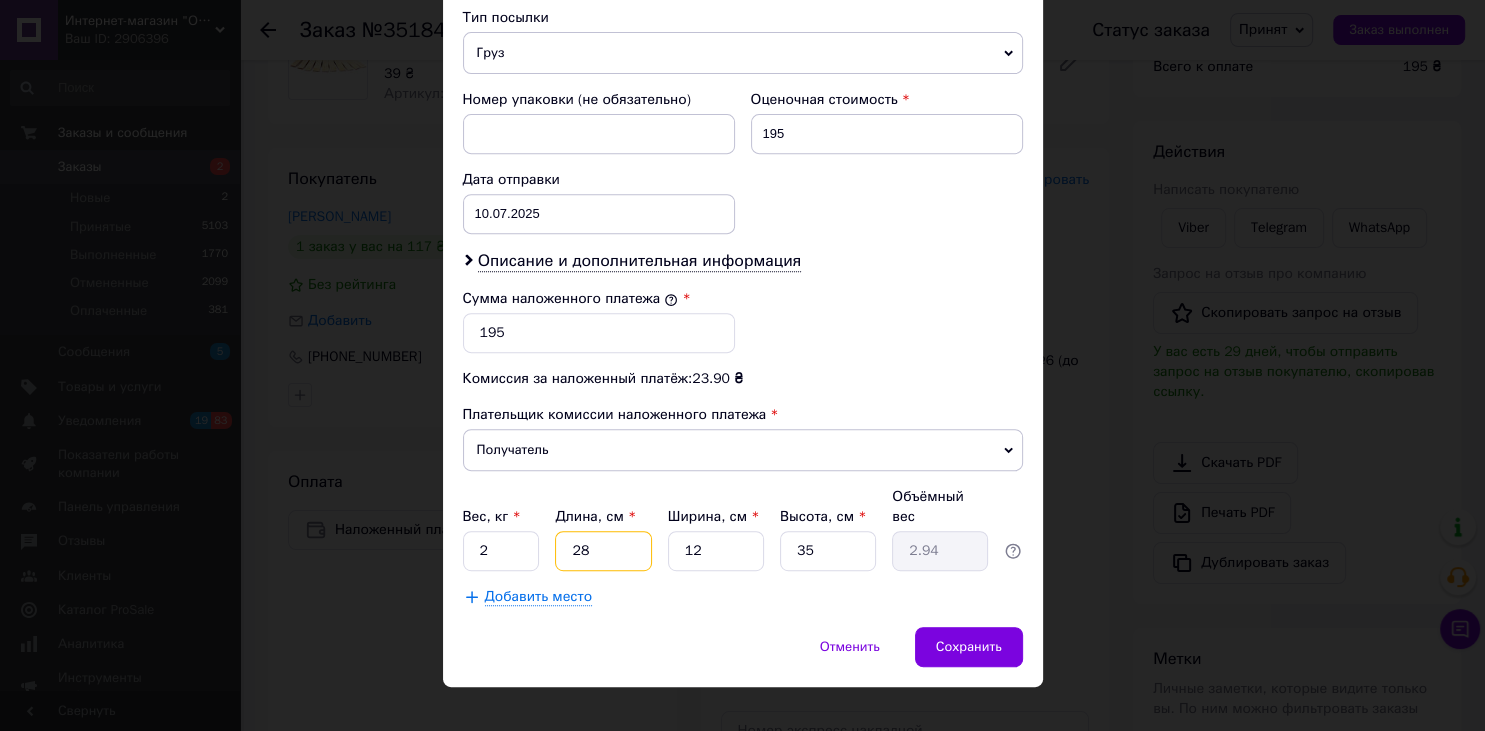 drag, startPoint x: 566, startPoint y: 519, endPoint x: 546, endPoint y: 506, distance: 23.853722 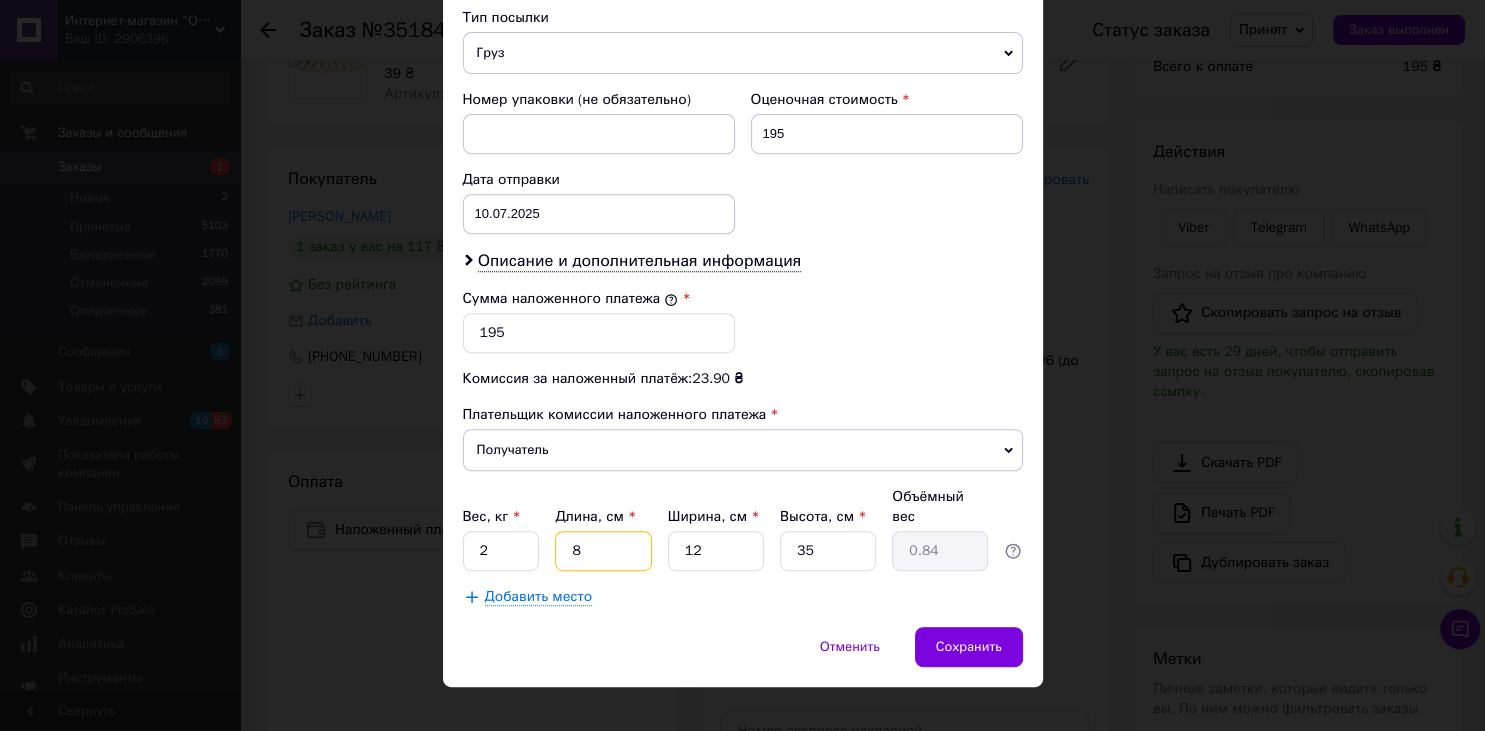 type on "80" 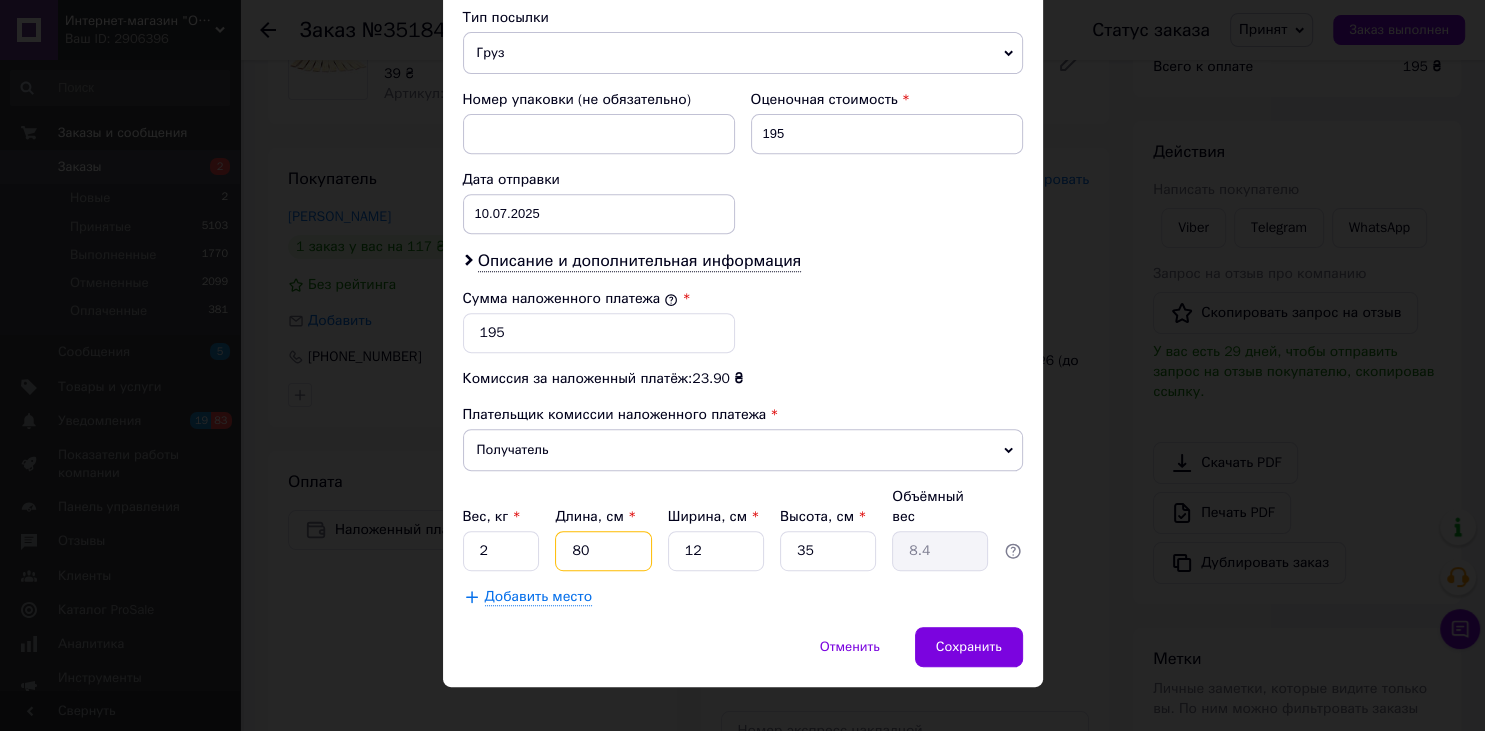type on "80" 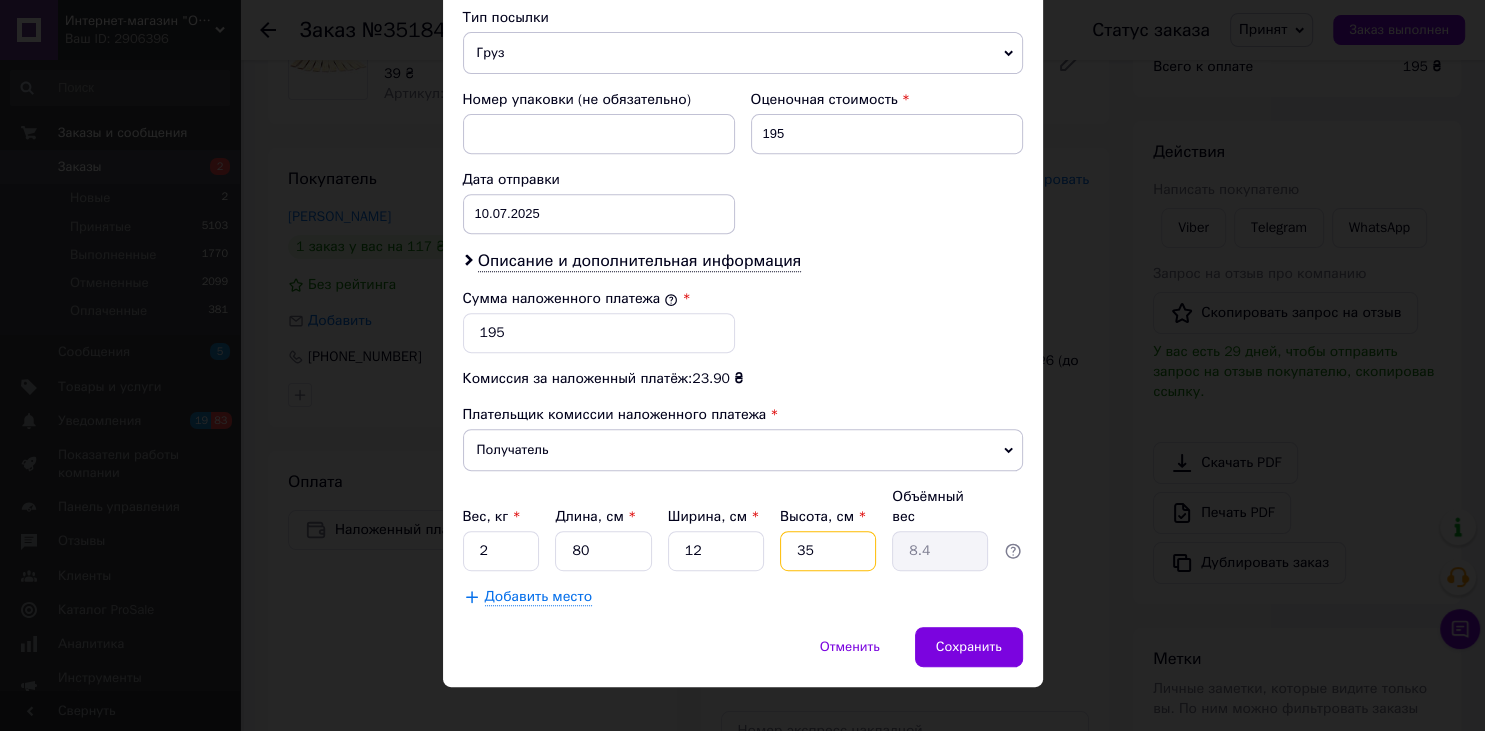 drag, startPoint x: 784, startPoint y: 515, endPoint x: 770, endPoint y: 515, distance: 14 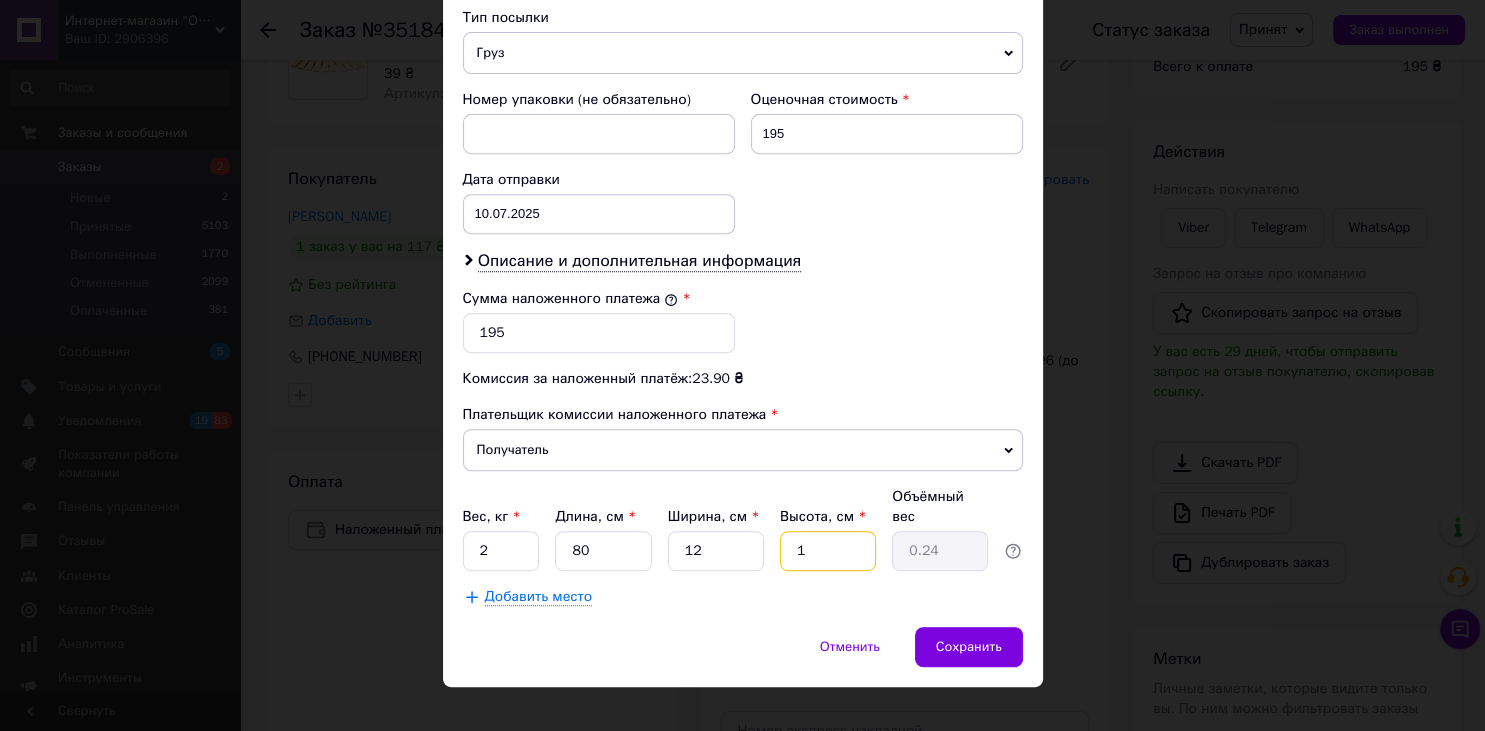 type on "11" 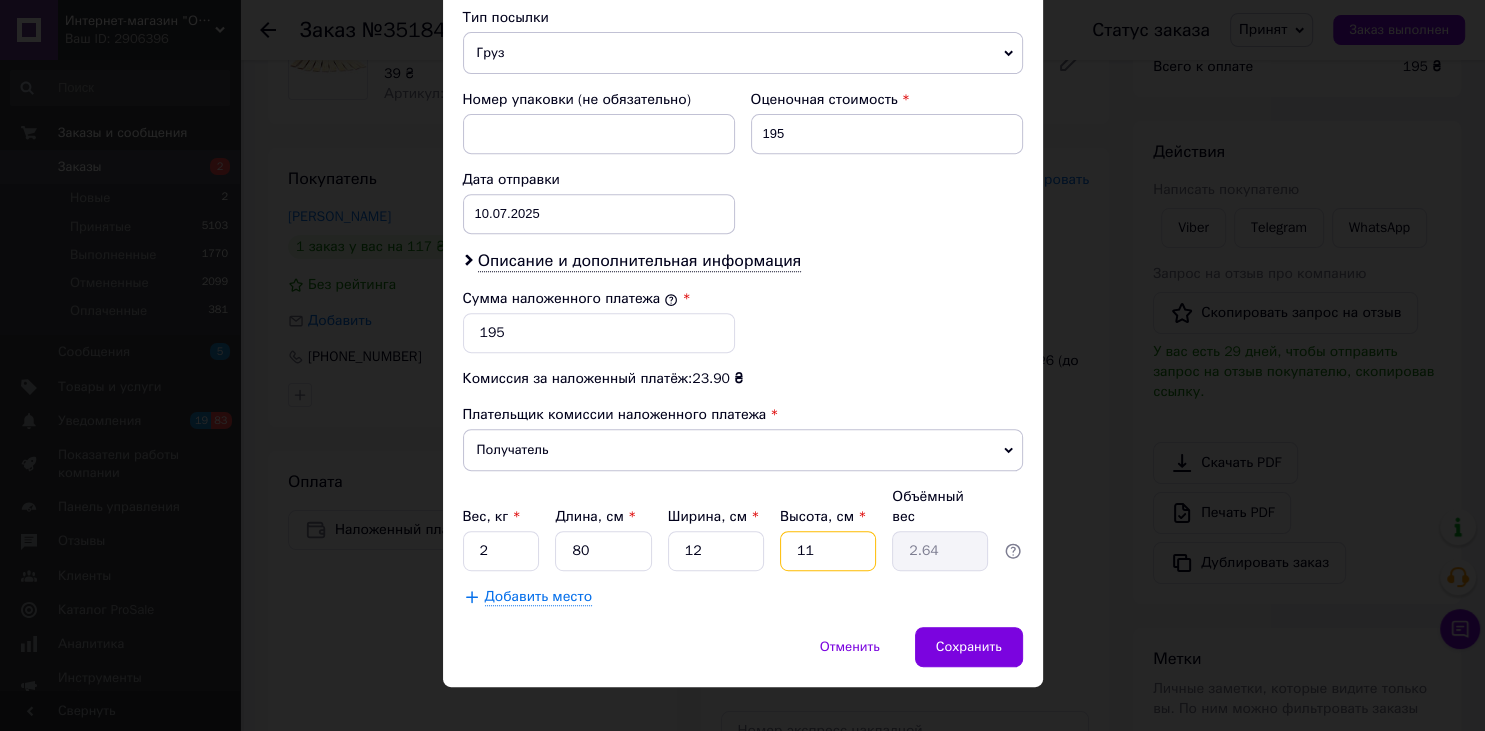 type on "11" 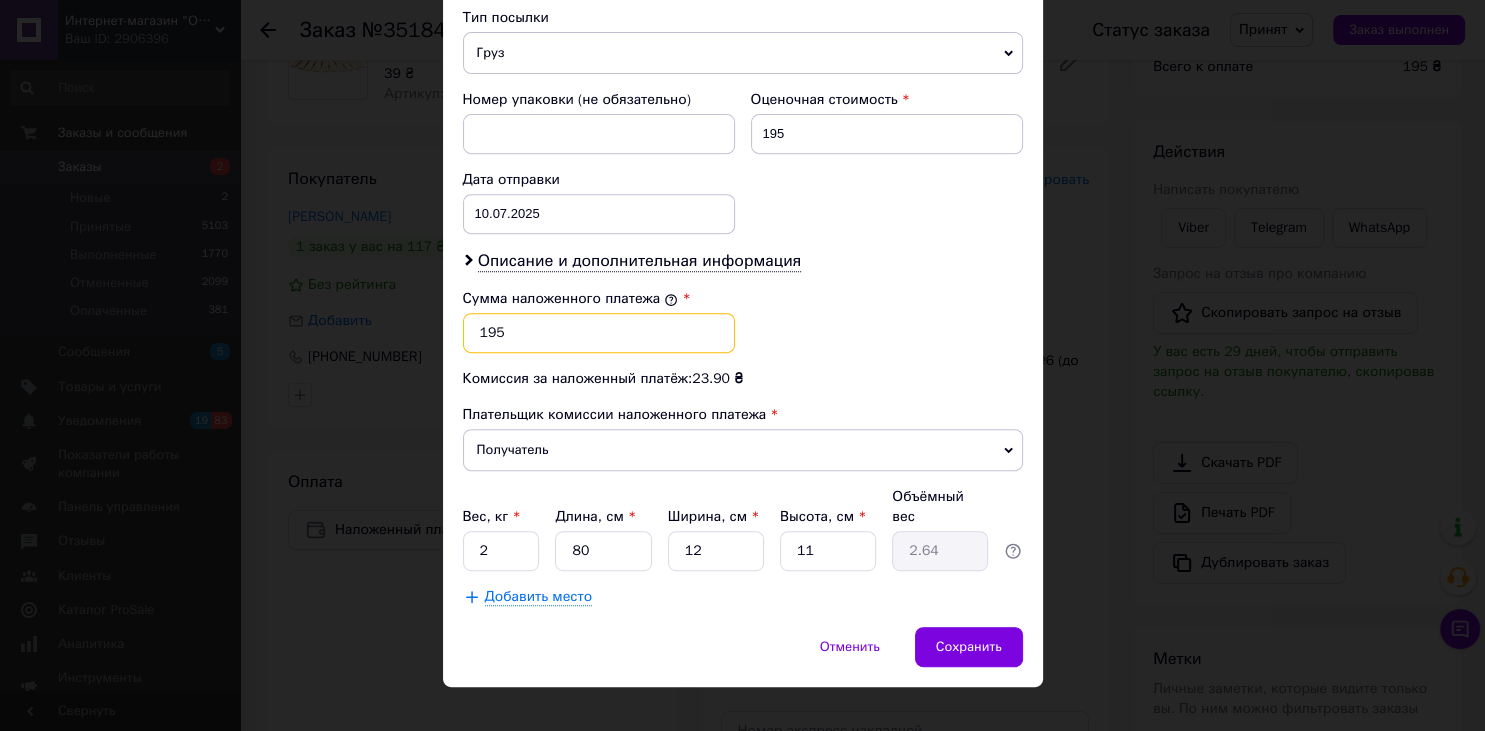 drag, startPoint x: 522, startPoint y: 315, endPoint x: 462, endPoint y: 322, distance: 60.40695 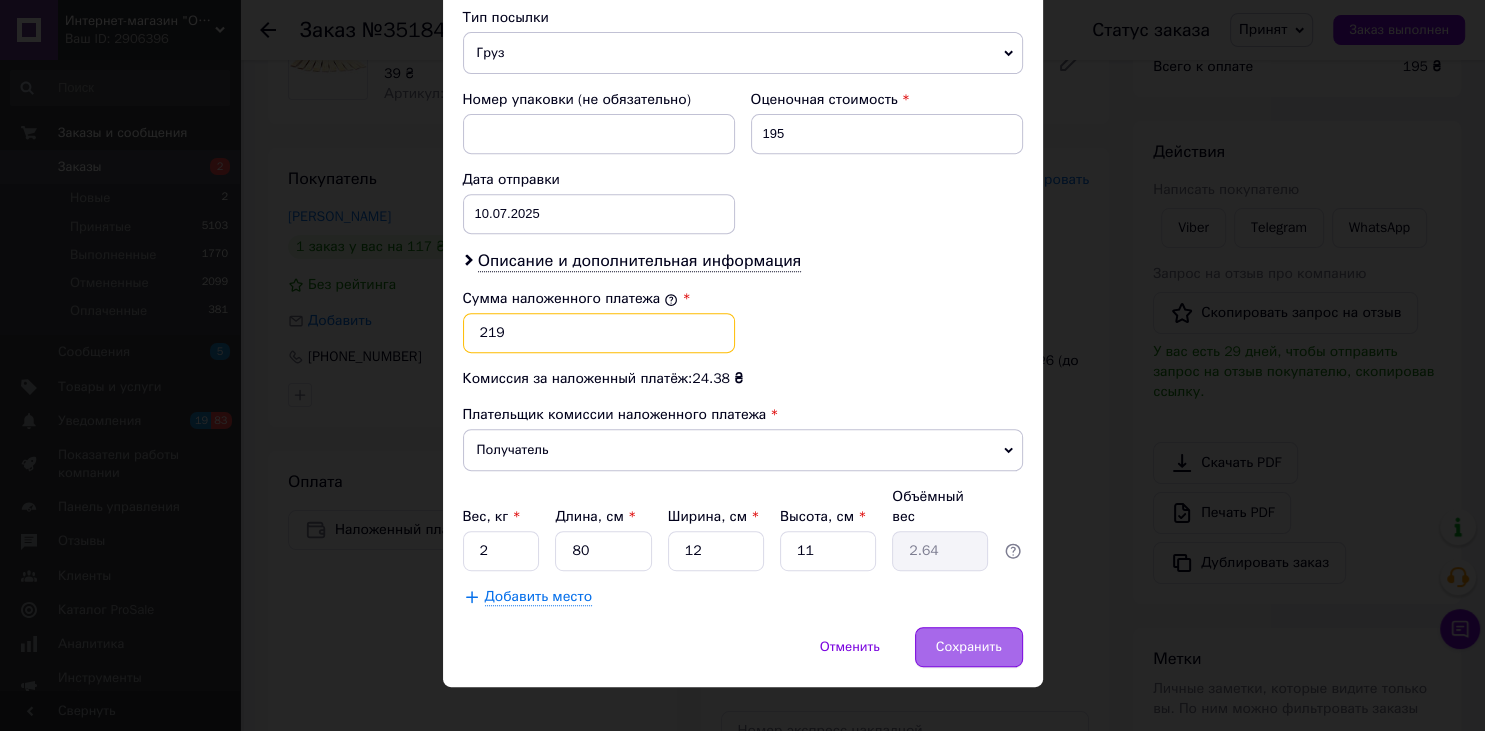 type on "219" 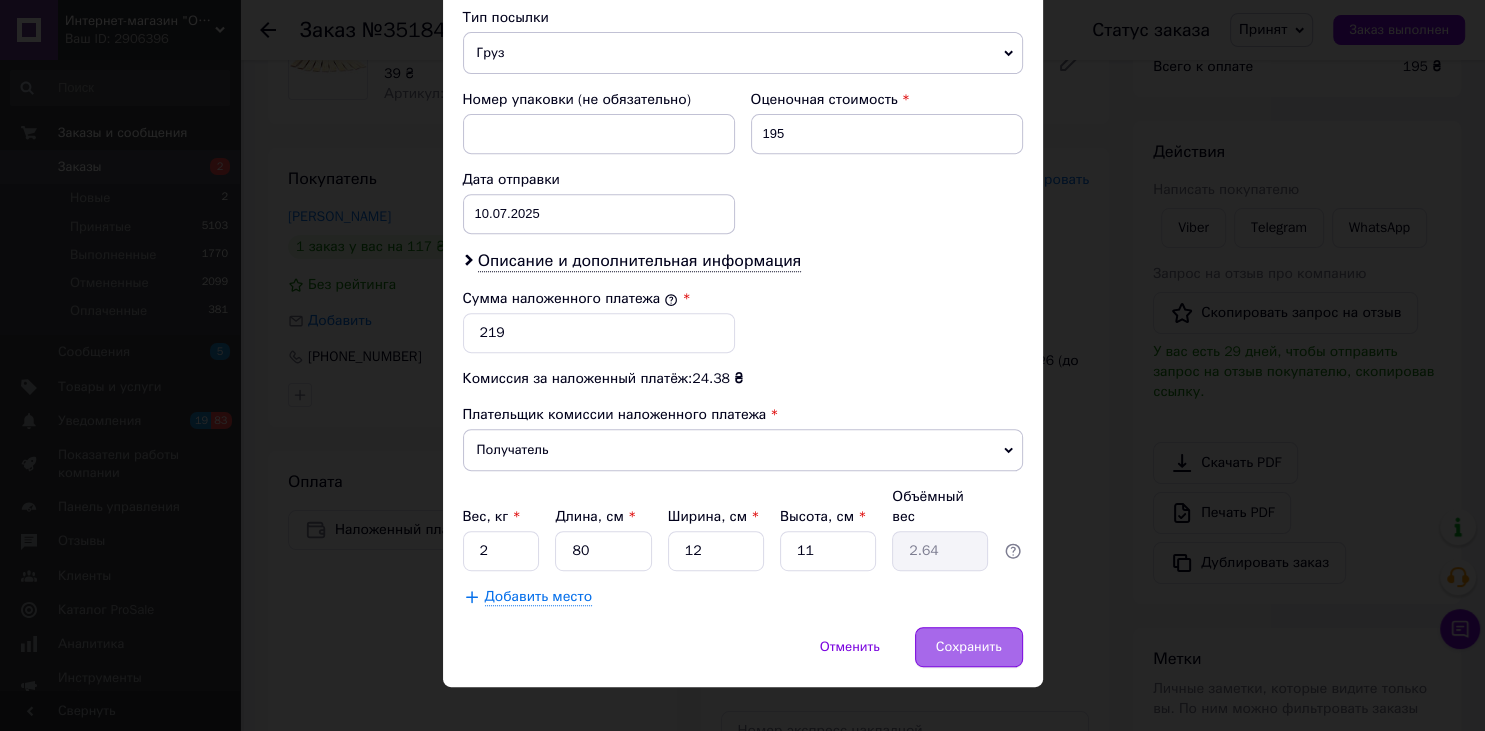 click on "Сохранить" at bounding box center [969, 647] 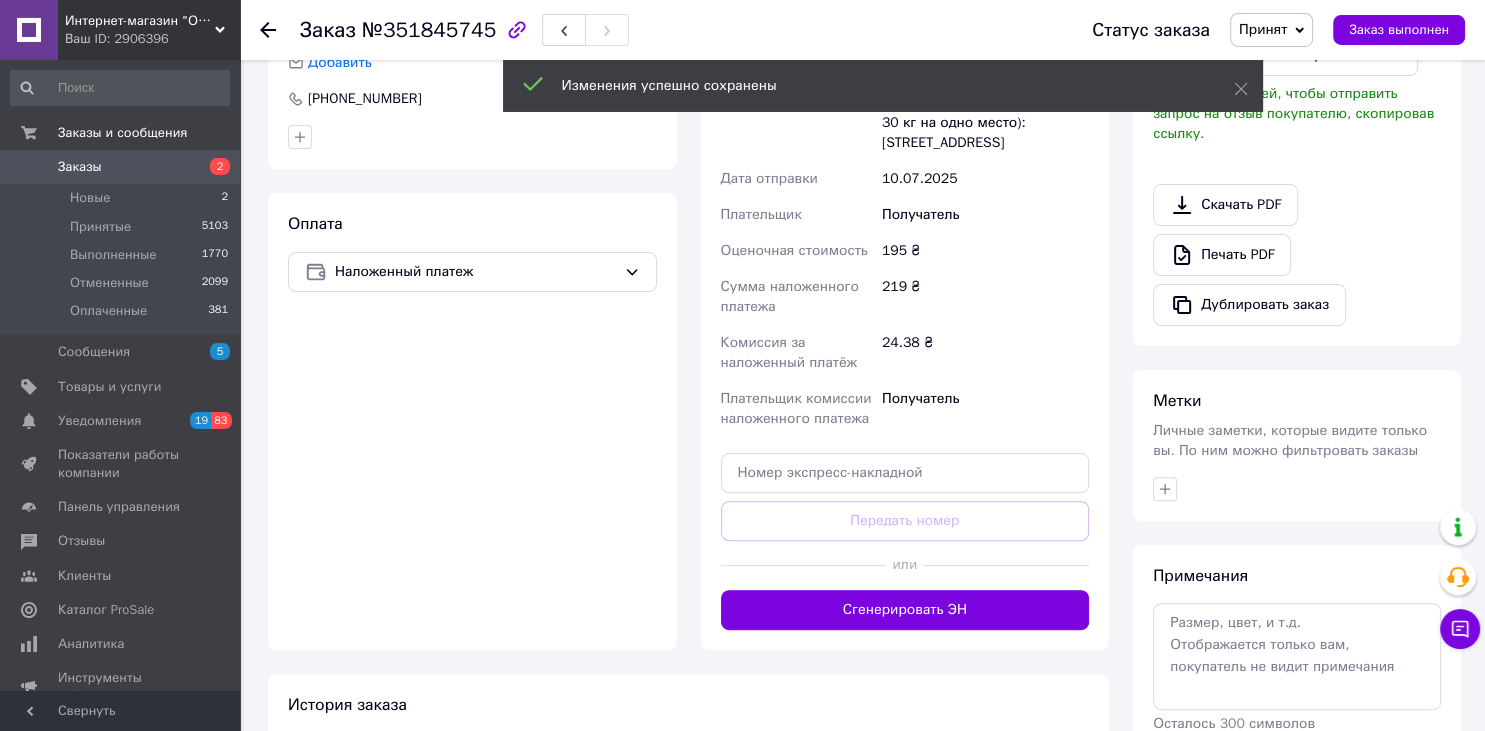 scroll, scrollTop: 528, scrollLeft: 0, axis: vertical 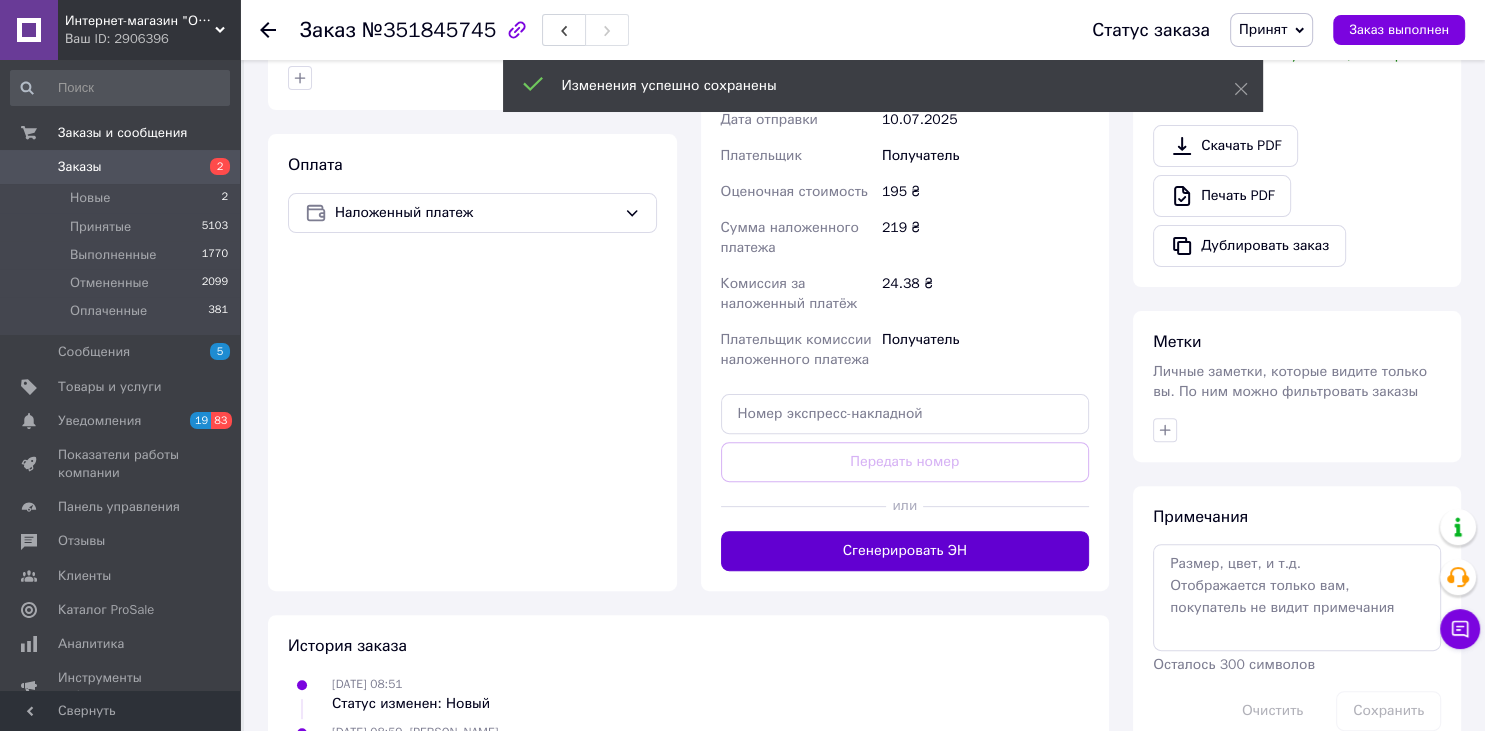 click on "Сгенерировать ЭН" at bounding box center [905, 551] 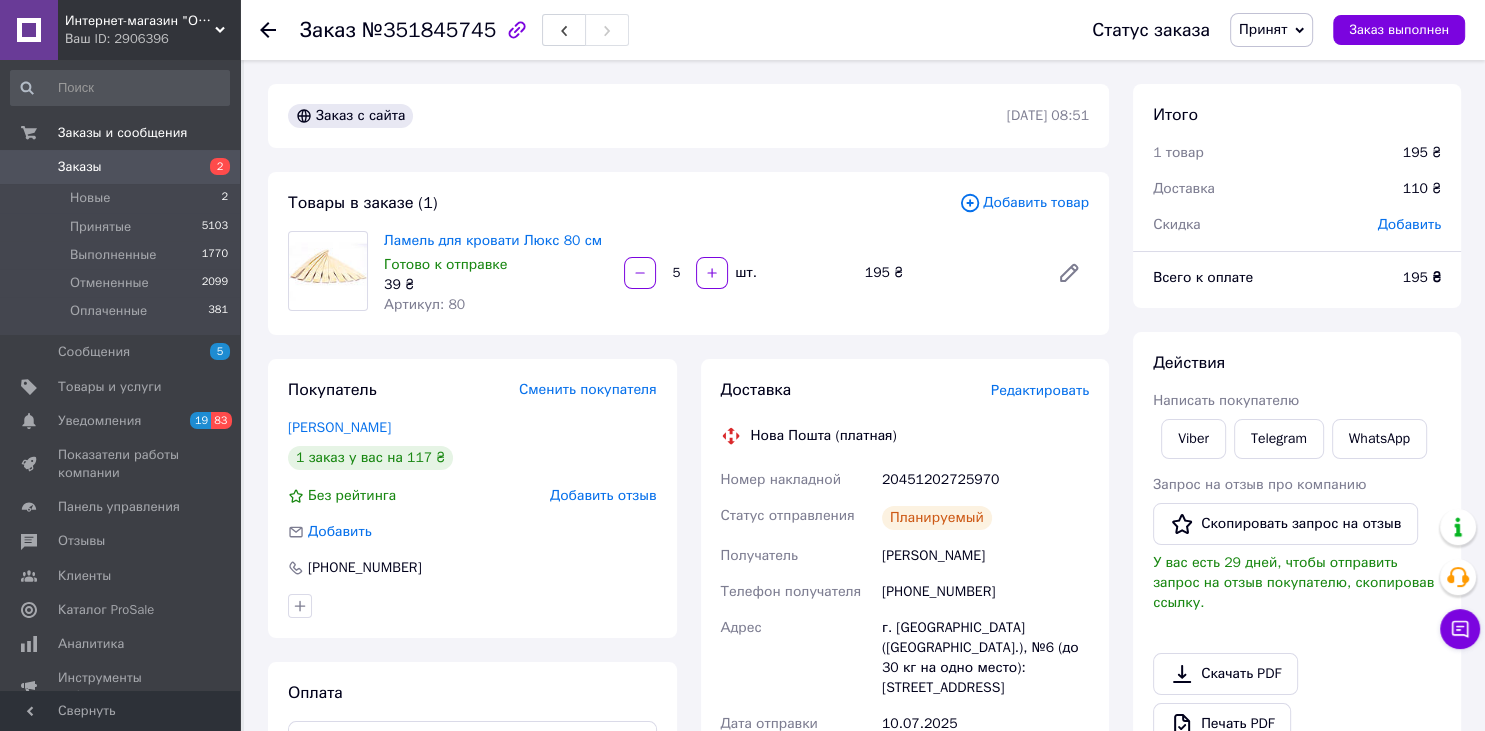 scroll, scrollTop: 422, scrollLeft: 0, axis: vertical 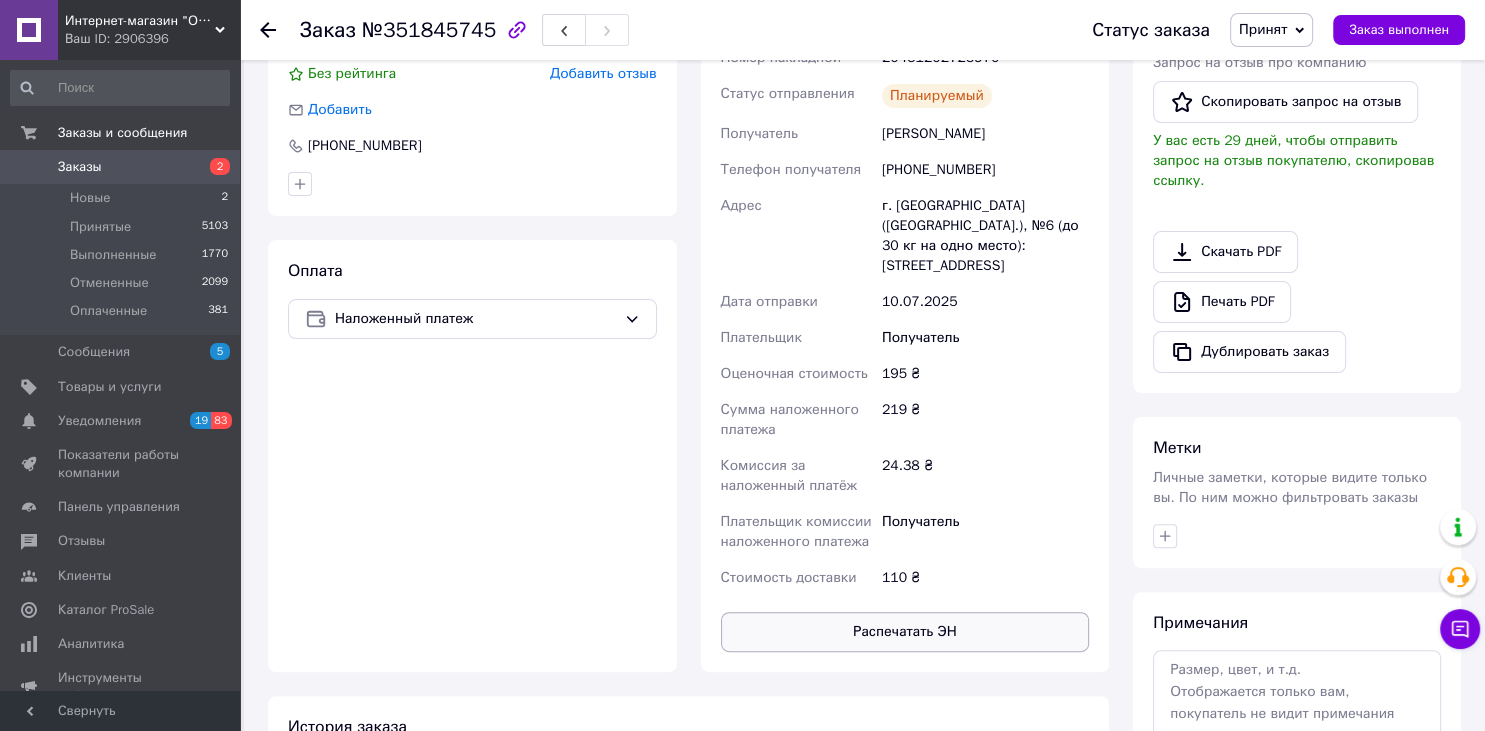 click on "Распечатать ЭН" at bounding box center [905, 632] 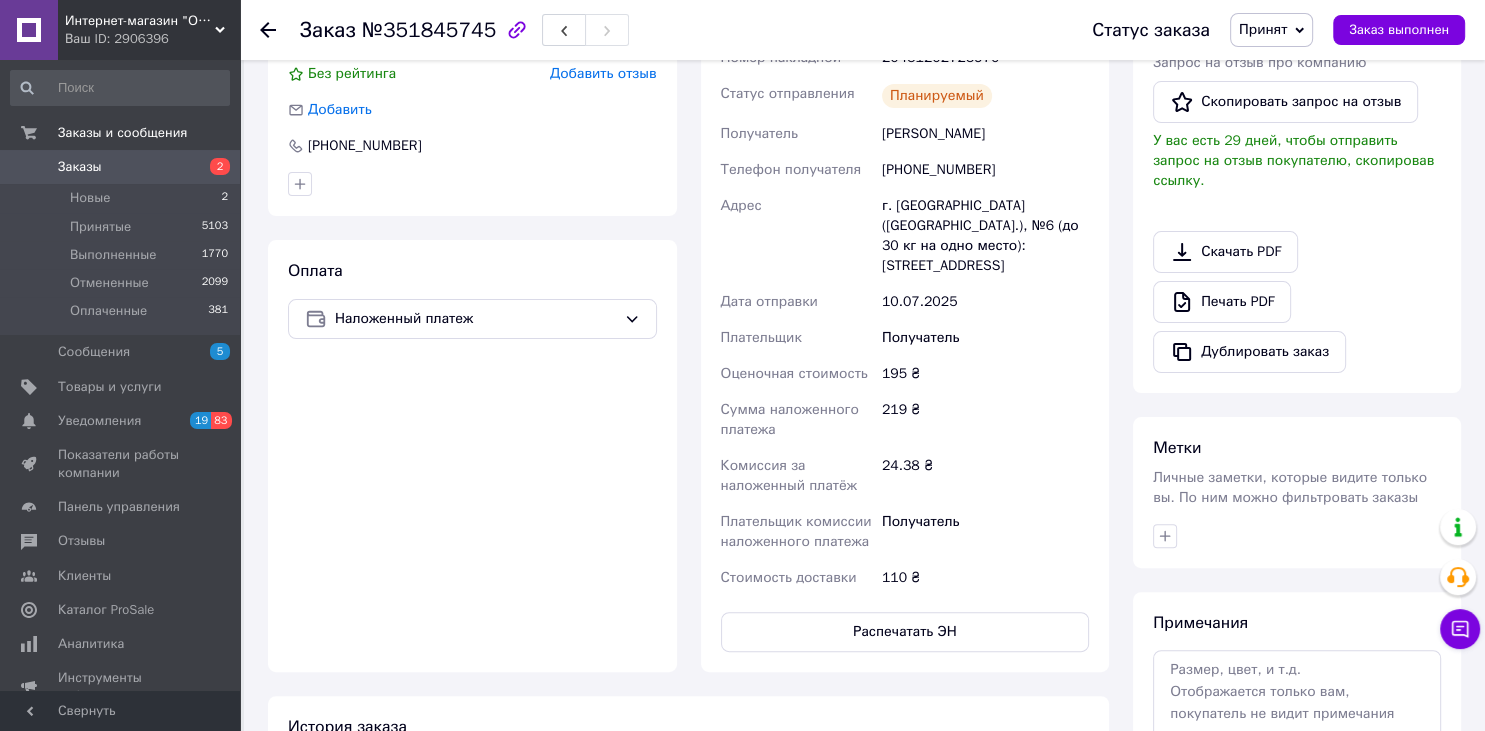 scroll, scrollTop: 0, scrollLeft: 0, axis: both 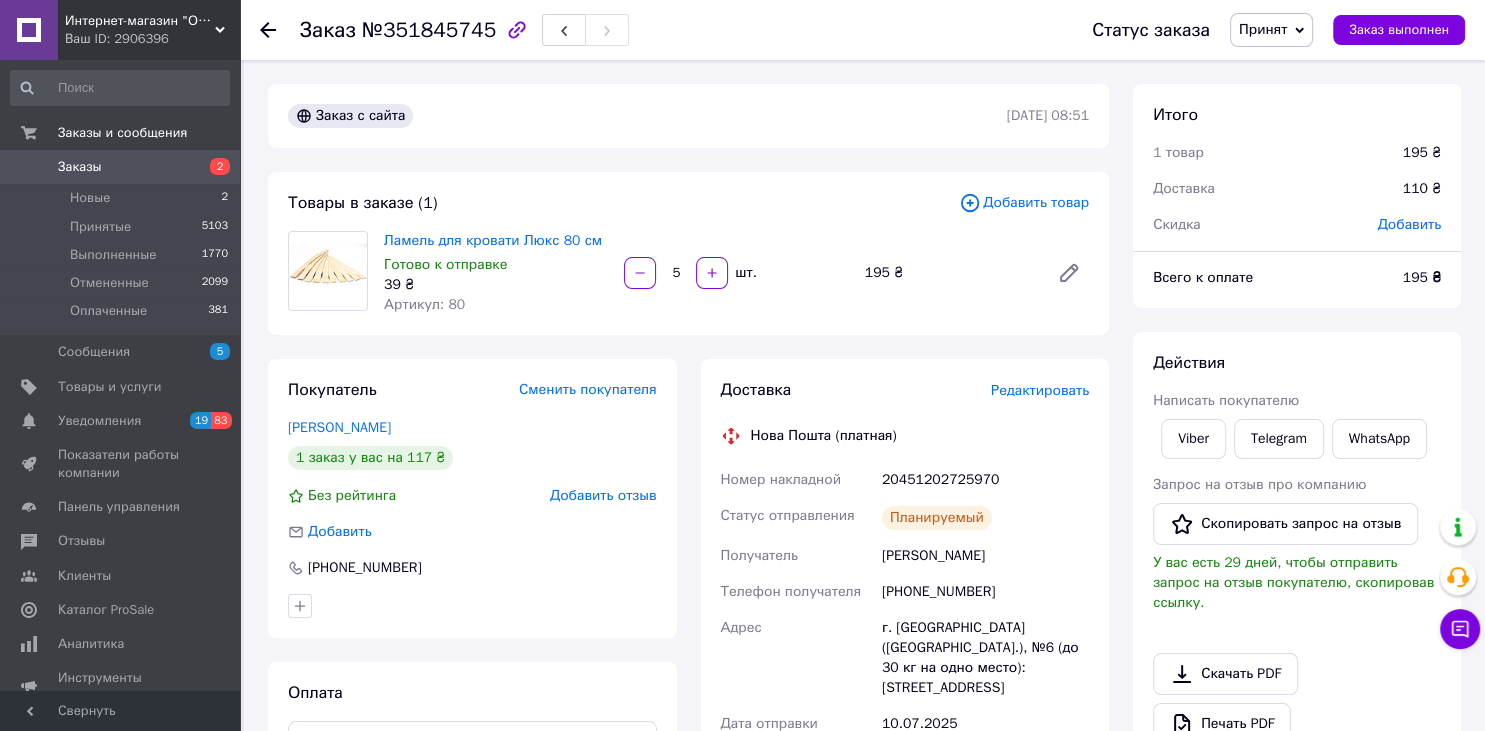 click on "Интернет-магазин "Океан Мебели"" at bounding box center (140, 21) 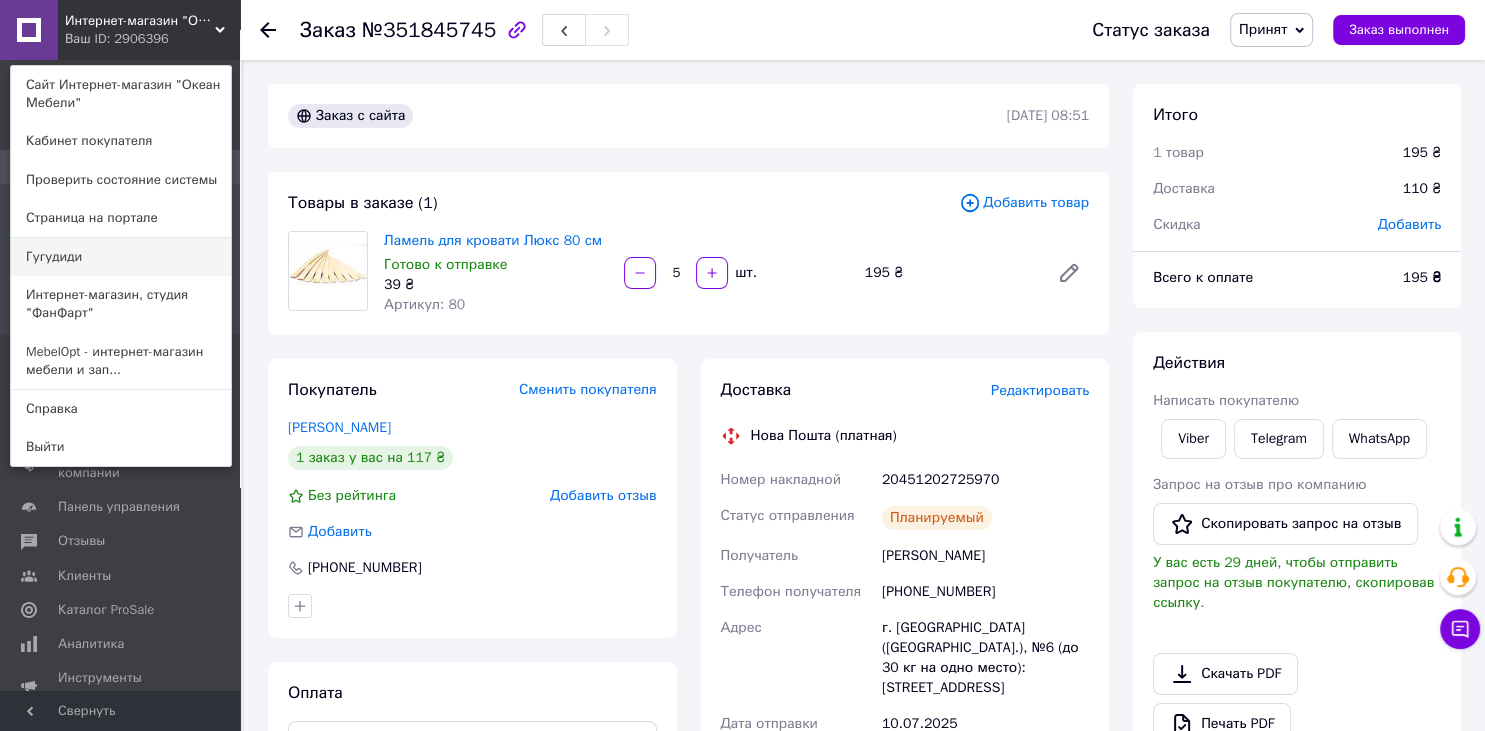 click on "Гугудиди" at bounding box center [121, 257] 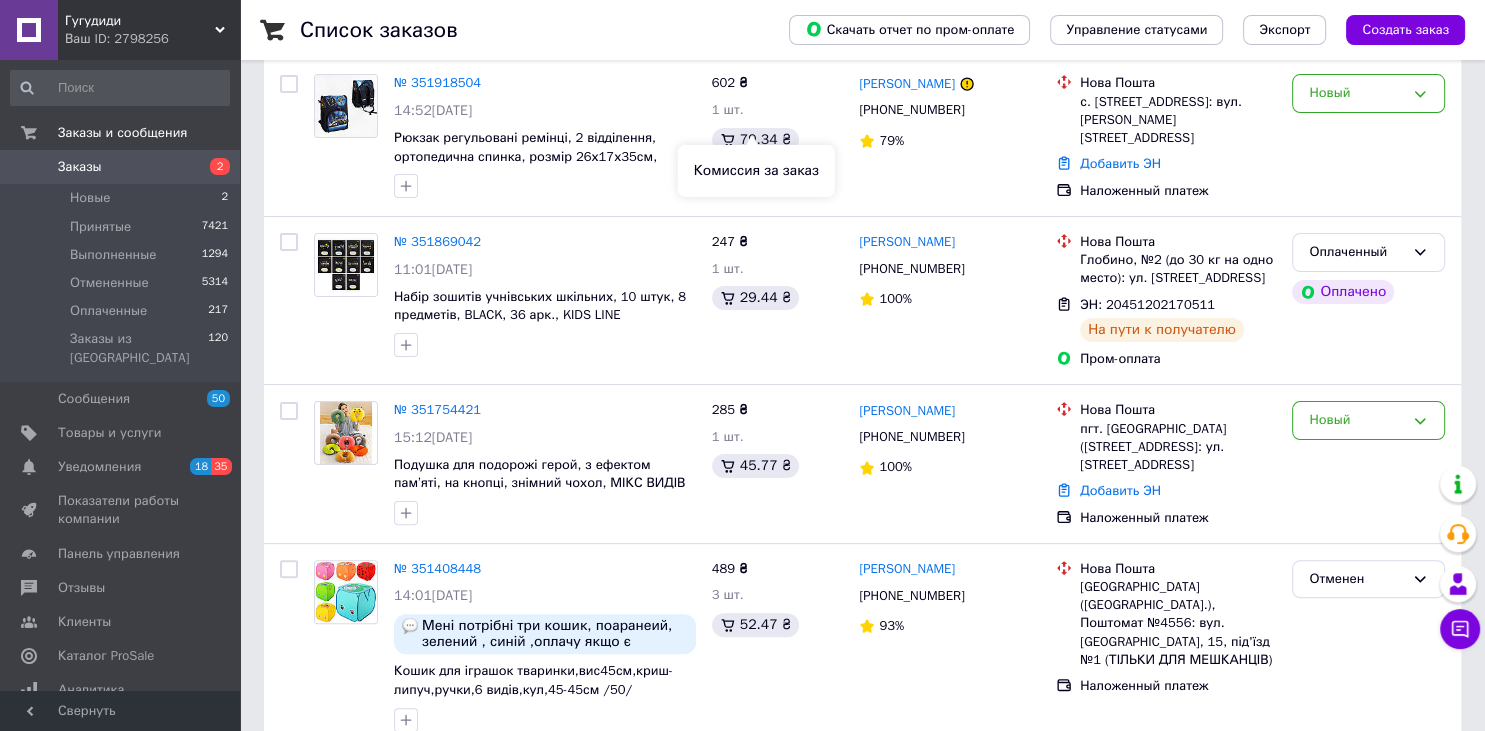 scroll, scrollTop: 528, scrollLeft: 0, axis: vertical 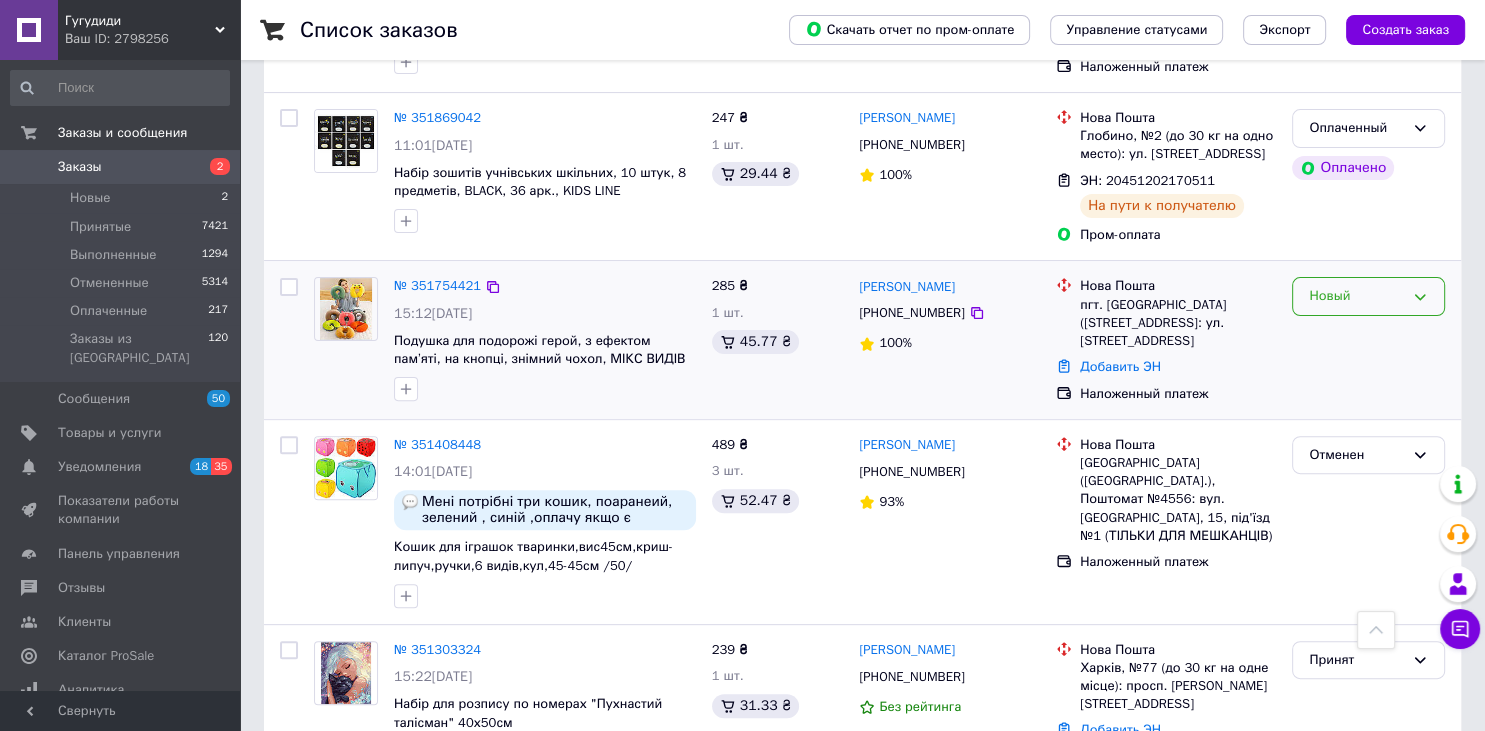click on "Новый" at bounding box center (1356, 296) 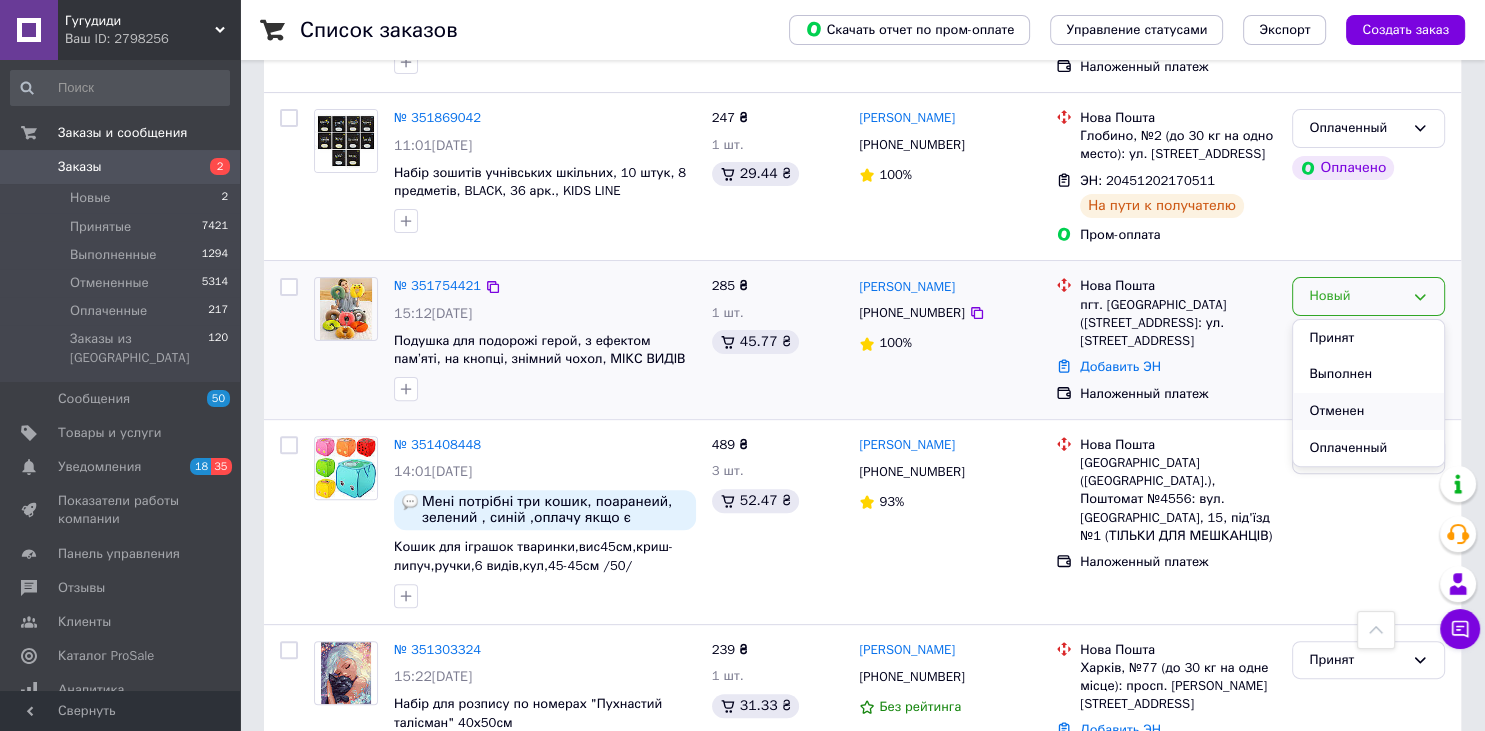 click on "Отменен" at bounding box center [1368, 411] 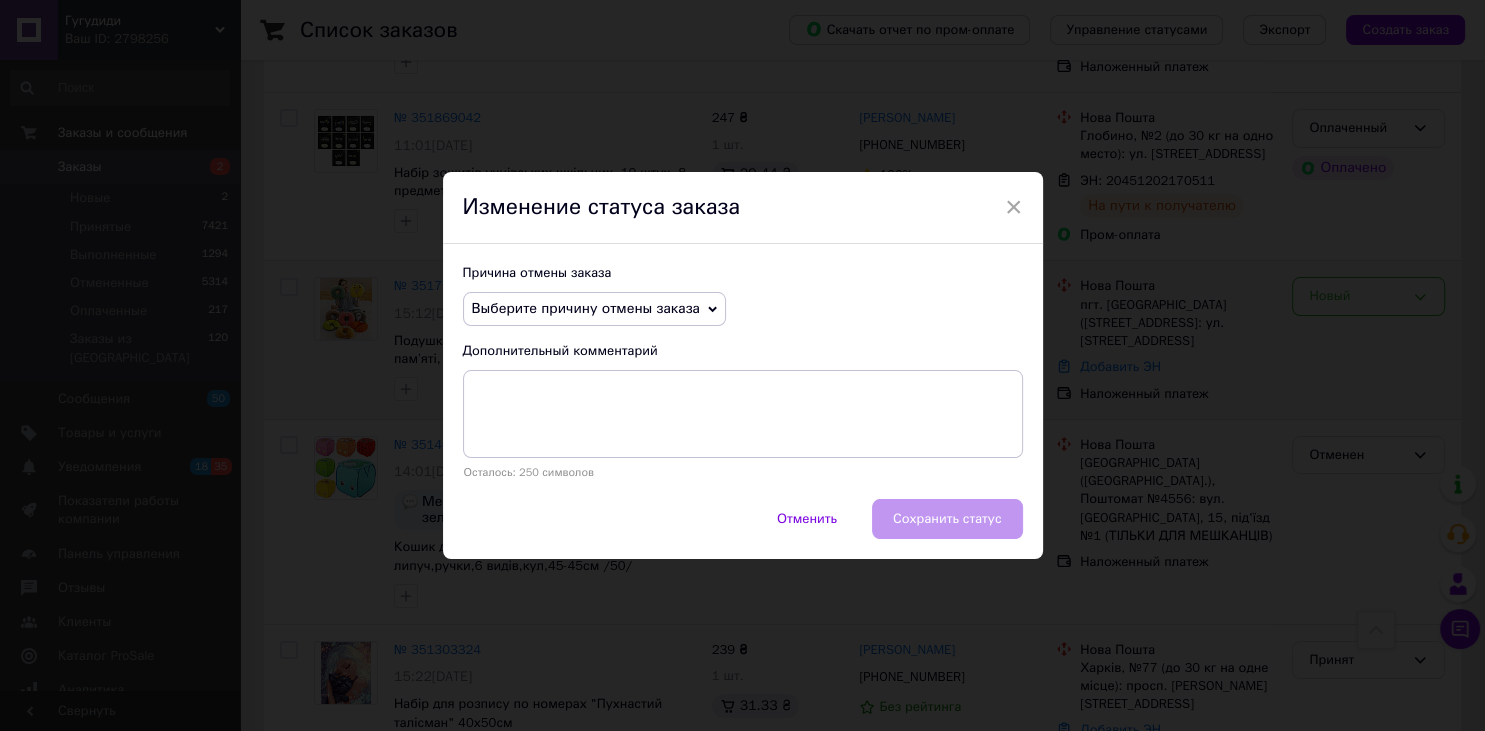 click on "Выберите причину отмены заказа" at bounding box center [586, 308] 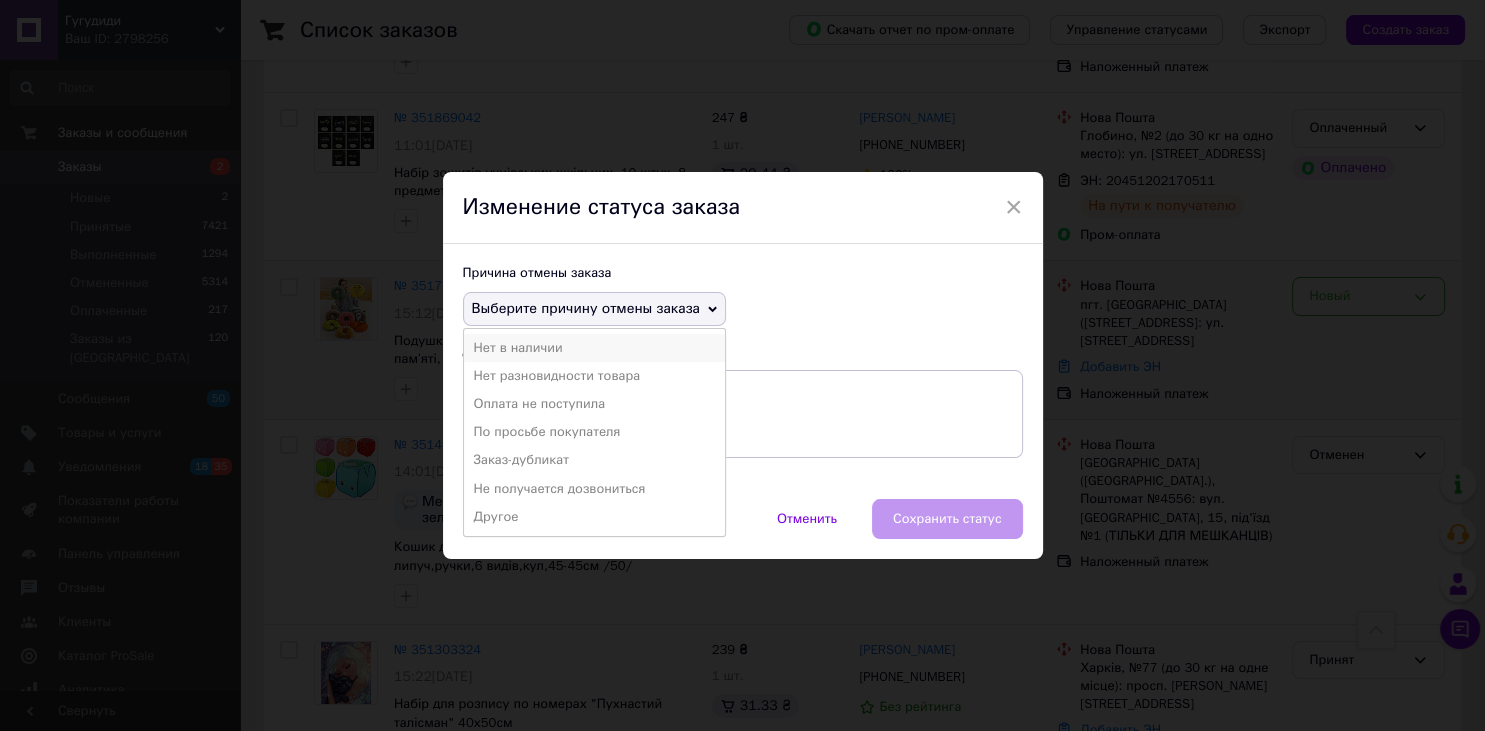 click on "Нет в наличии" at bounding box center (594, 348) 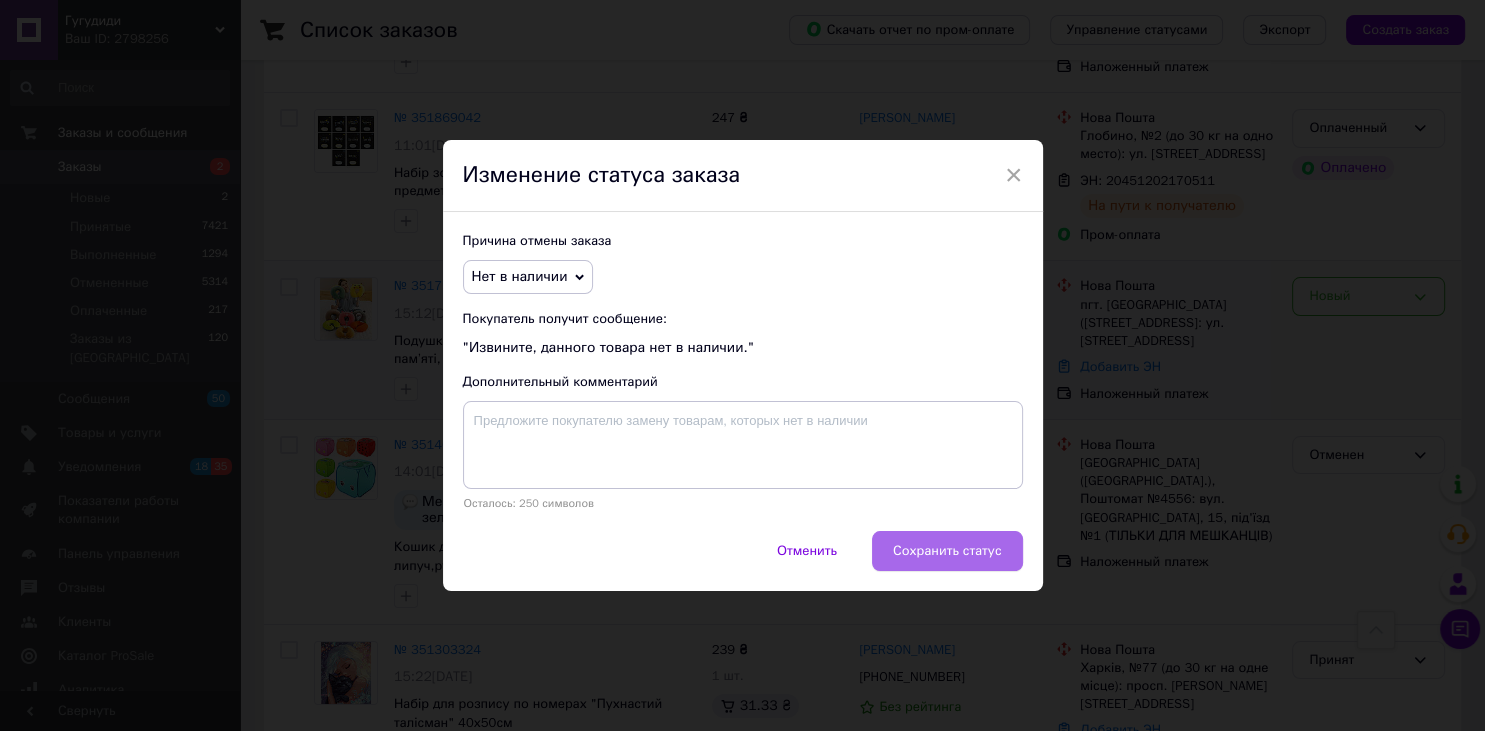 click on "Сохранить статус" at bounding box center (947, 551) 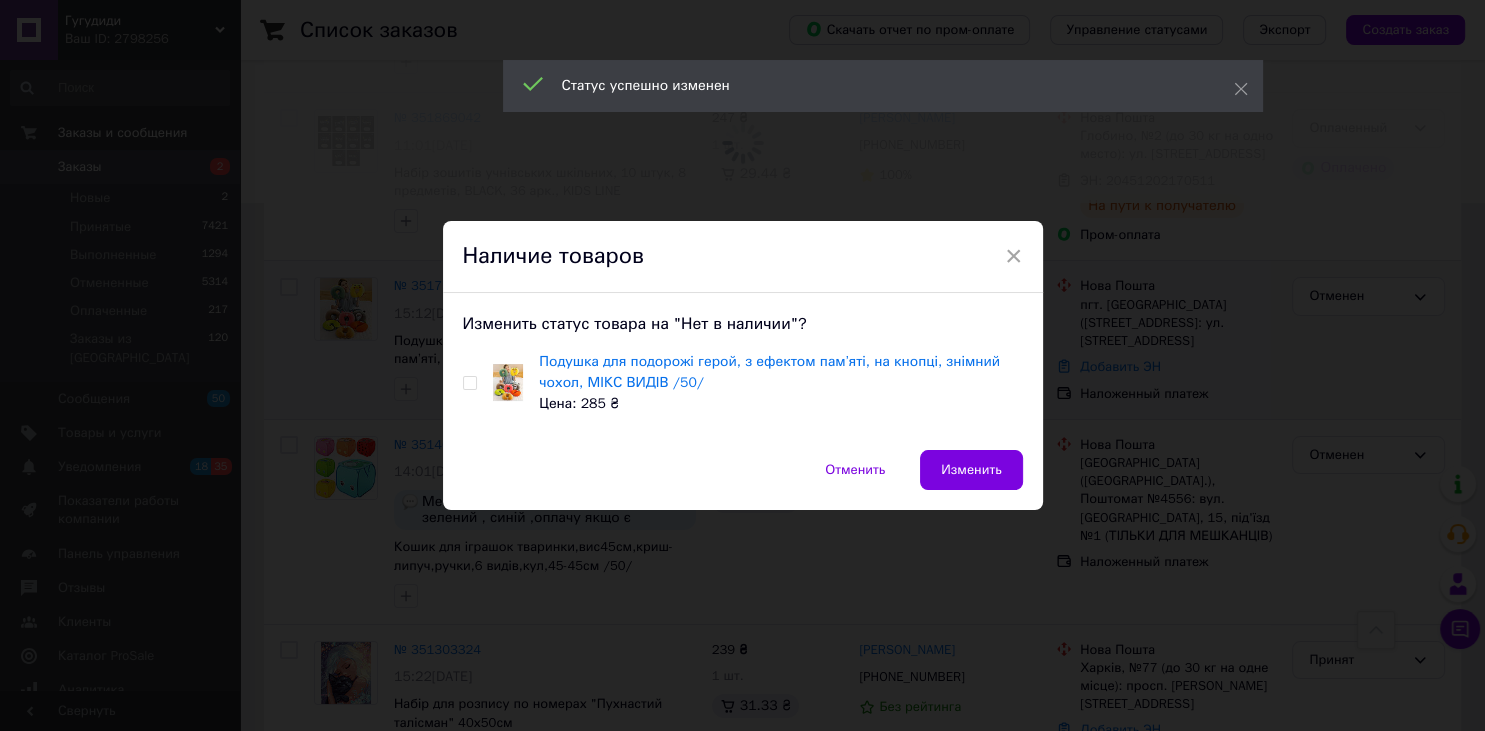 click at bounding box center (469, 383) 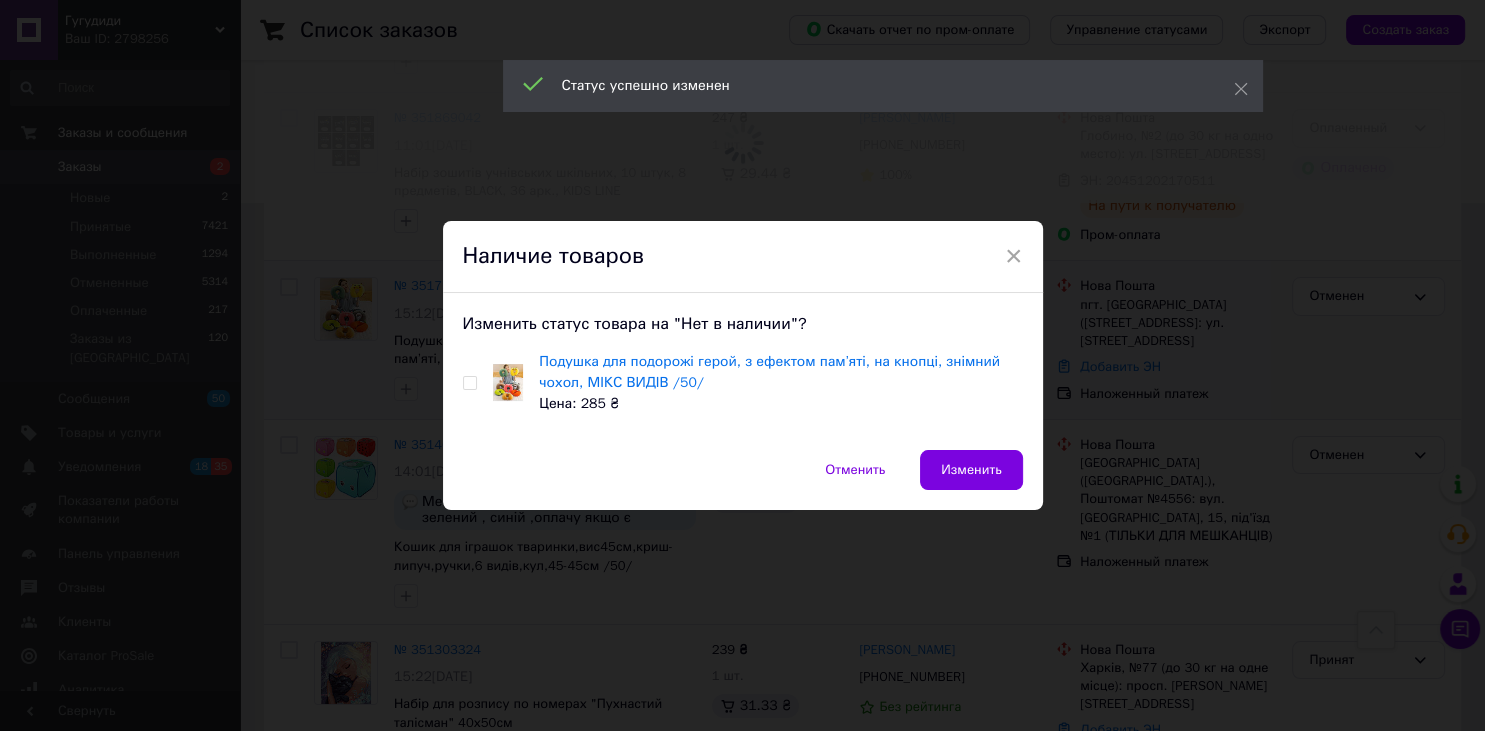 checkbox on "true" 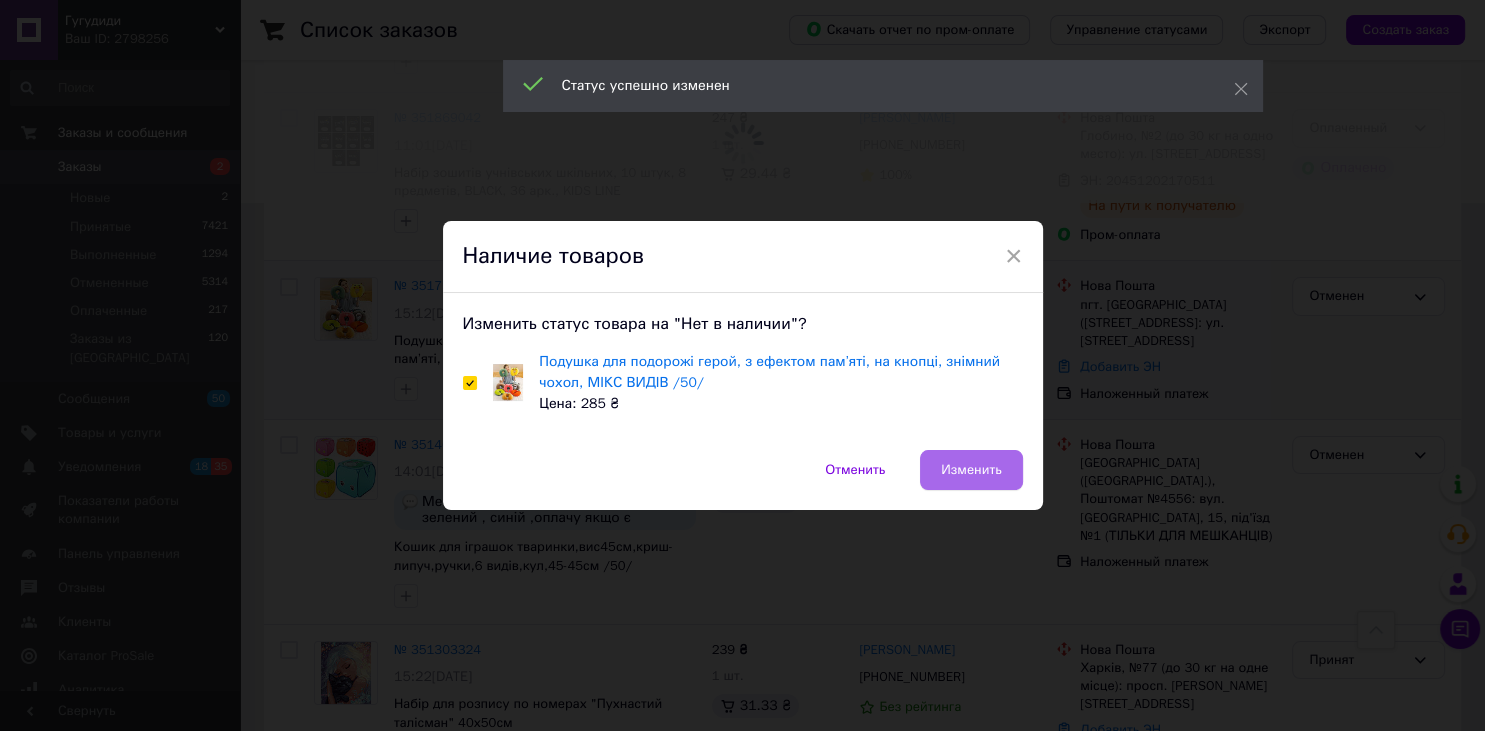 click on "Изменить" at bounding box center [971, 470] 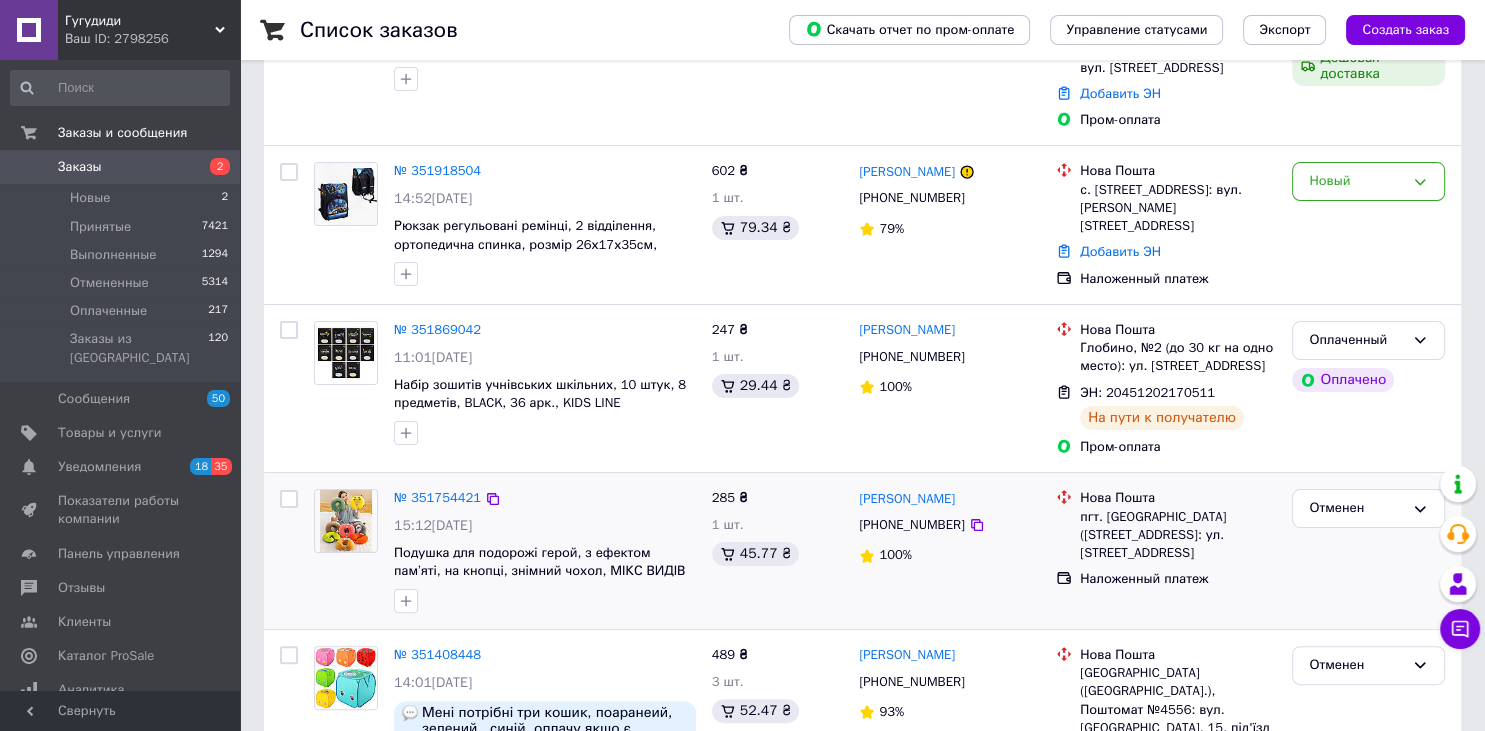 scroll, scrollTop: 105, scrollLeft: 0, axis: vertical 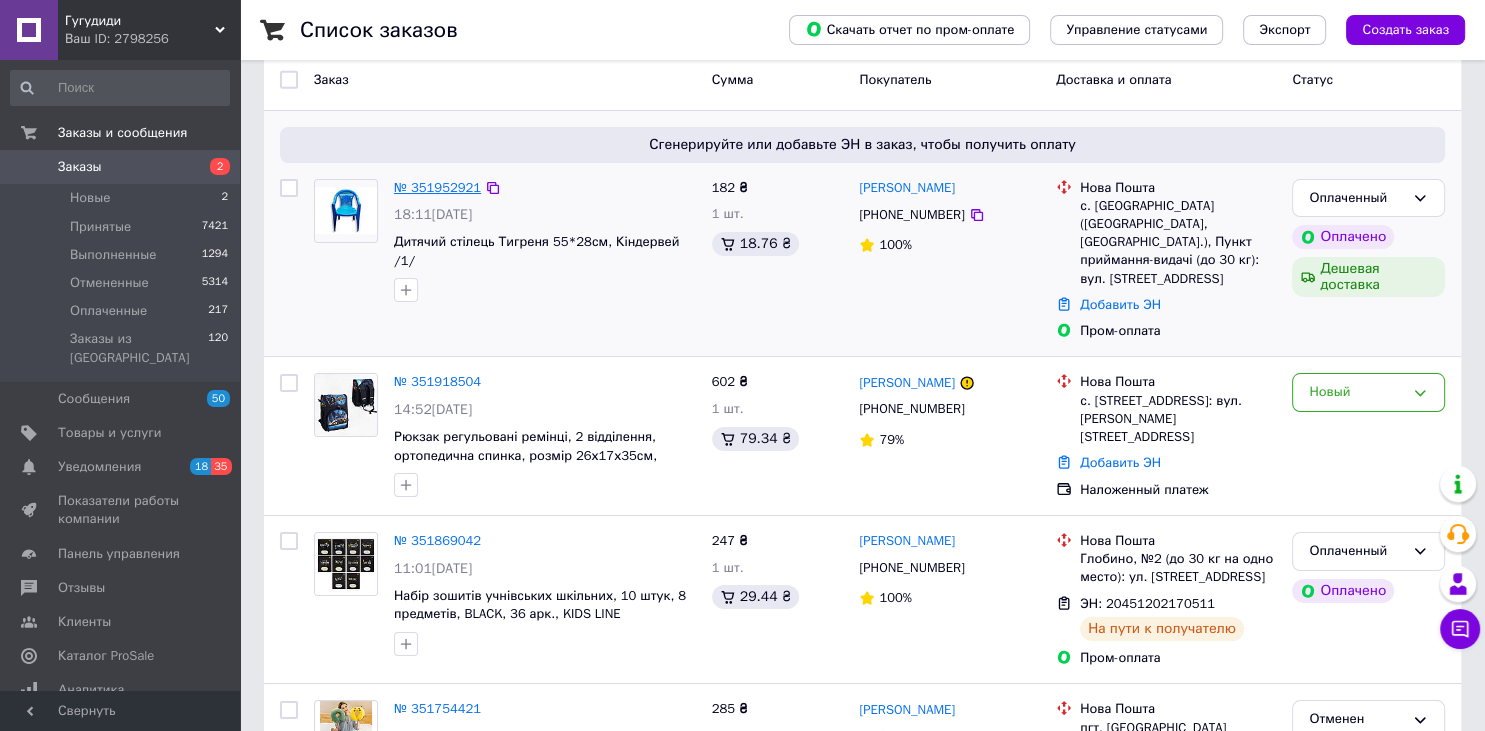 click on "№ 351952921" at bounding box center [437, 187] 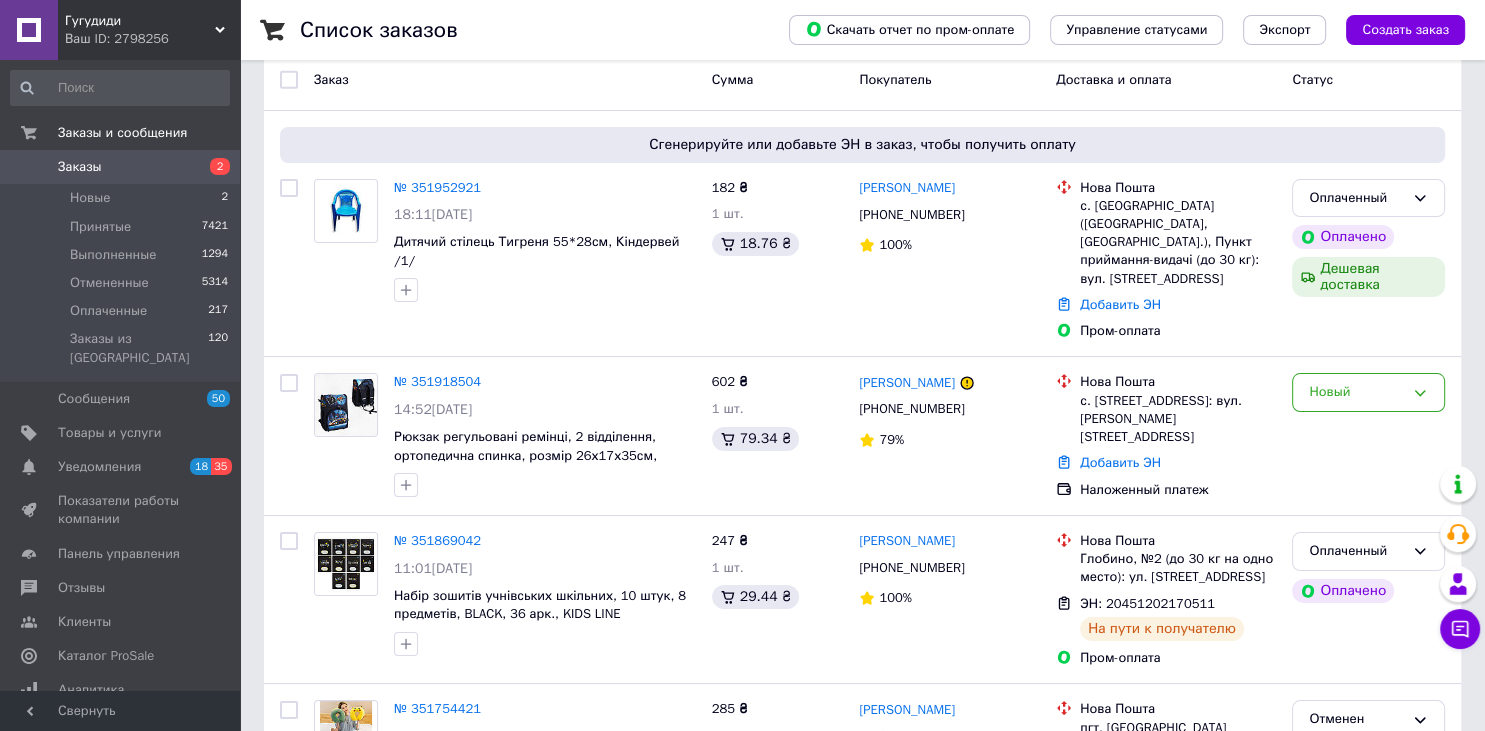 scroll, scrollTop: 0, scrollLeft: 0, axis: both 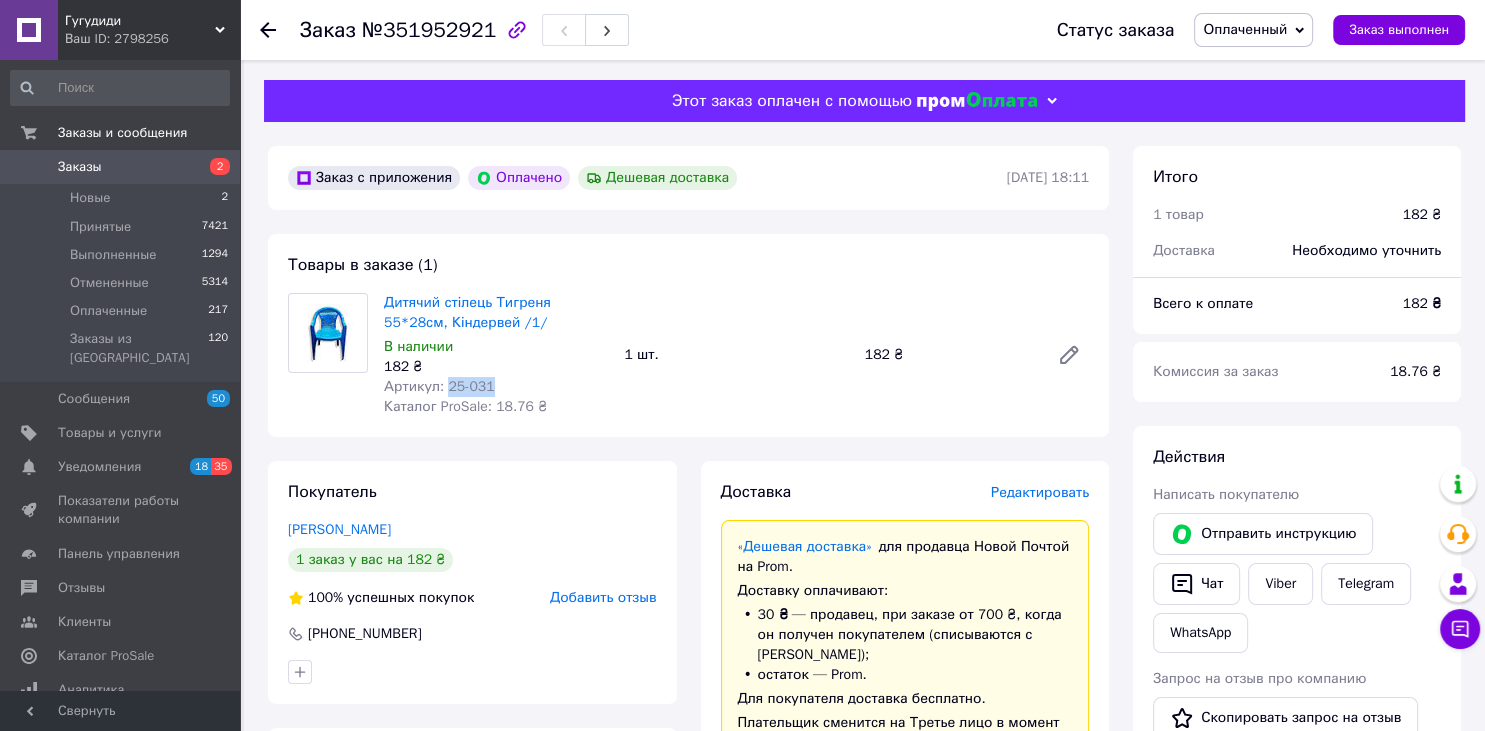 drag, startPoint x: 452, startPoint y: 387, endPoint x: 501, endPoint y: 387, distance: 49 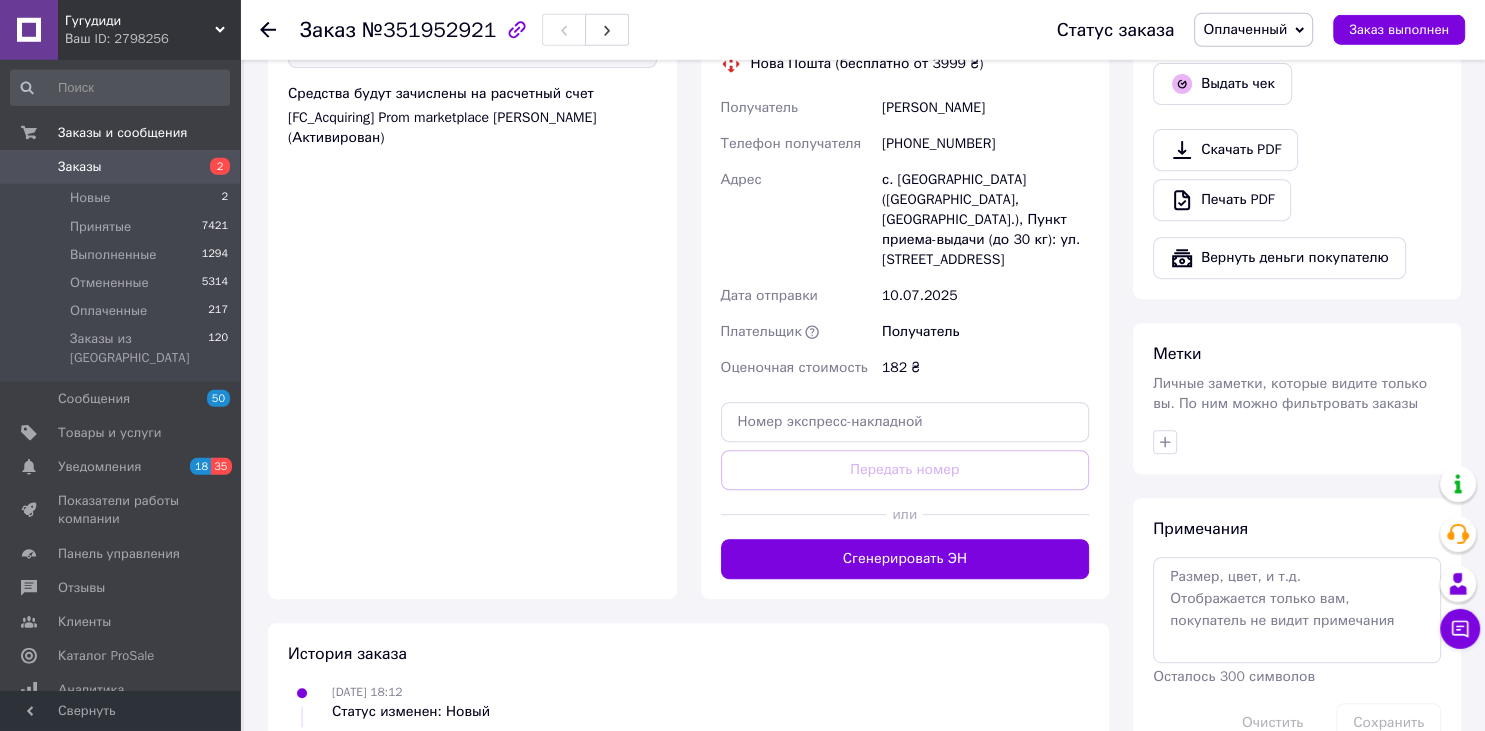 scroll, scrollTop: 844, scrollLeft: 0, axis: vertical 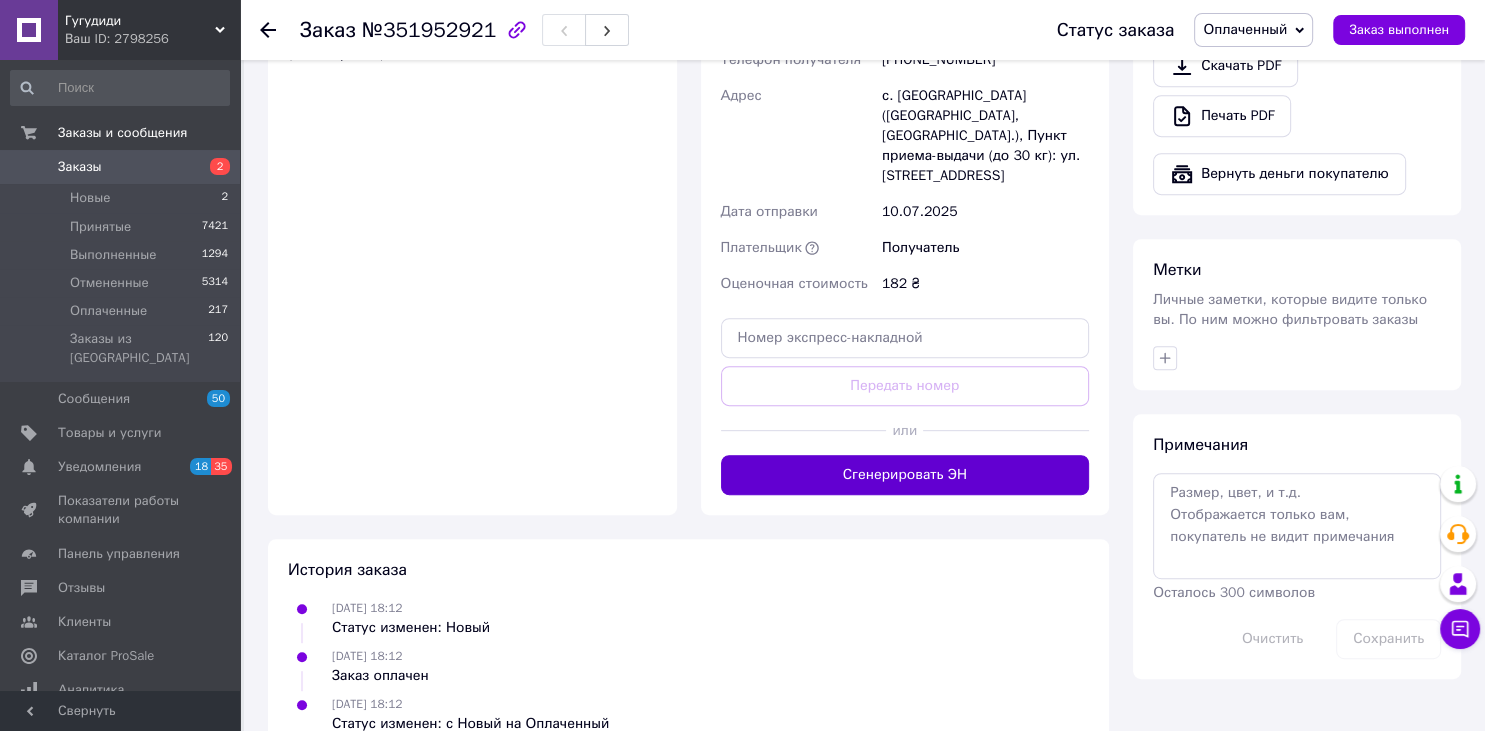 click on "Сгенерировать ЭН" at bounding box center (905, 475) 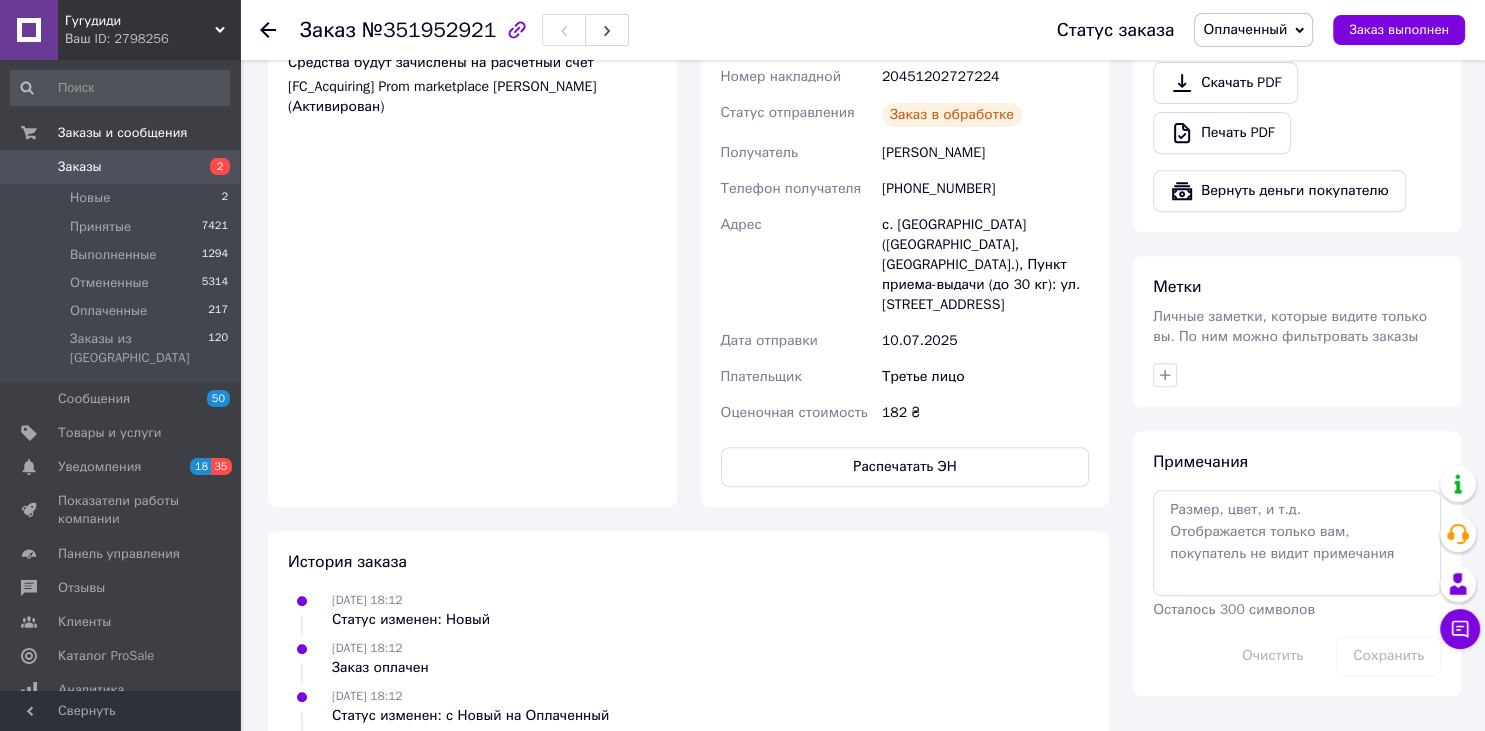 scroll, scrollTop: 580, scrollLeft: 0, axis: vertical 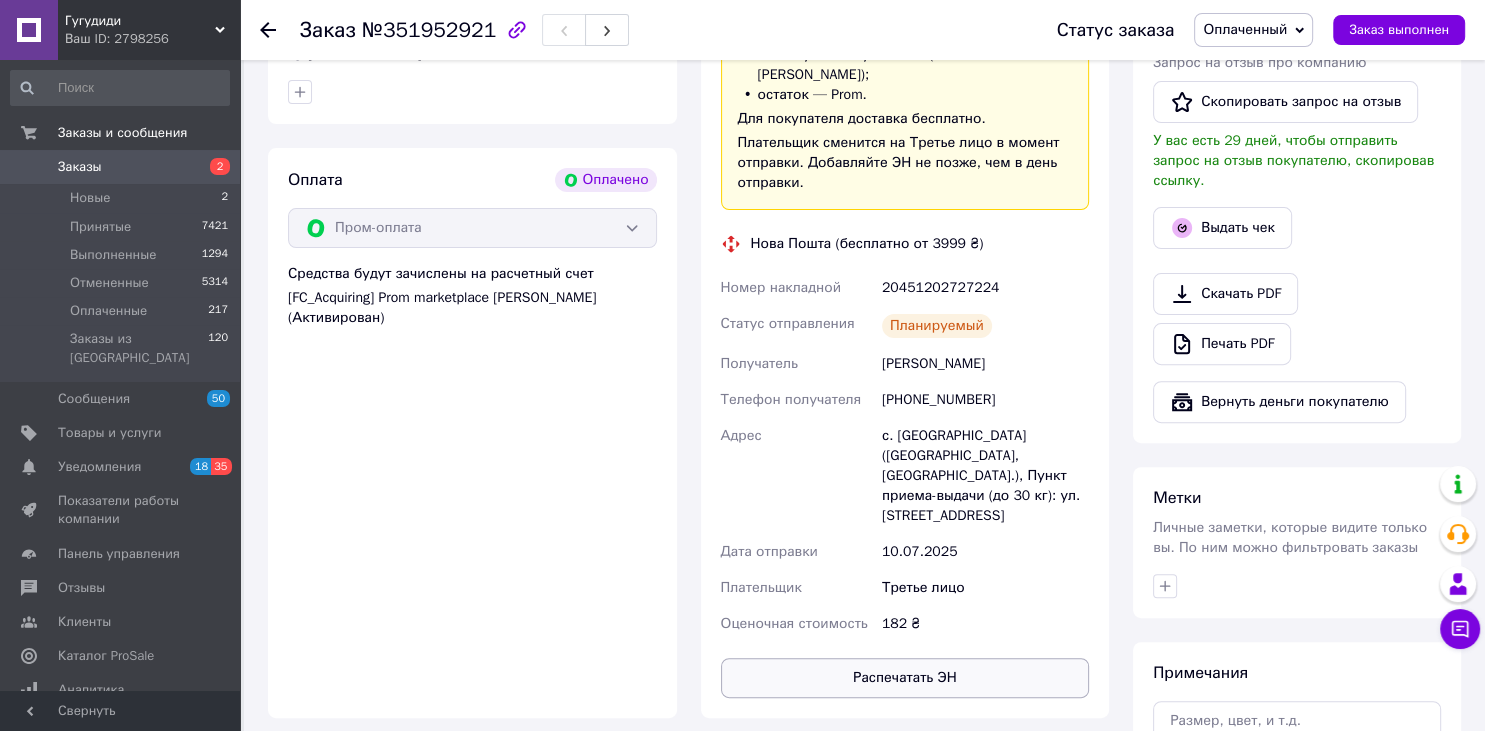 click on "Распечатать ЭН" at bounding box center (905, 678) 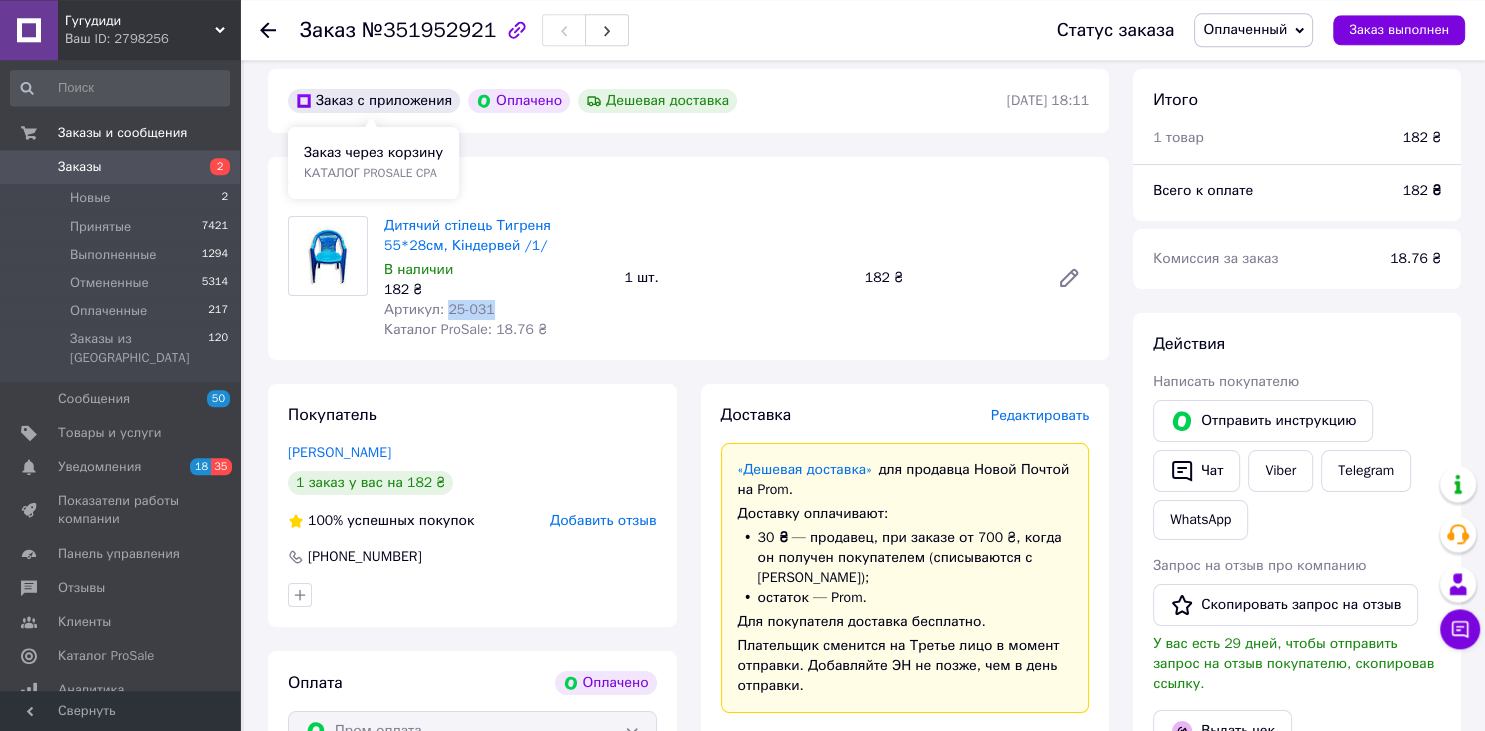 scroll, scrollTop: 52, scrollLeft: 0, axis: vertical 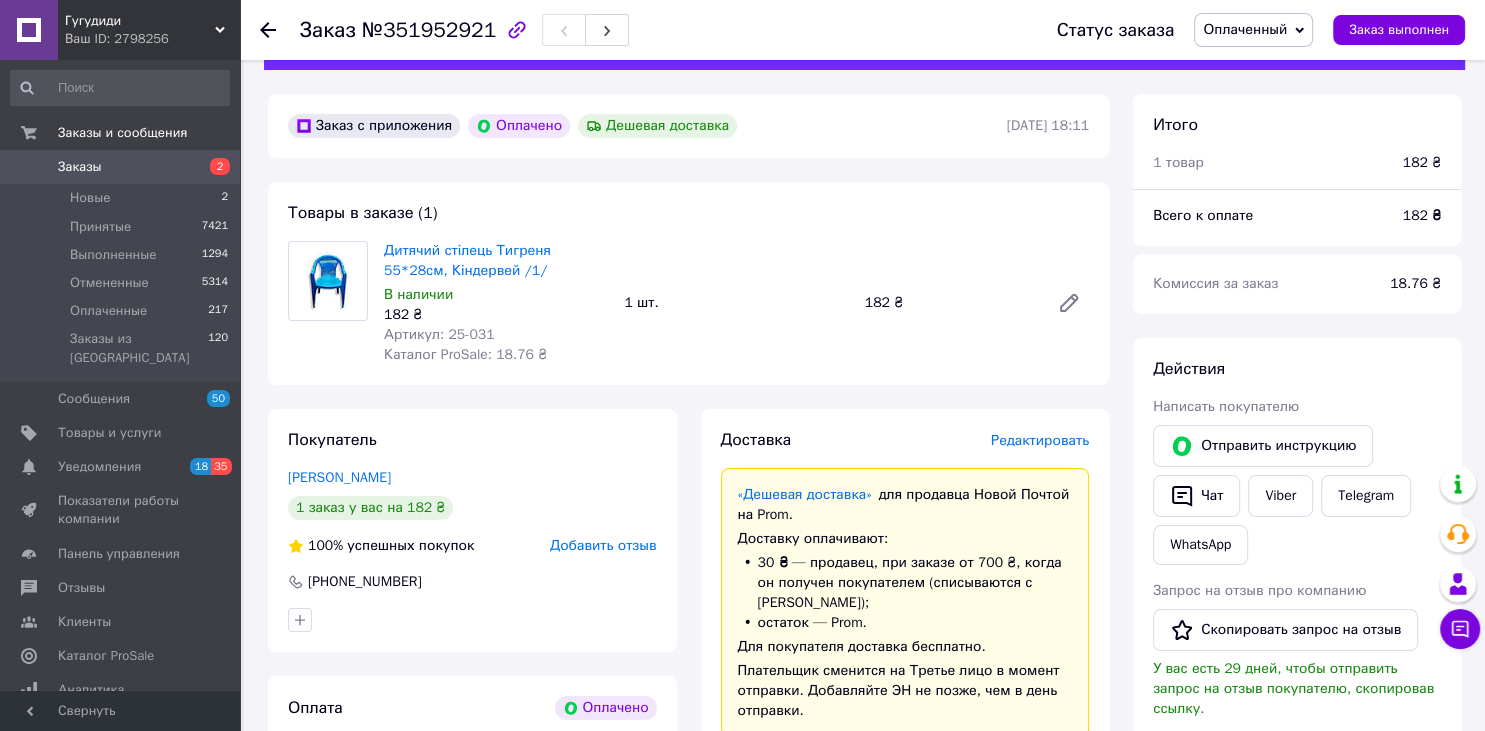 click 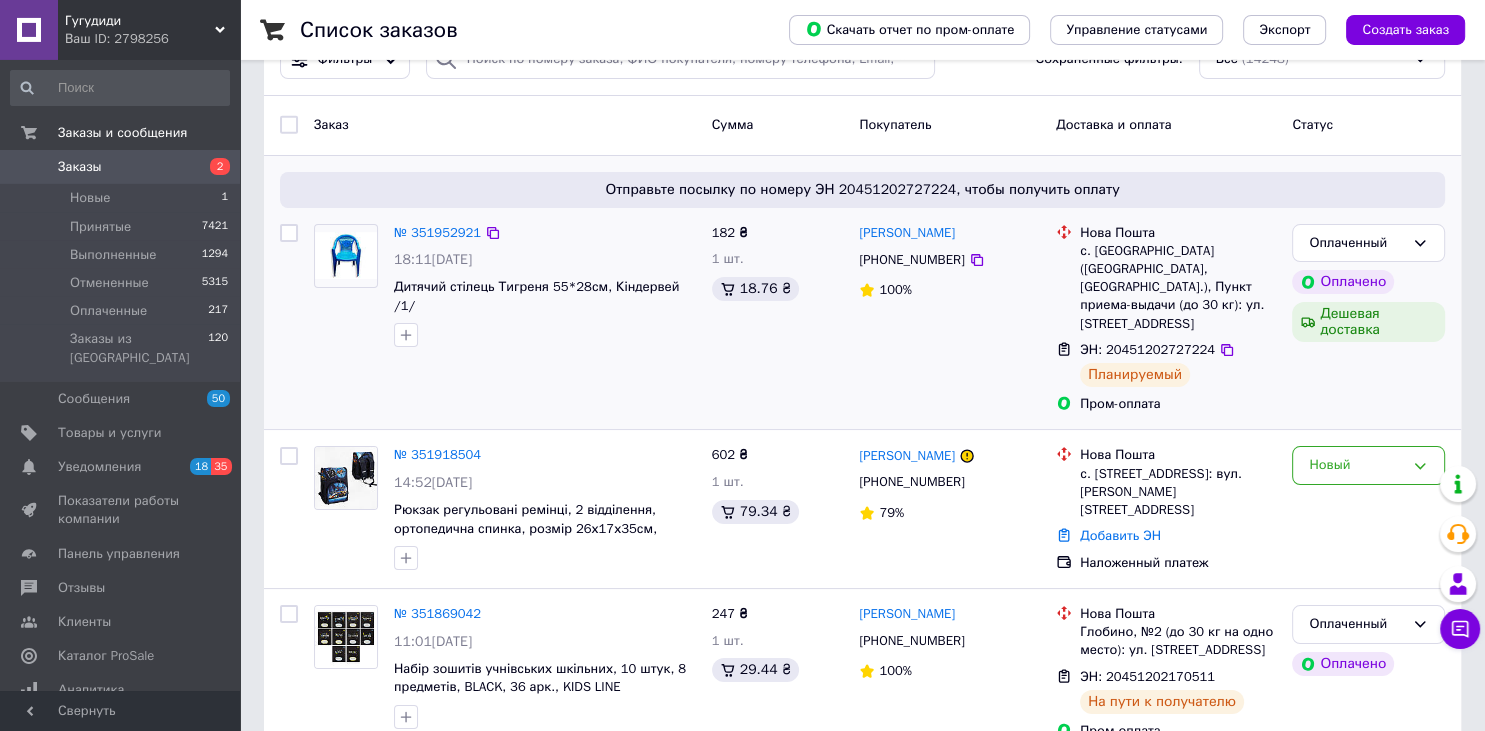 scroll, scrollTop: 105, scrollLeft: 0, axis: vertical 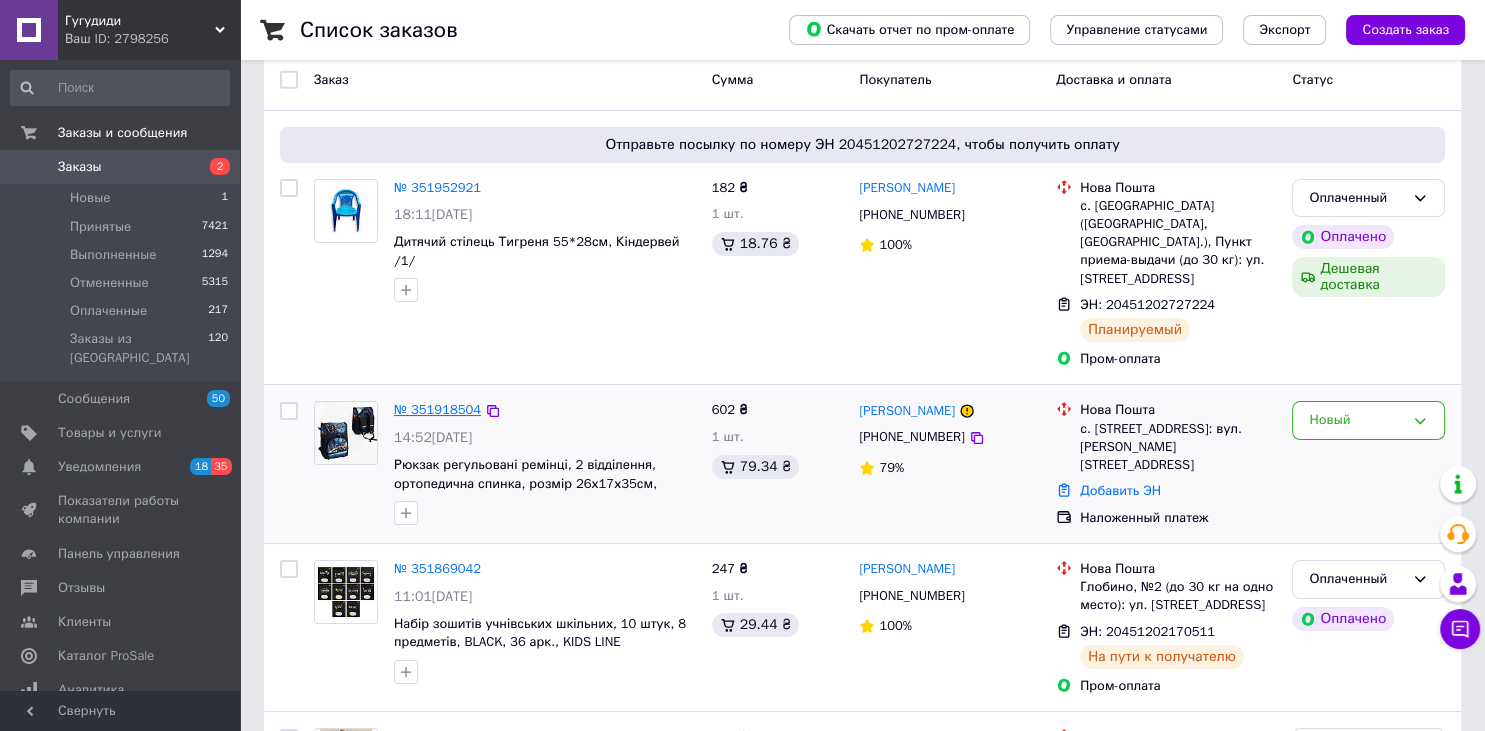 click on "№ 351918504" at bounding box center (437, 409) 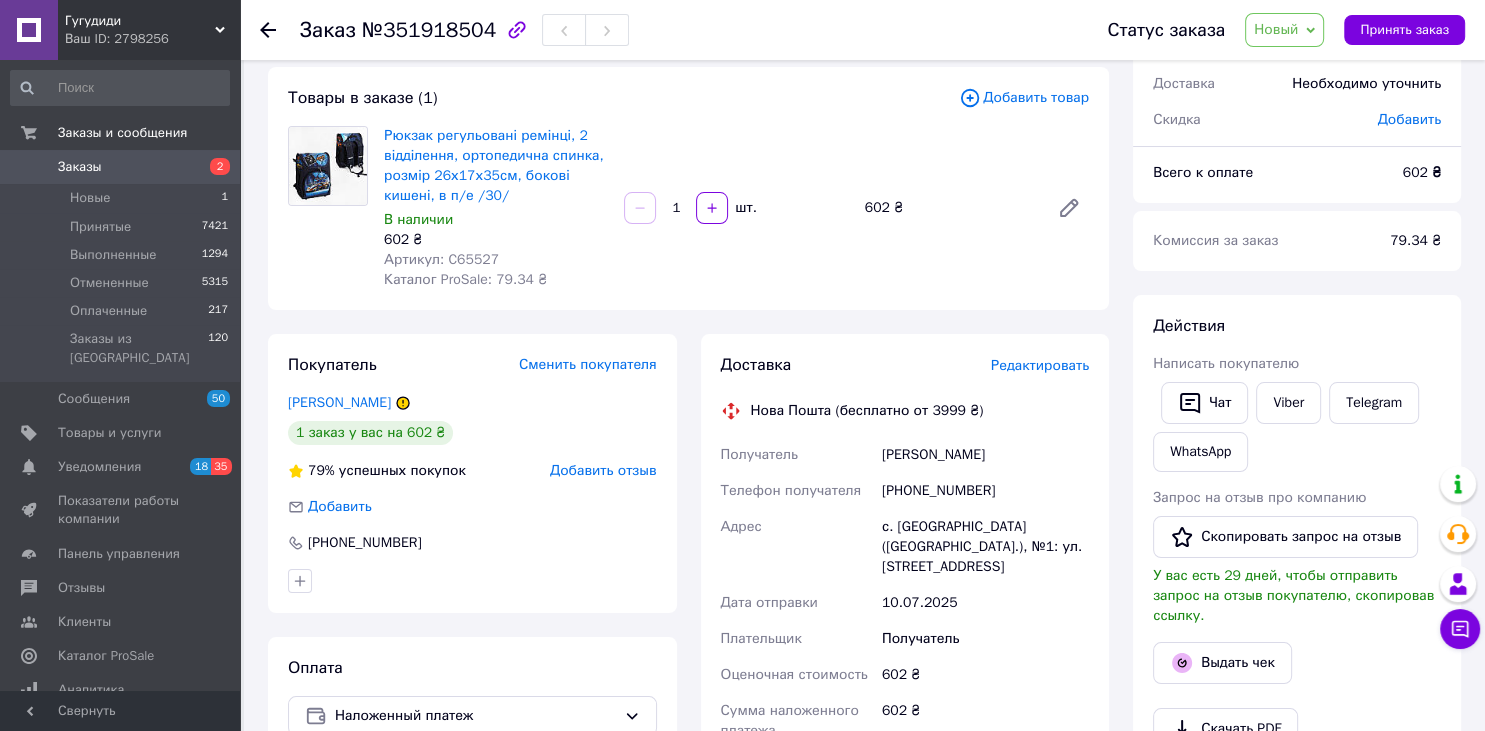 click on "Добавить отзыв" at bounding box center (603, 470) 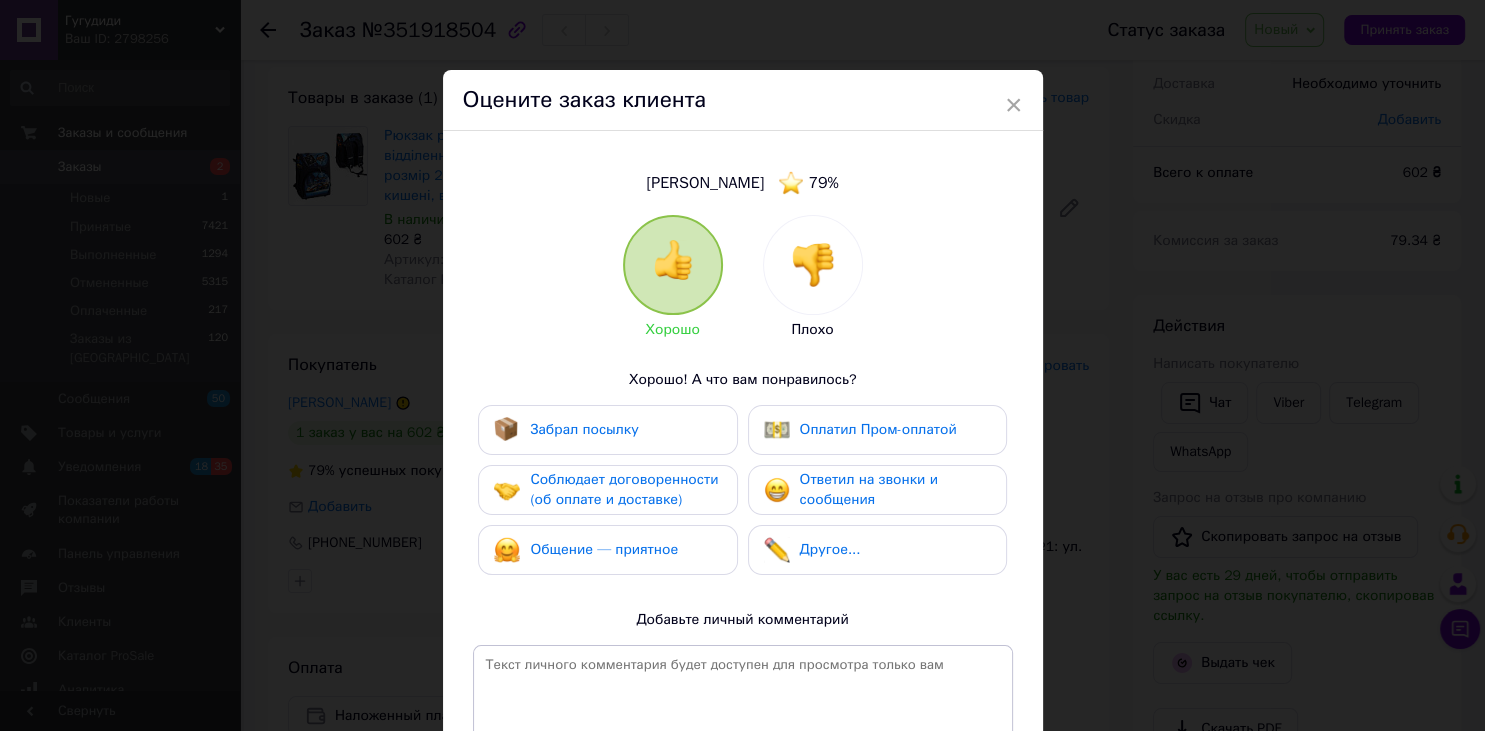 click at bounding box center [813, 265] 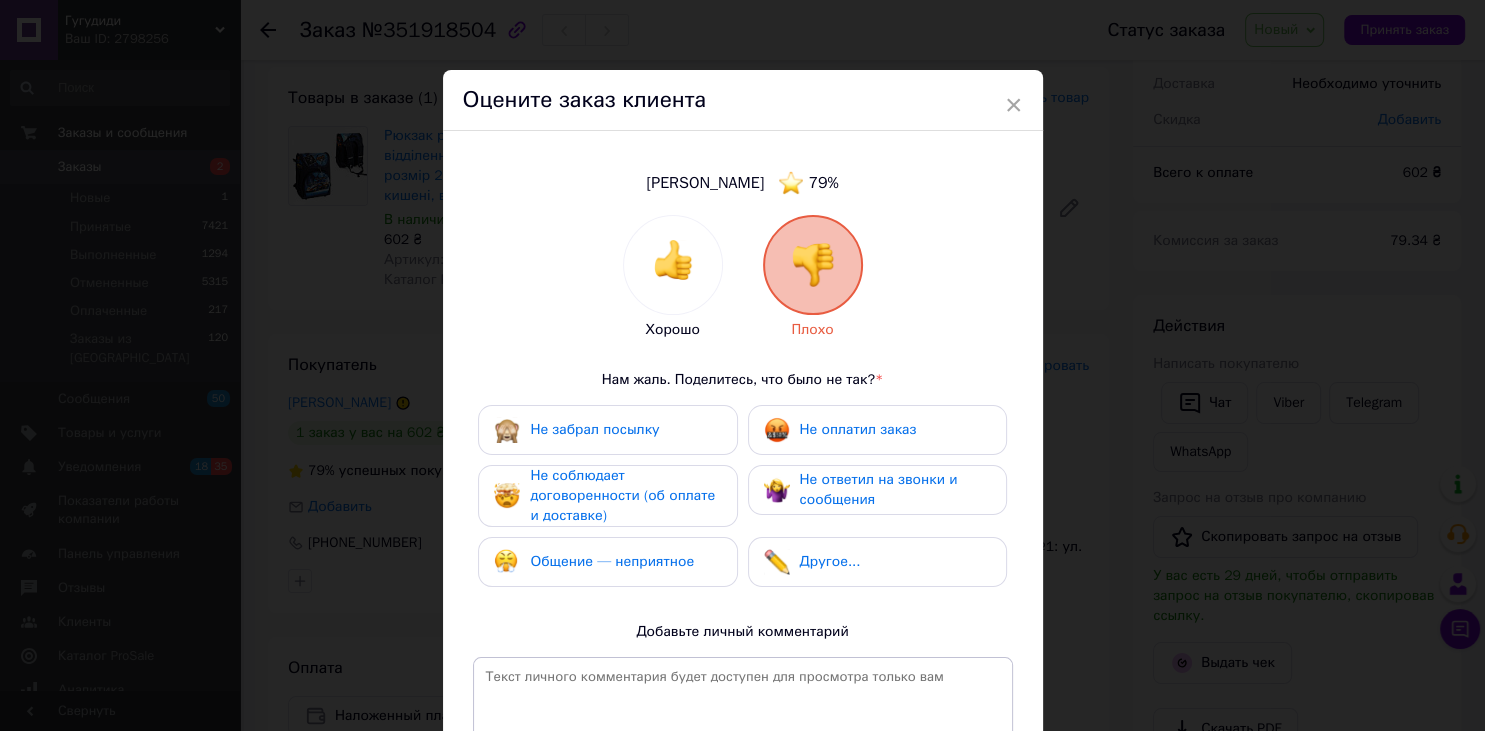 click on "Не оплатил заказ" at bounding box center [840, 430] 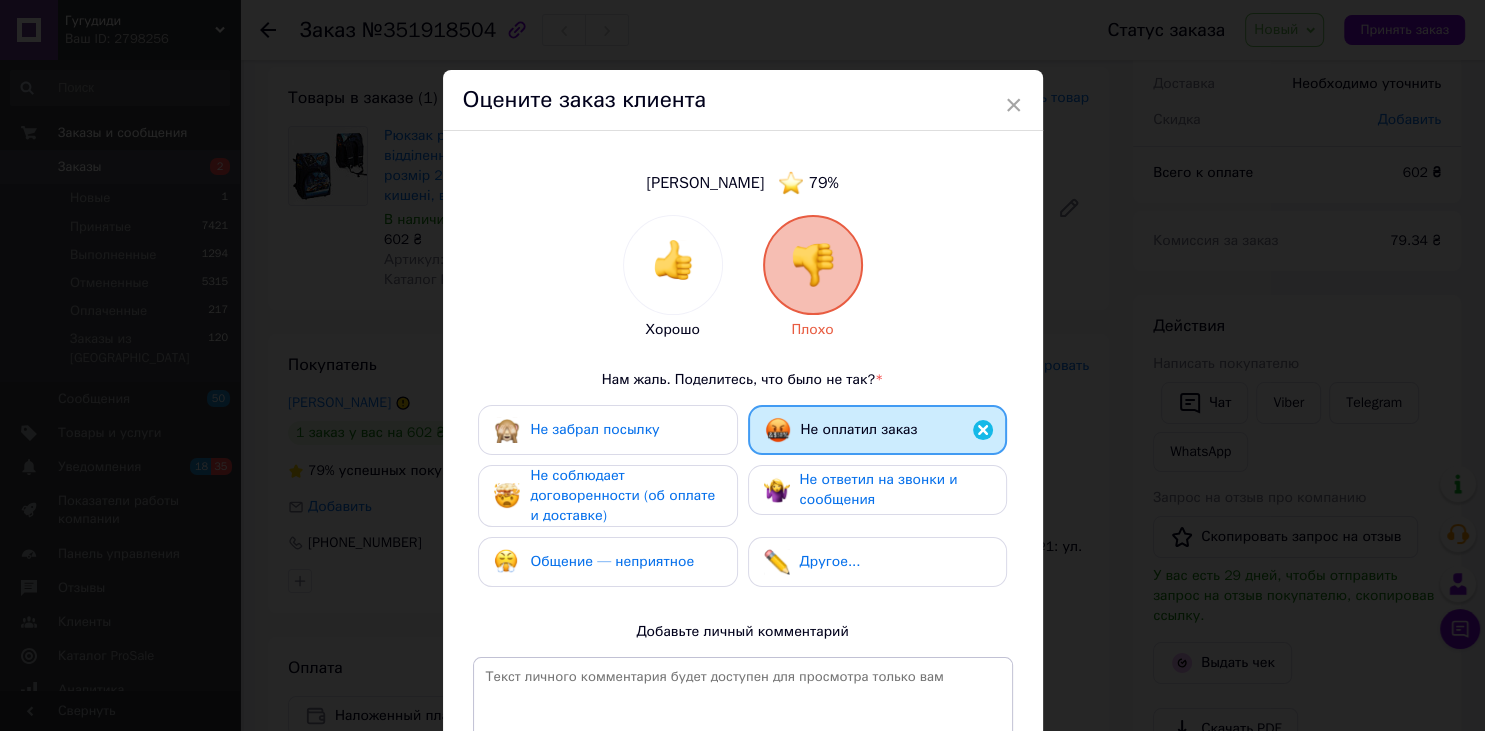 drag, startPoint x: 686, startPoint y: 479, endPoint x: 889, endPoint y: 510, distance: 205.35335 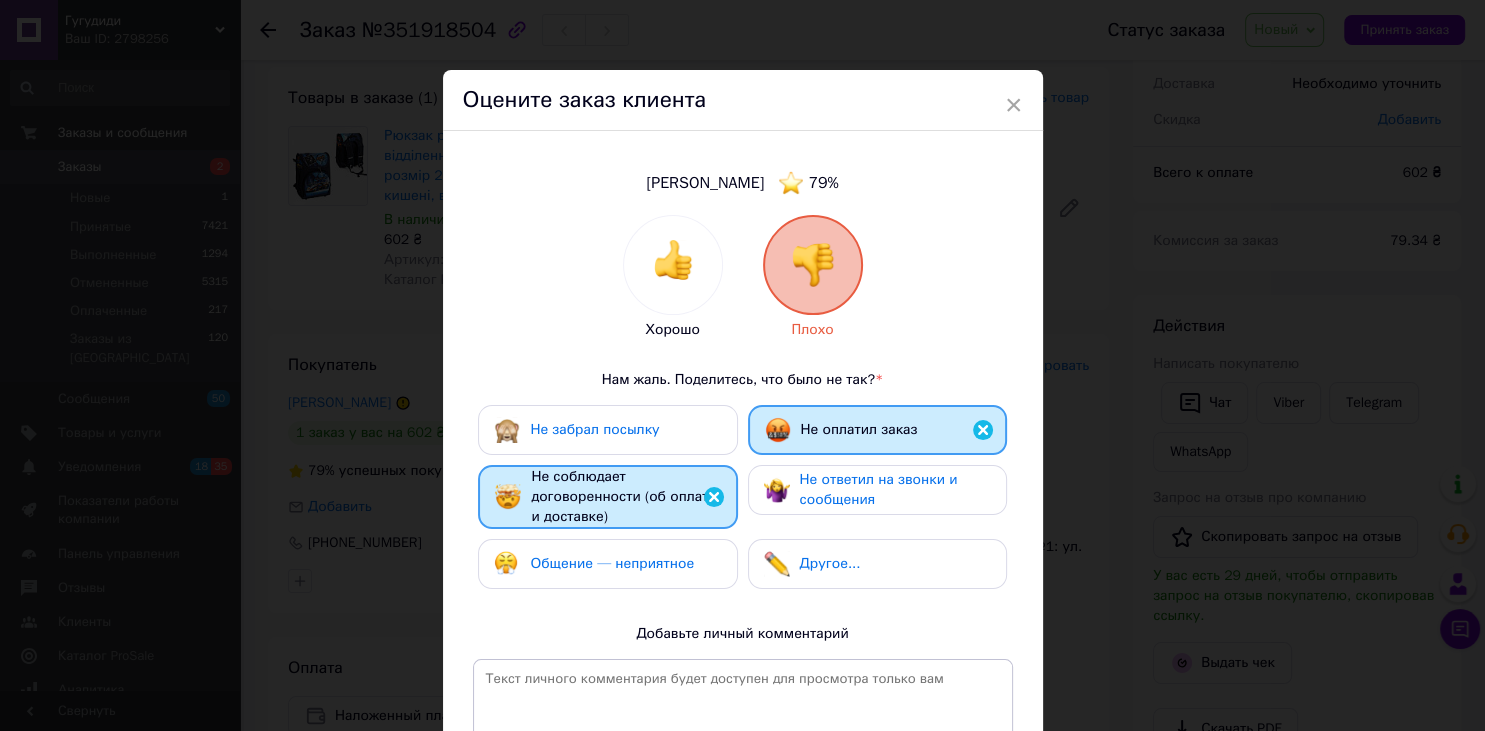 click on "Не ответил на звонки и сообщения" at bounding box center (895, 490) 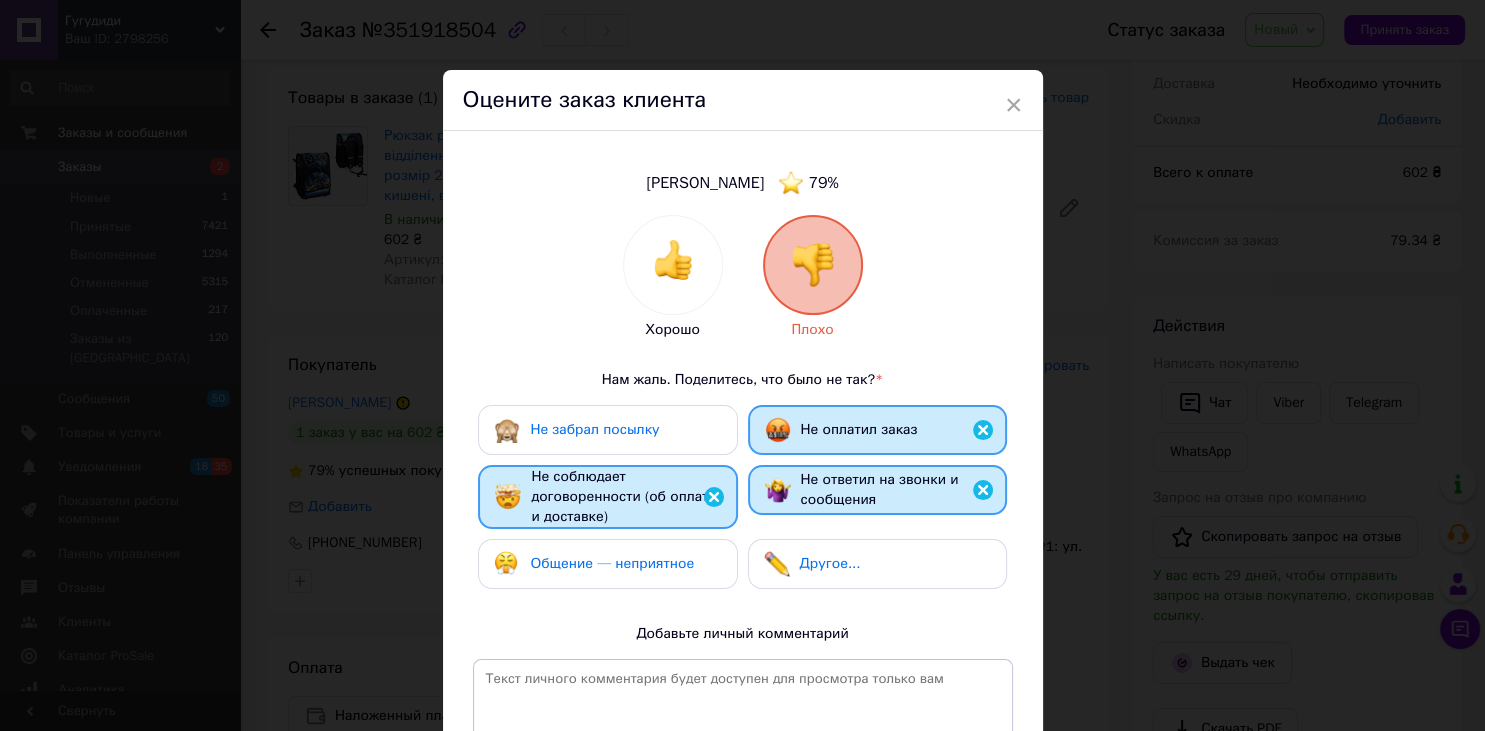 click on "Общение — неприятное" at bounding box center (612, 563) 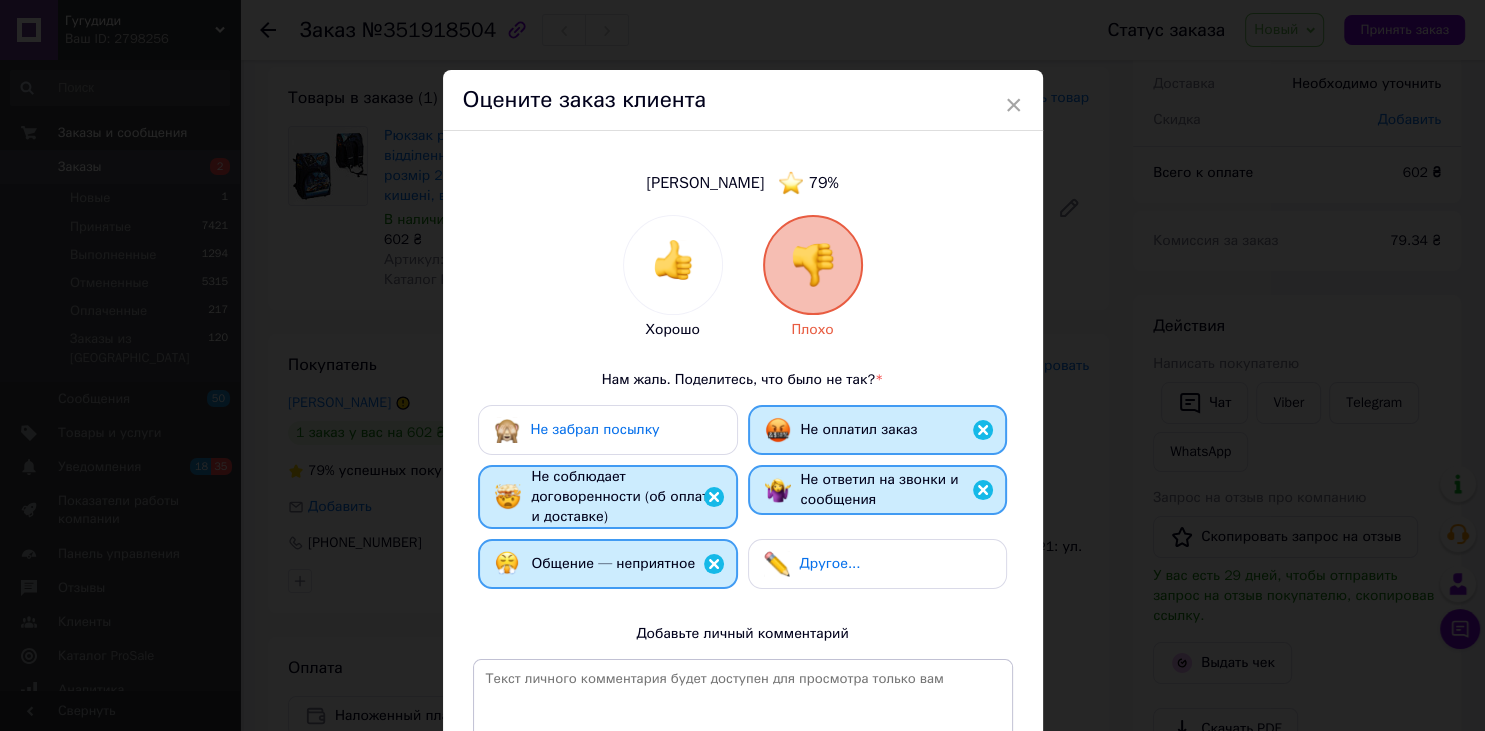 scroll, scrollTop: 291, scrollLeft: 0, axis: vertical 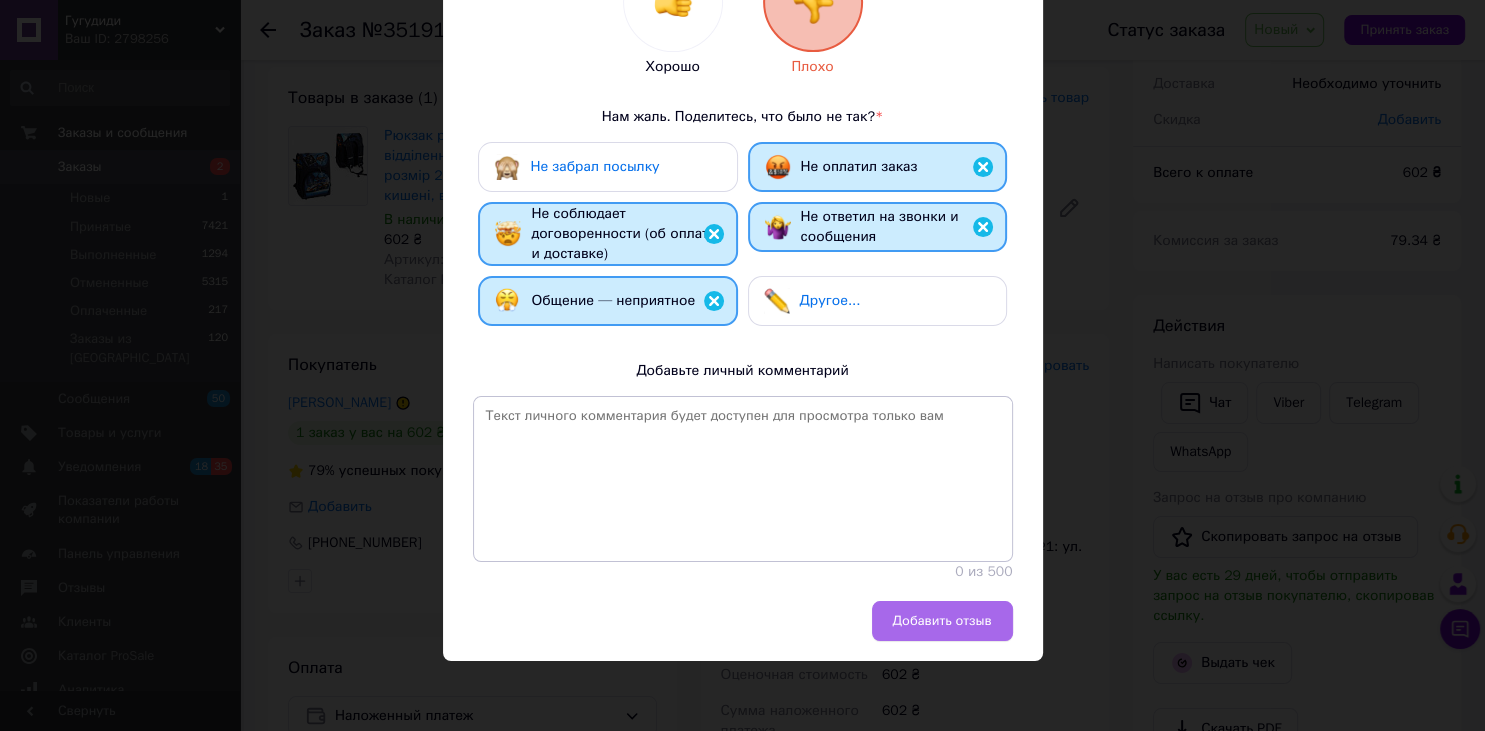 click on "Добавить отзыв" at bounding box center (942, 621) 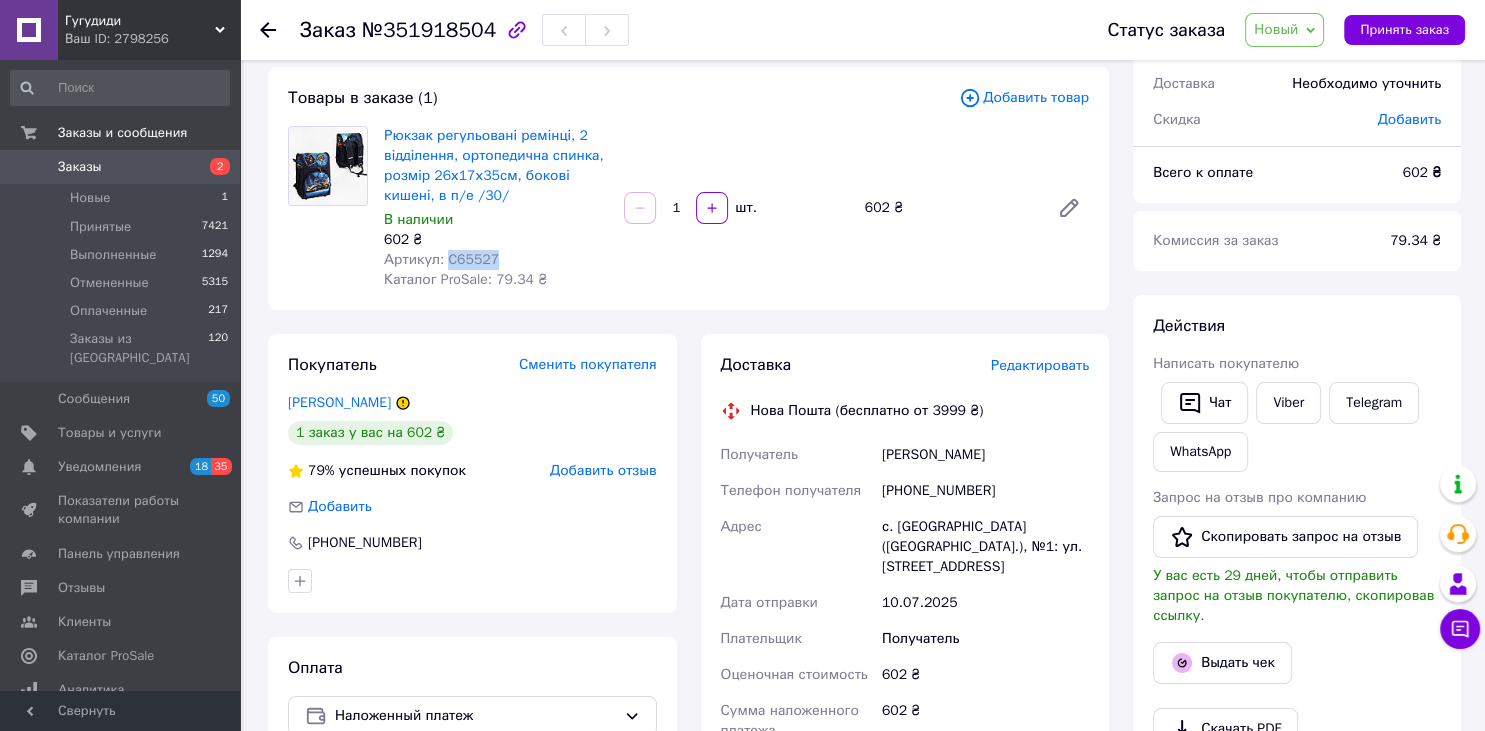 drag, startPoint x: 442, startPoint y: 258, endPoint x: 494, endPoint y: 253, distance: 52.23983 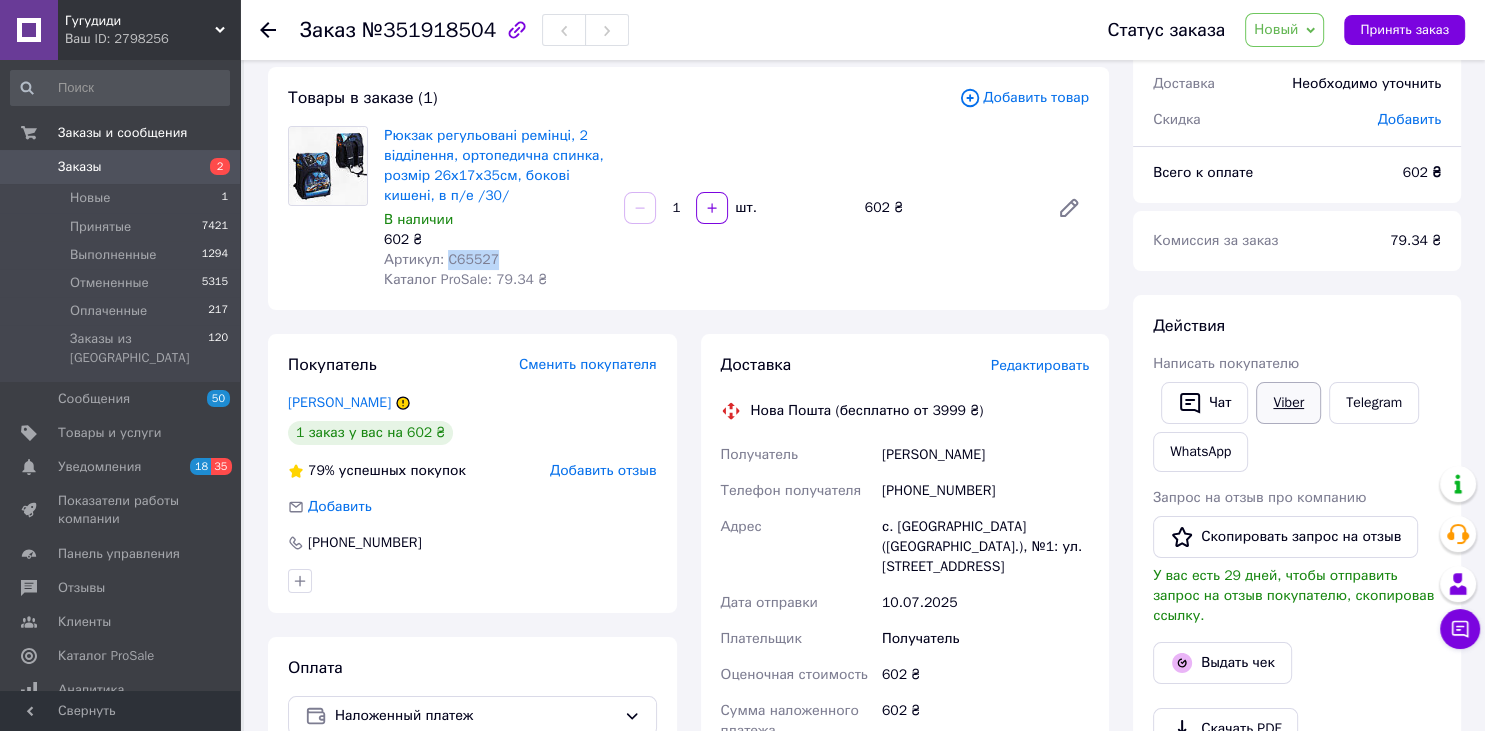 click on "Viber" at bounding box center [1288, 403] 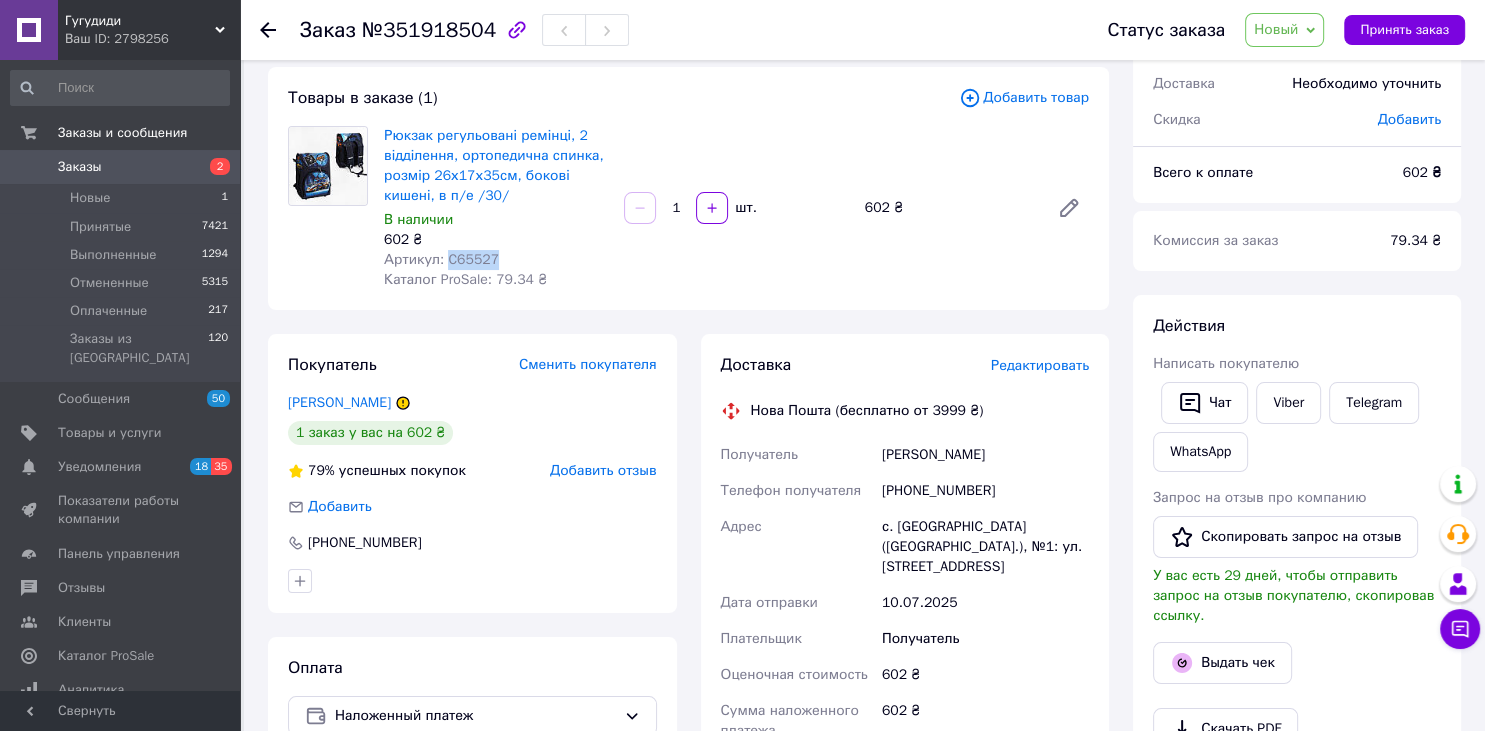 drag, startPoint x: 1270, startPoint y: 14, endPoint x: 1263, endPoint y: 44, distance: 30.805843 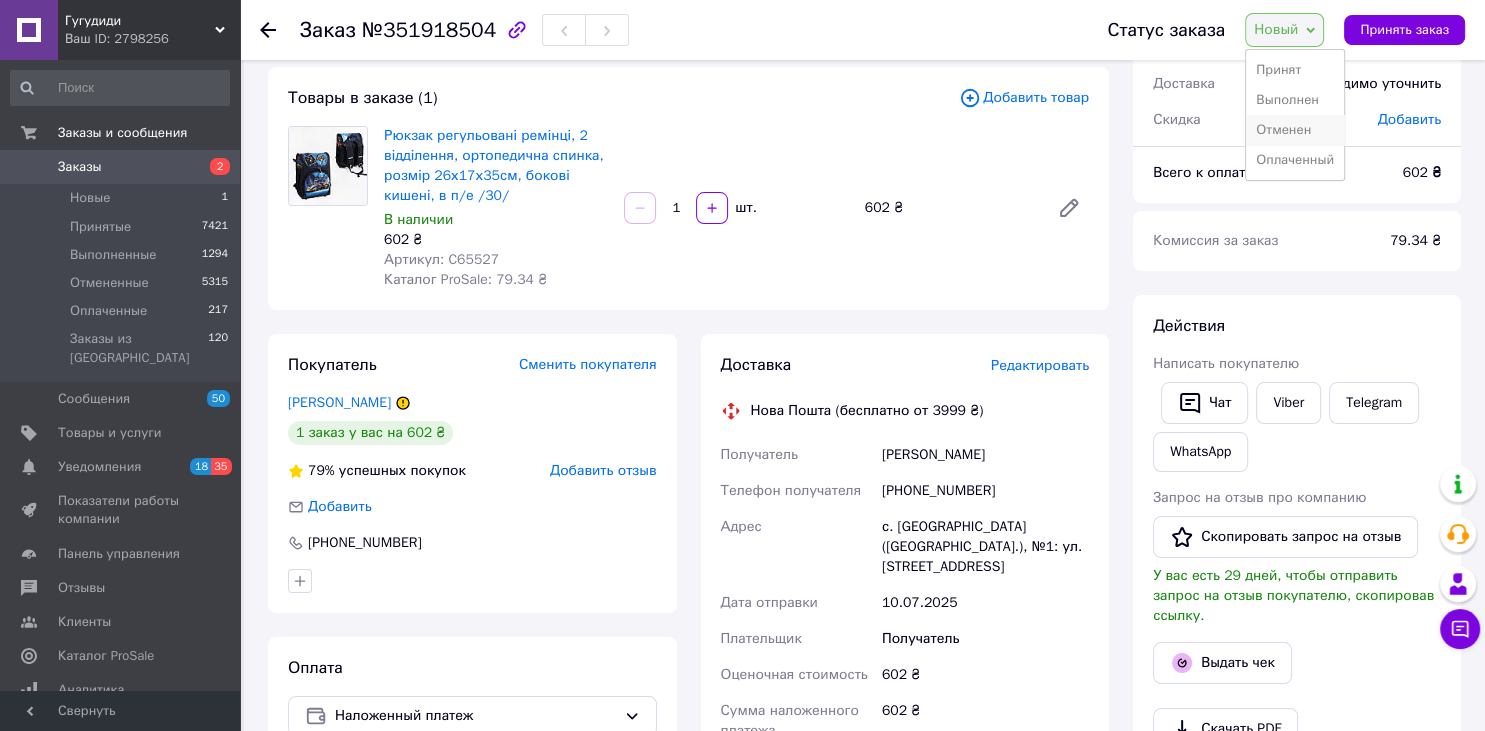 click on "Отменен" at bounding box center [1295, 130] 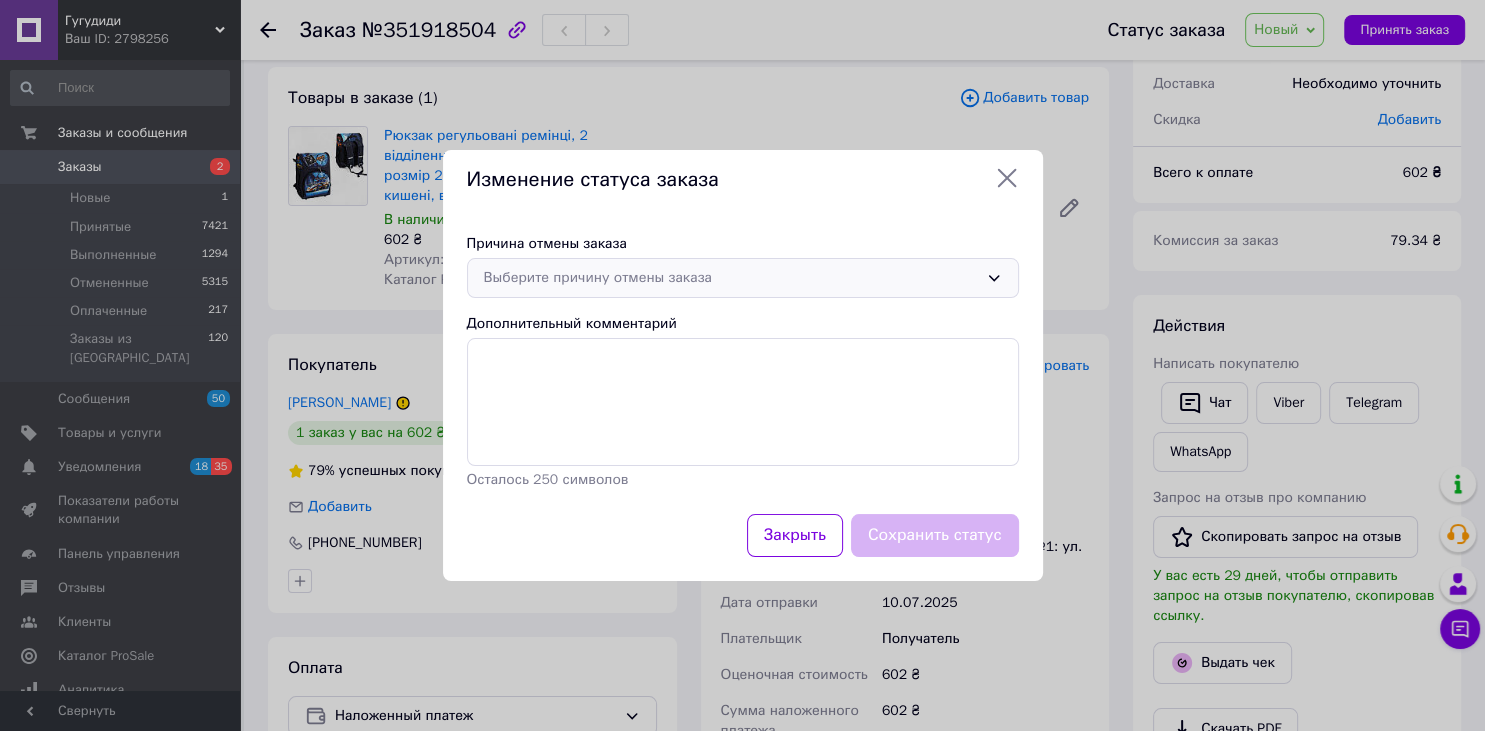 click on "Выберите причину отмены заказа" at bounding box center (743, 278) 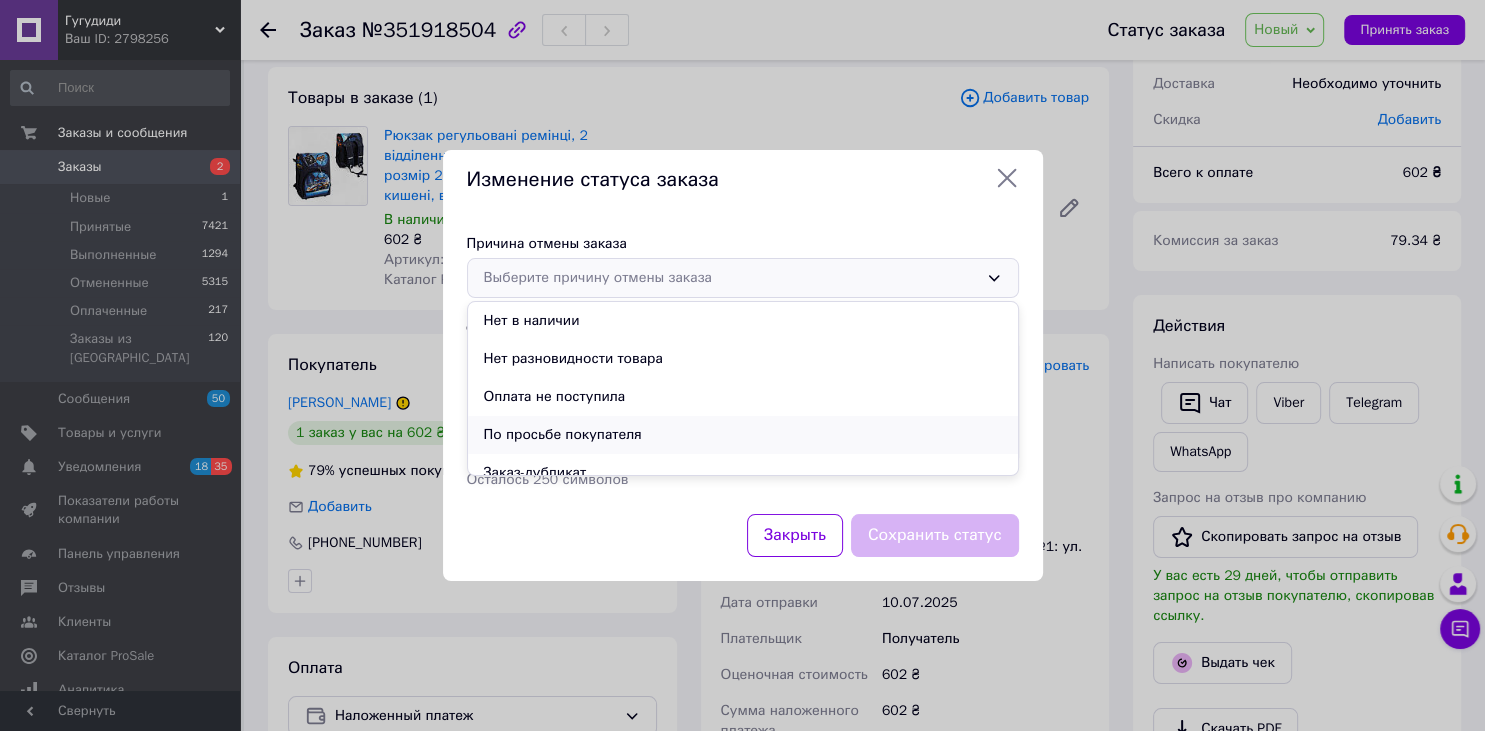 click on "По просьбе покупателя" at bounding box center (743, 435) 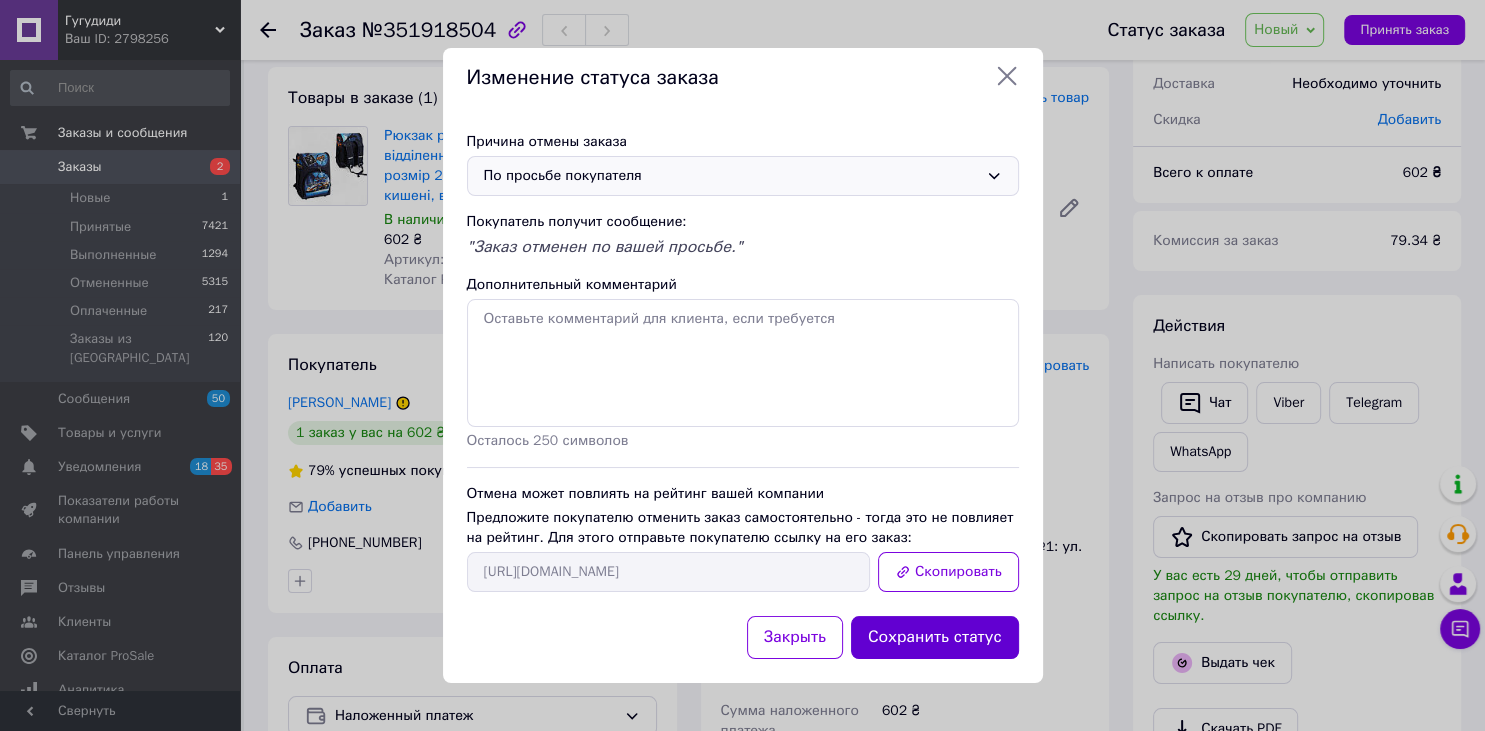 click on "Сохранить статус" at bounding box center [935, 637] 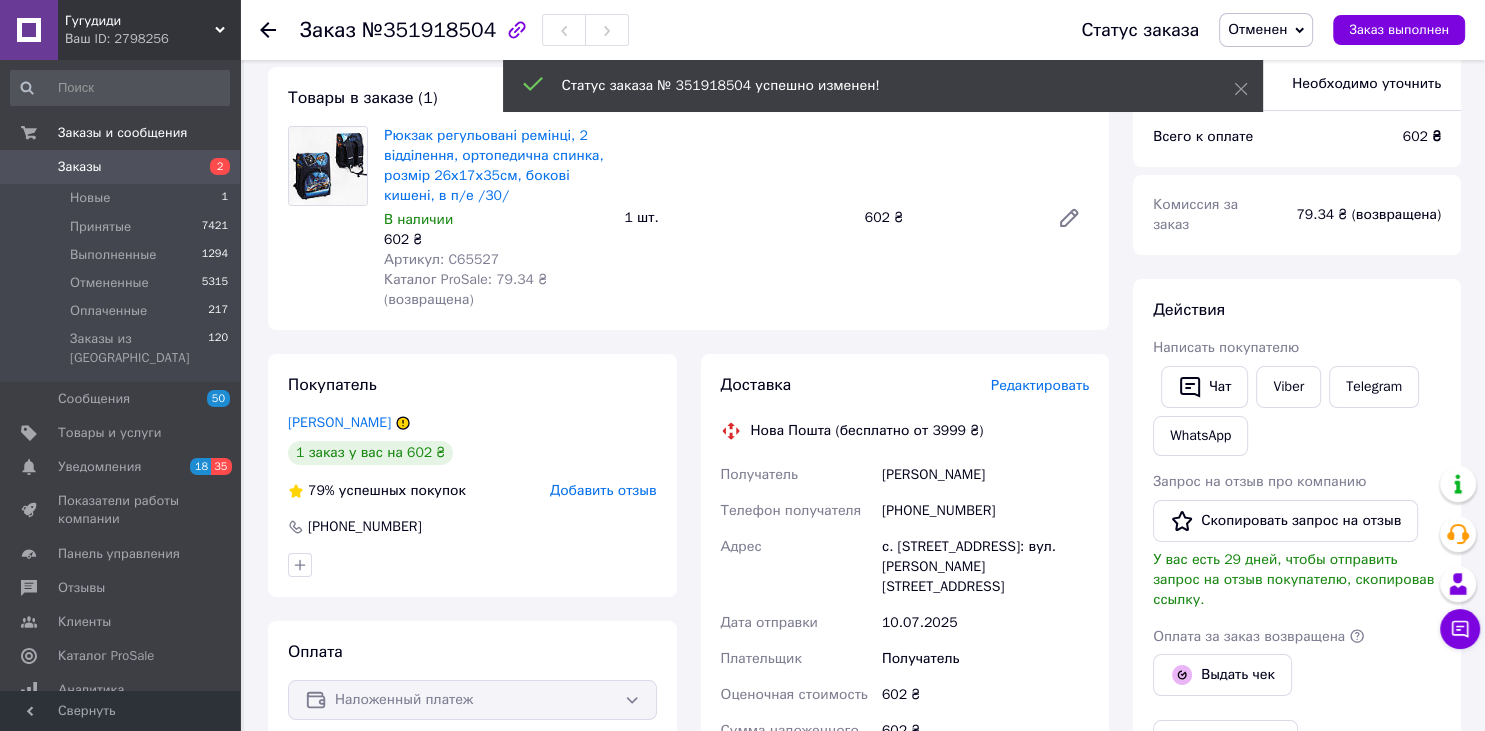 click at bounding box center (280, 30) 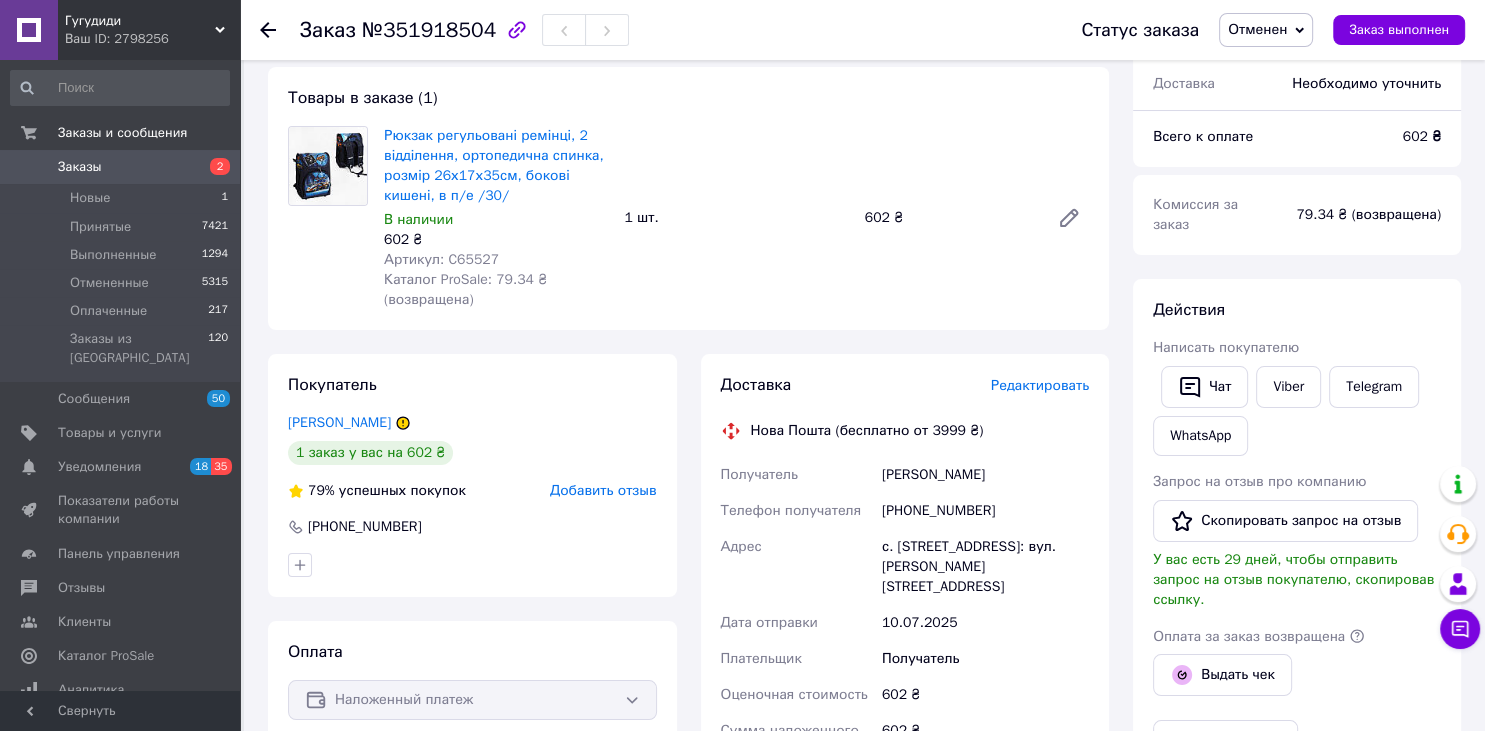 click 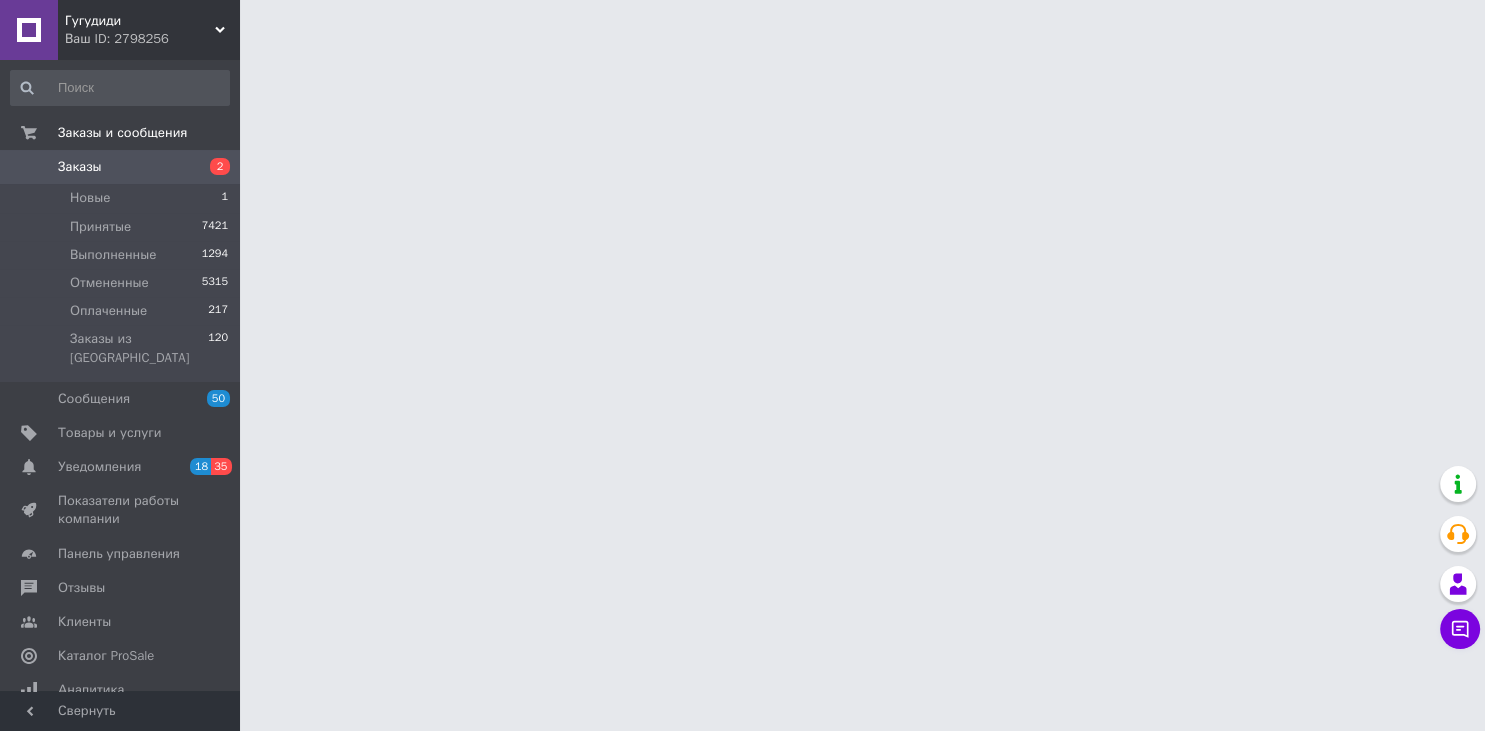 scroll, scrollTop: 0, scrollLeft: 0, axis: both 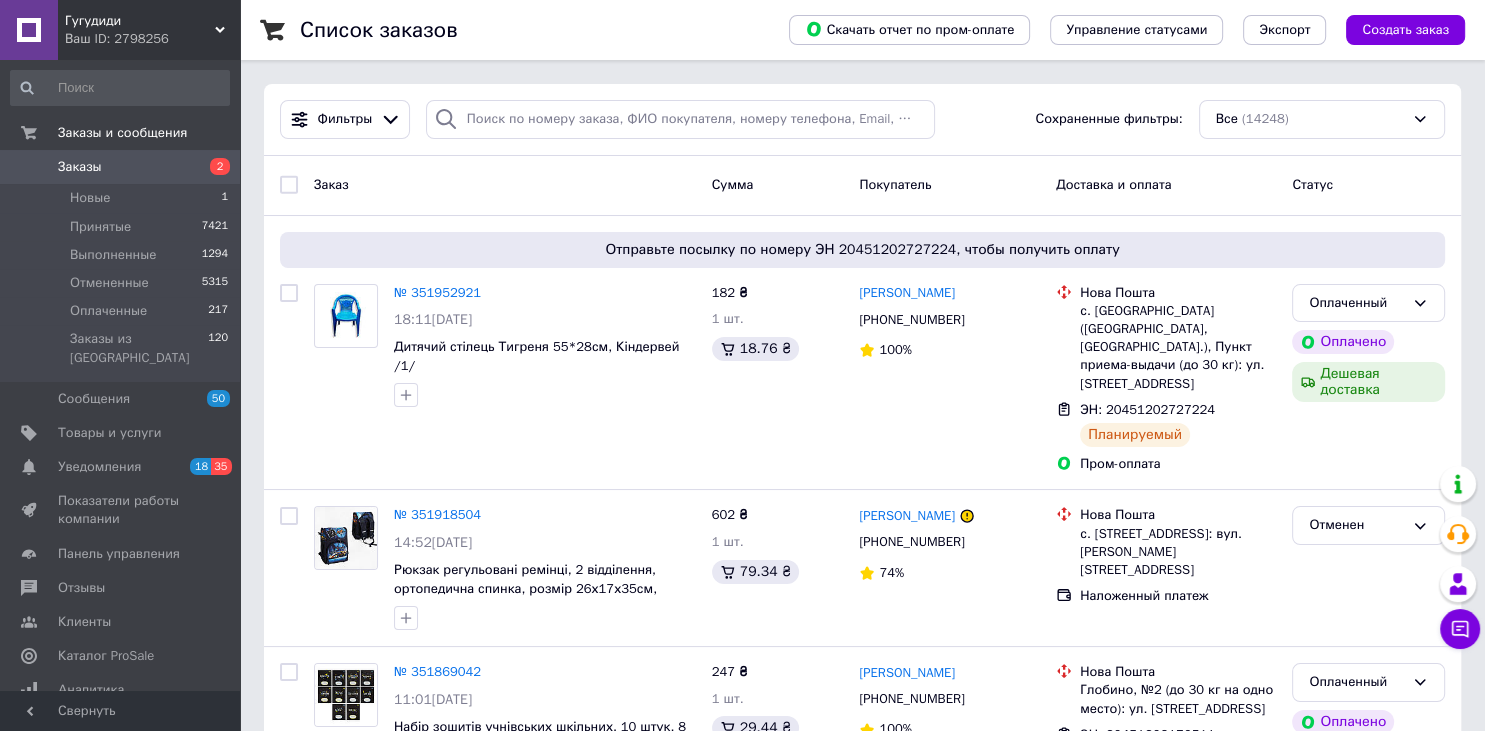 click on "Ваш ID: 2798256" at bounding box center [152, 39] 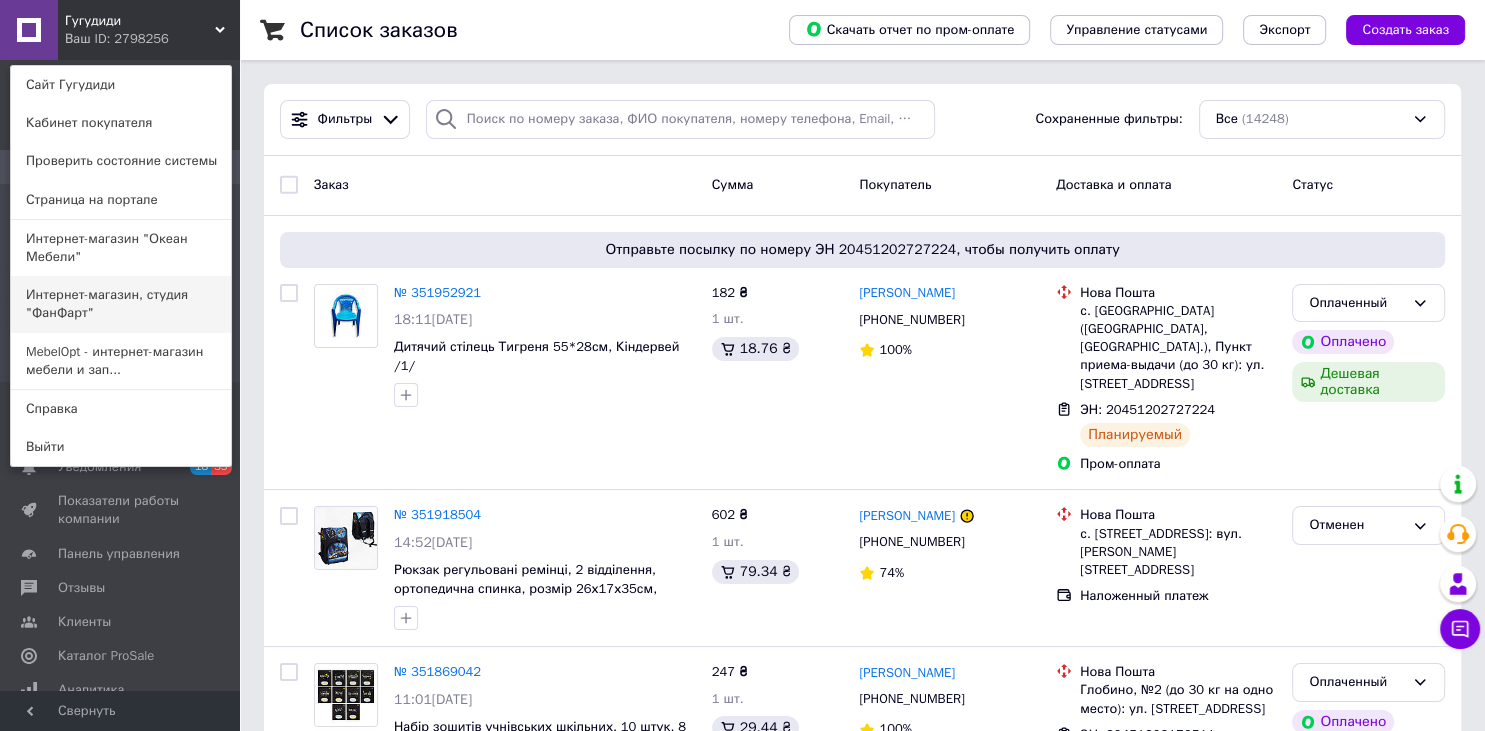 click on "Интернет-магазин, студия "ФанФарт"" at bounding box center (121, 304) 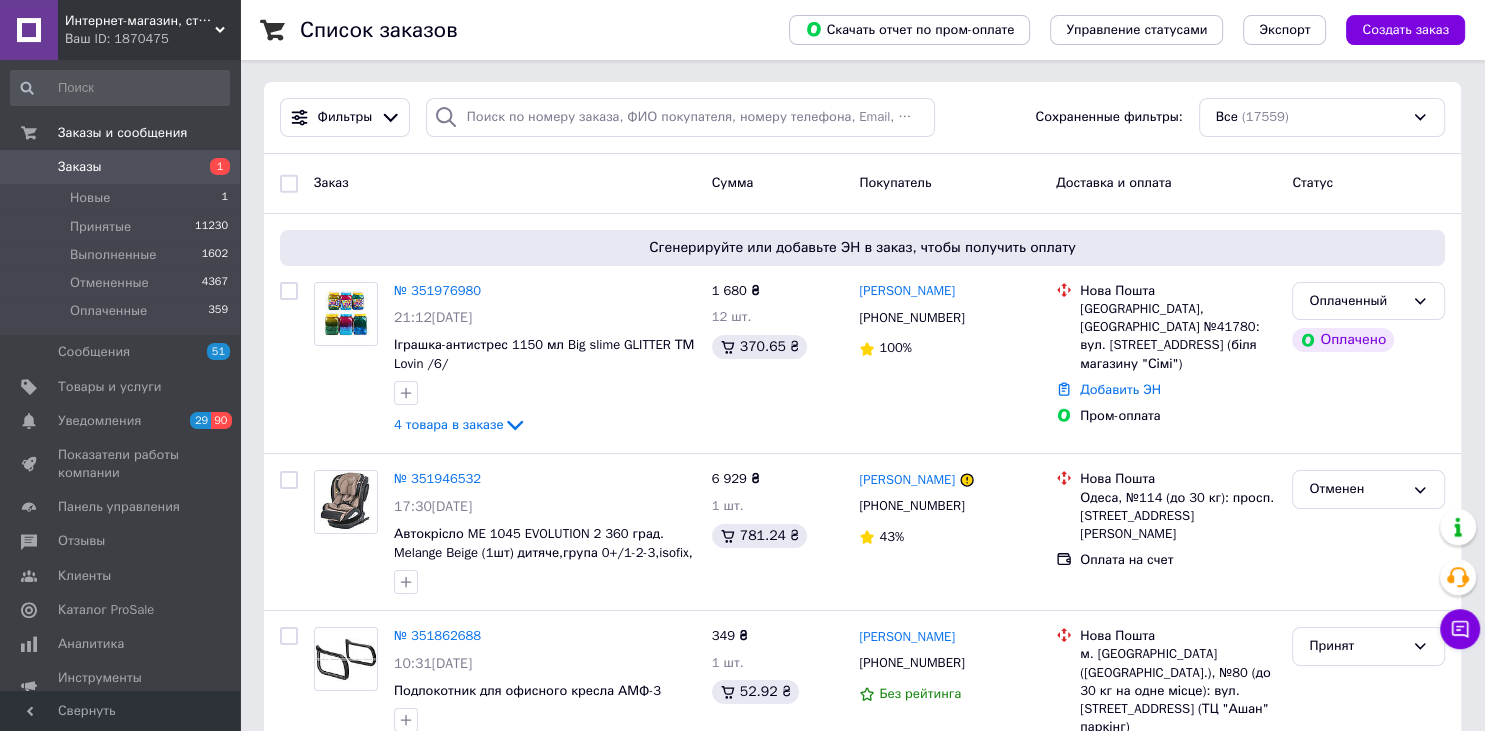 scroll, scrollTop: 105, scrollLeft: 0, axis: vertical 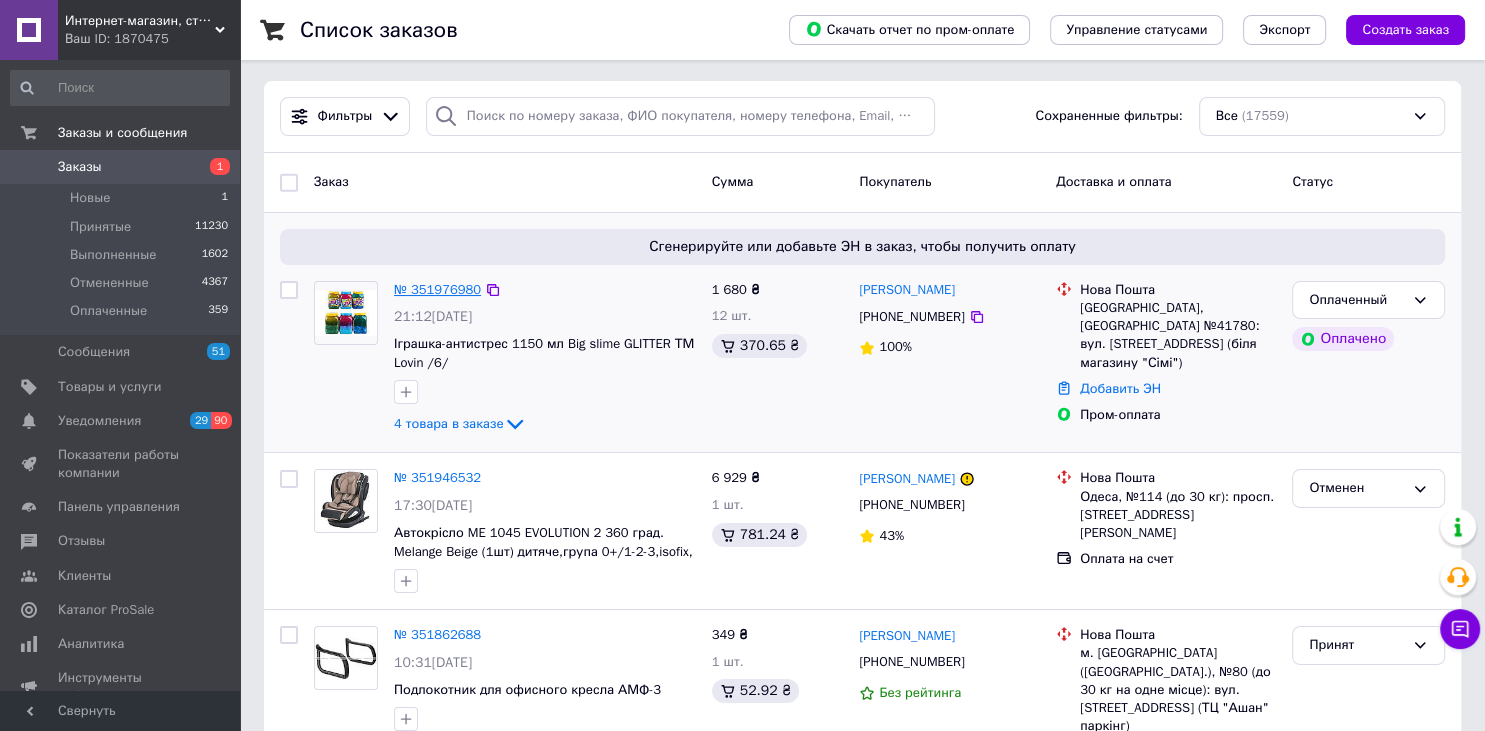 click on "№ 351976980" at bounding box center [437, 289] 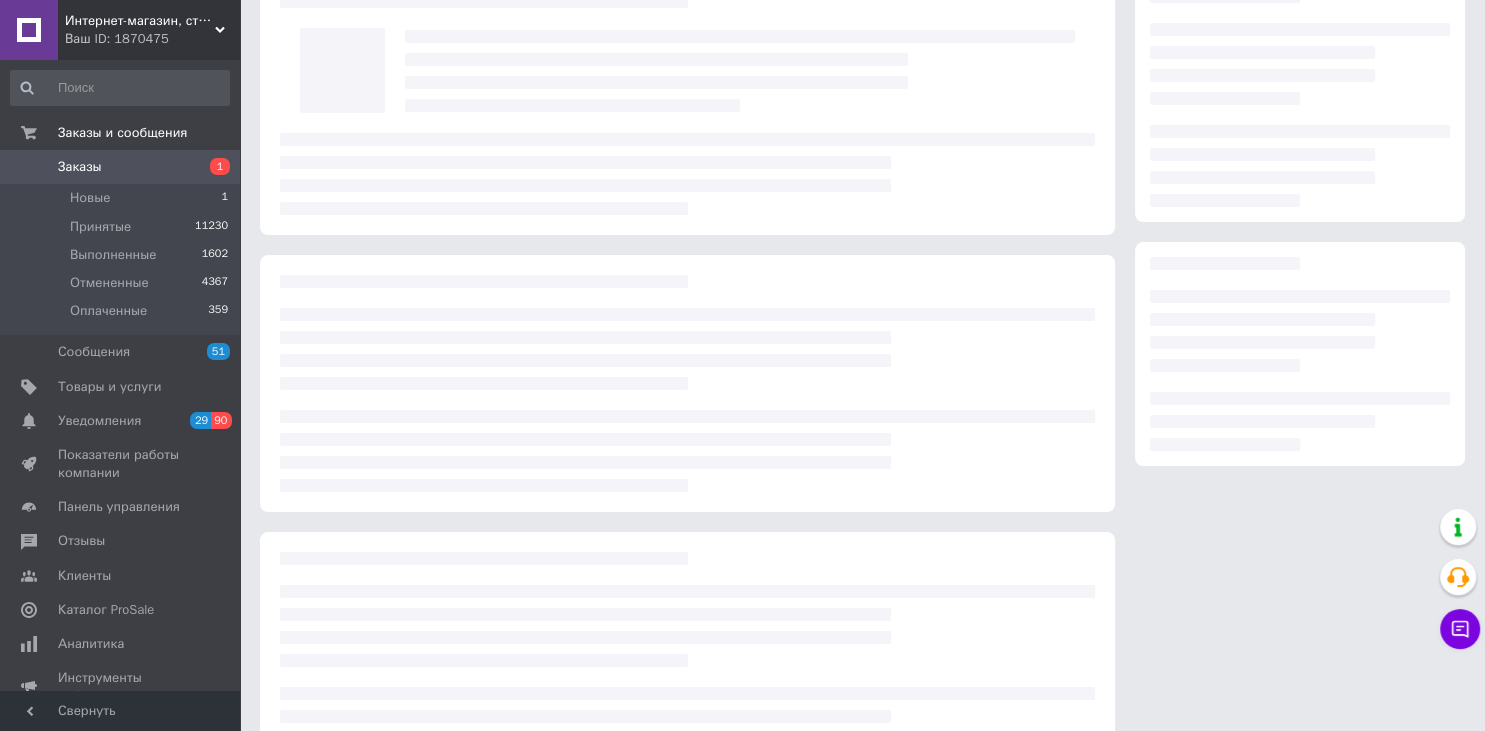 scroll, scrollTop: 0, scrollLeft: 0, axis: both 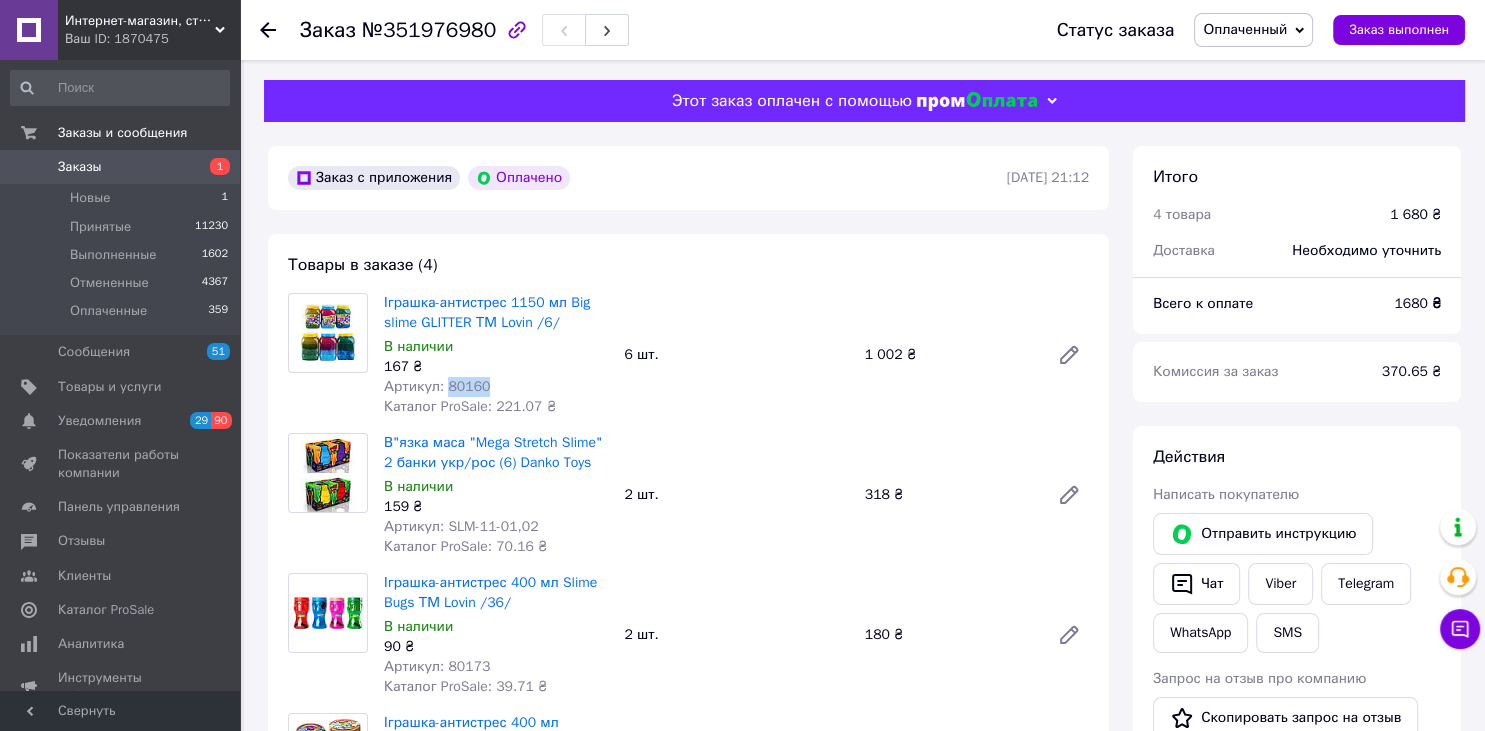 drag, startPoint x: 442, startPoint y: 393, endPoint x: 491, endPoint y: 386, distance: 49.497475 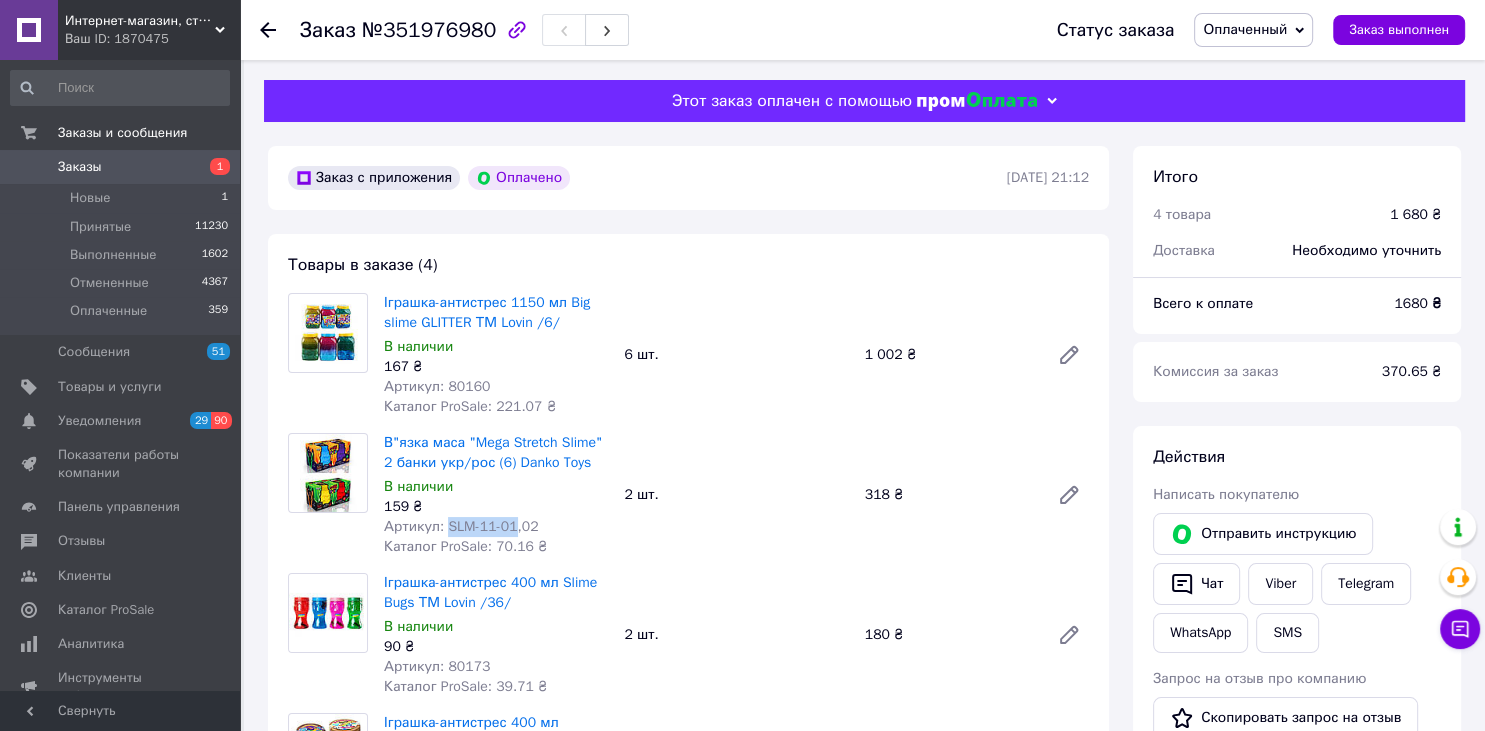 copy on "SLM-11-01" 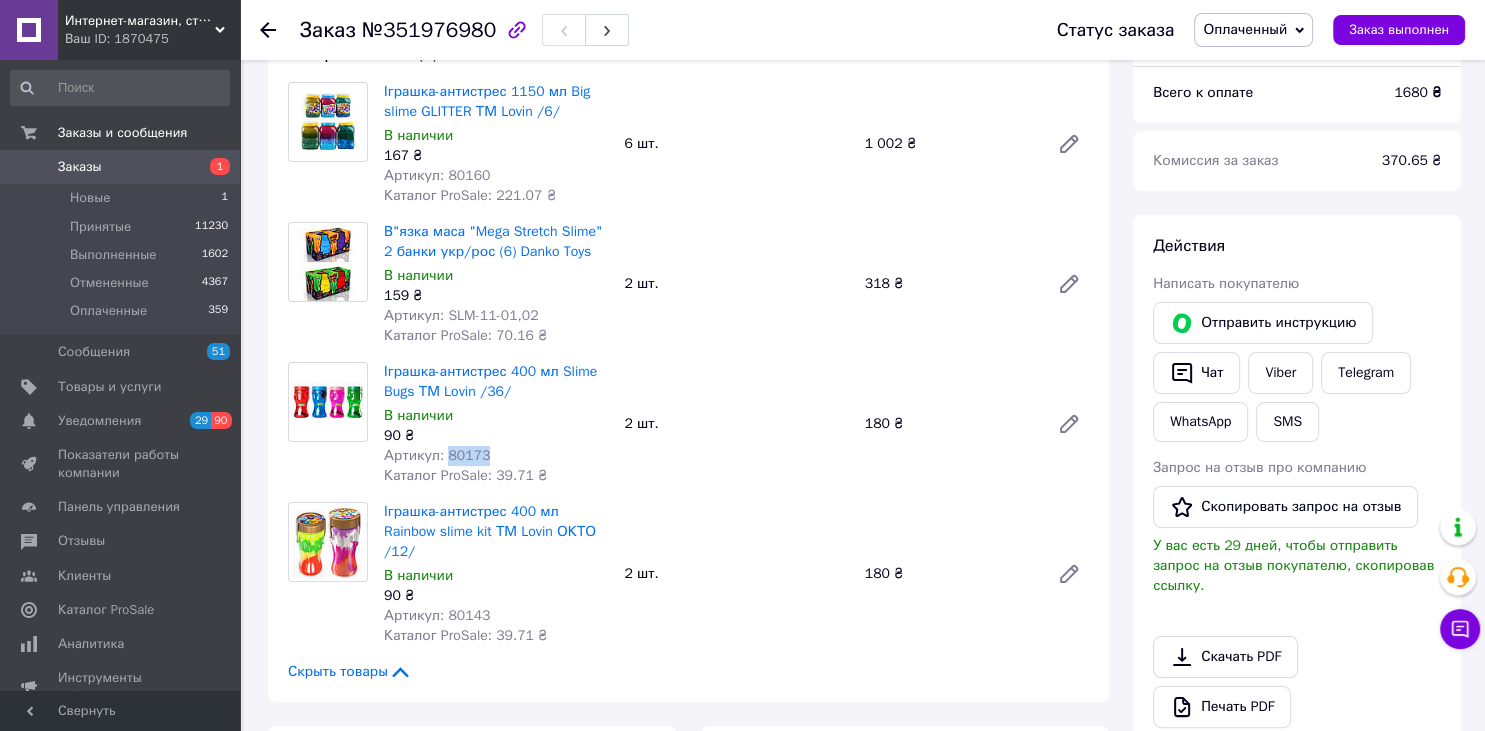 drag, startPoint x: 443, startPoint y: 455, endPoint x: 487, endPoint y: 450, distance: 44.28318 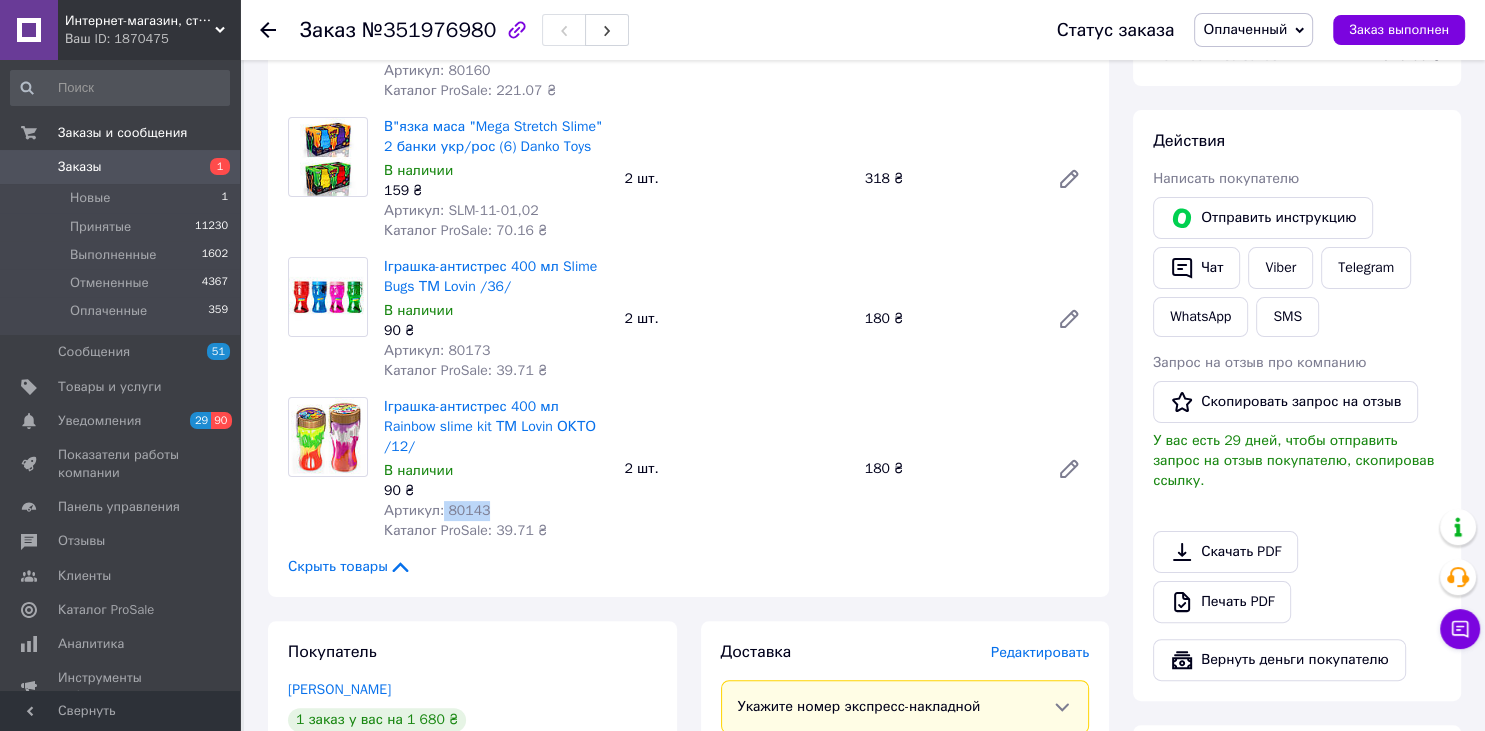 drag, startPoint x: 441, startPoint y: 491, endPoint x: 486, endPoint y: 490, distance: 45.01111 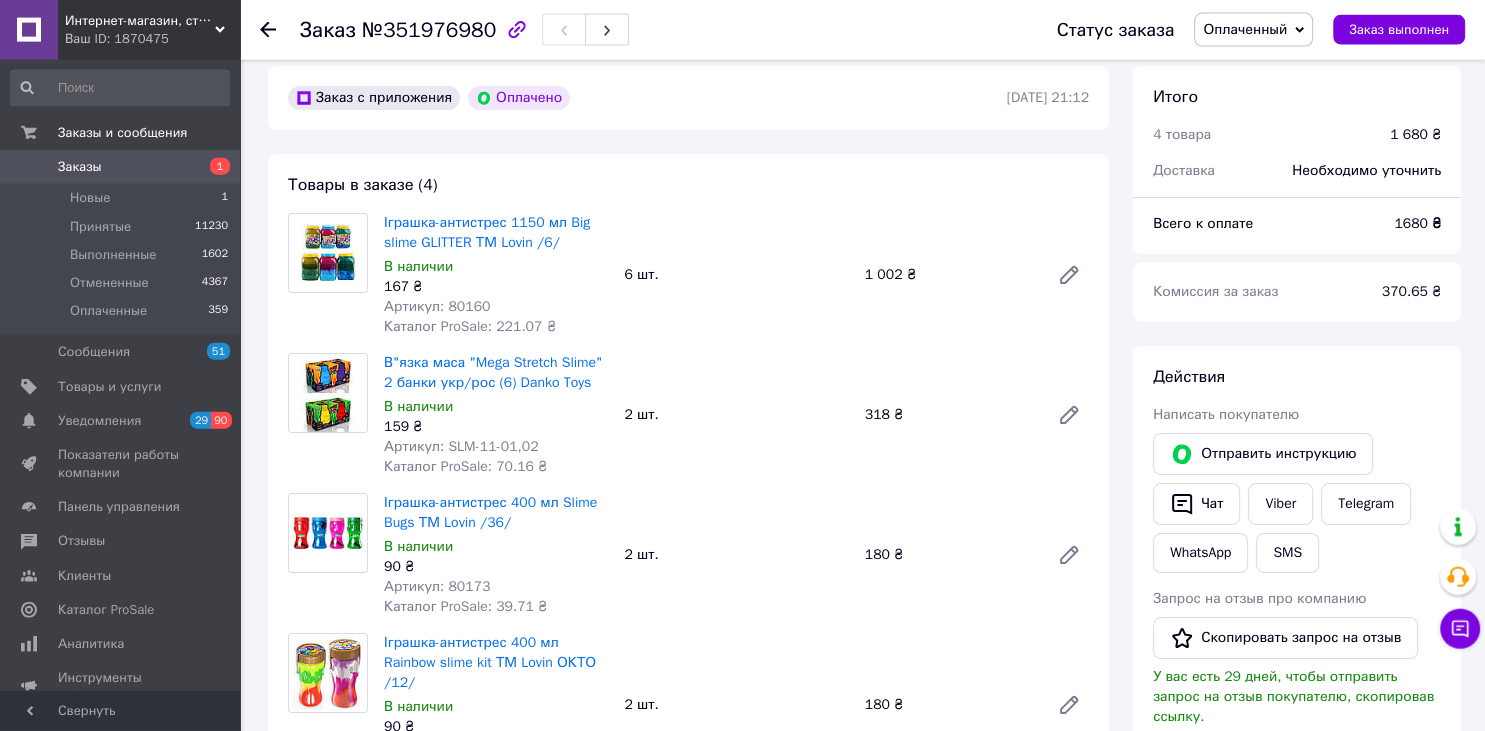 scroll, scrollTop: 0, scrollLeft: 0, axis: both 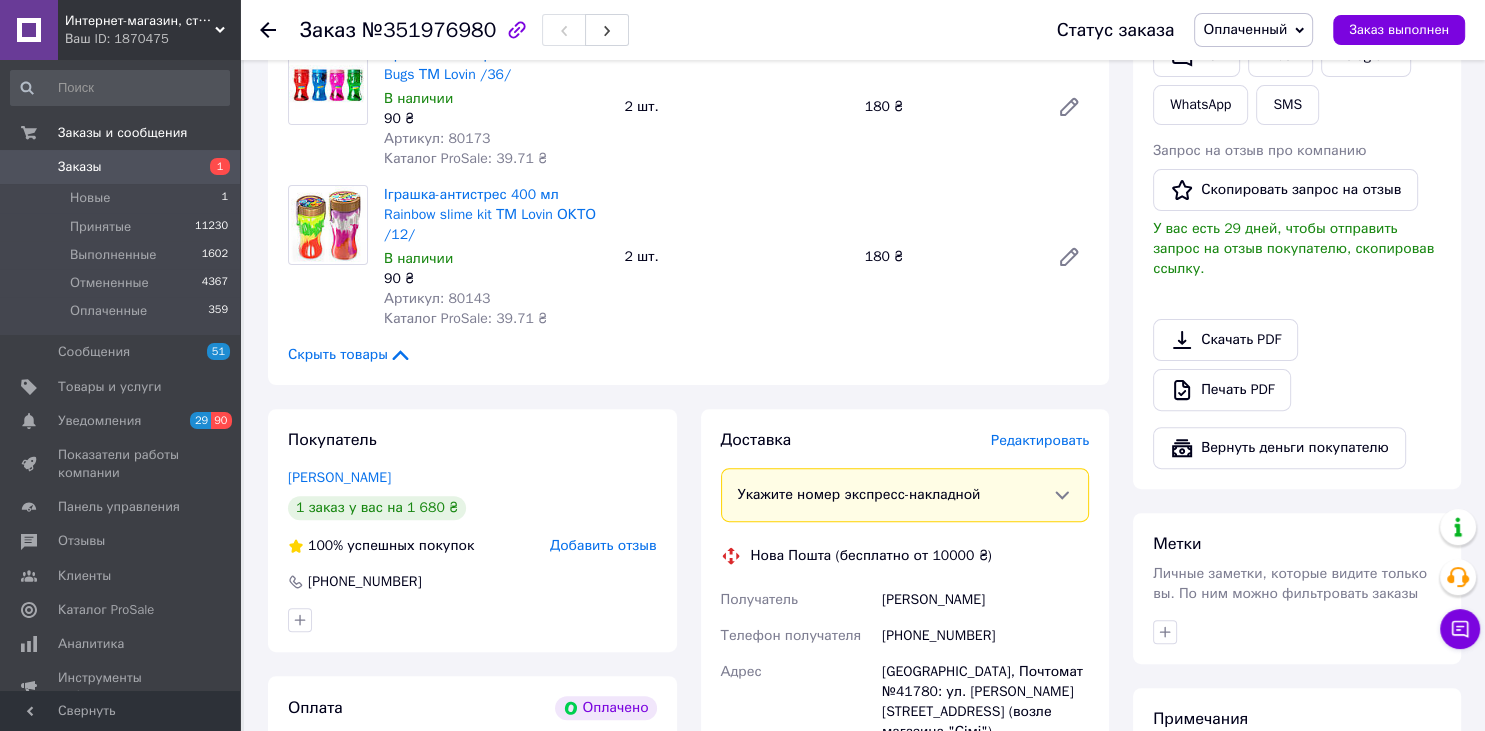 click on "Скрыть товары" at bounding box center (350, 355) 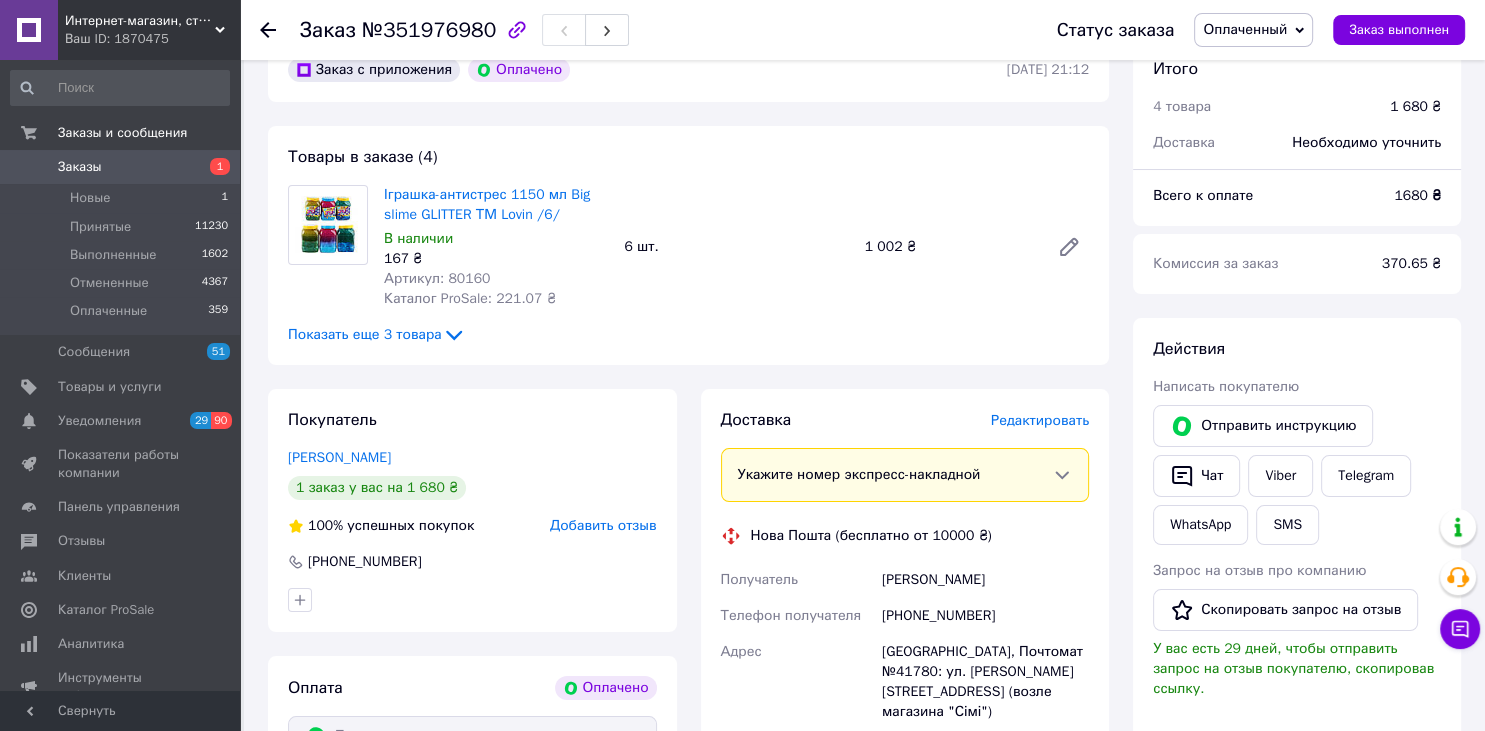 click on "Показать еще 3 товара" at bounding box center [377, 335] 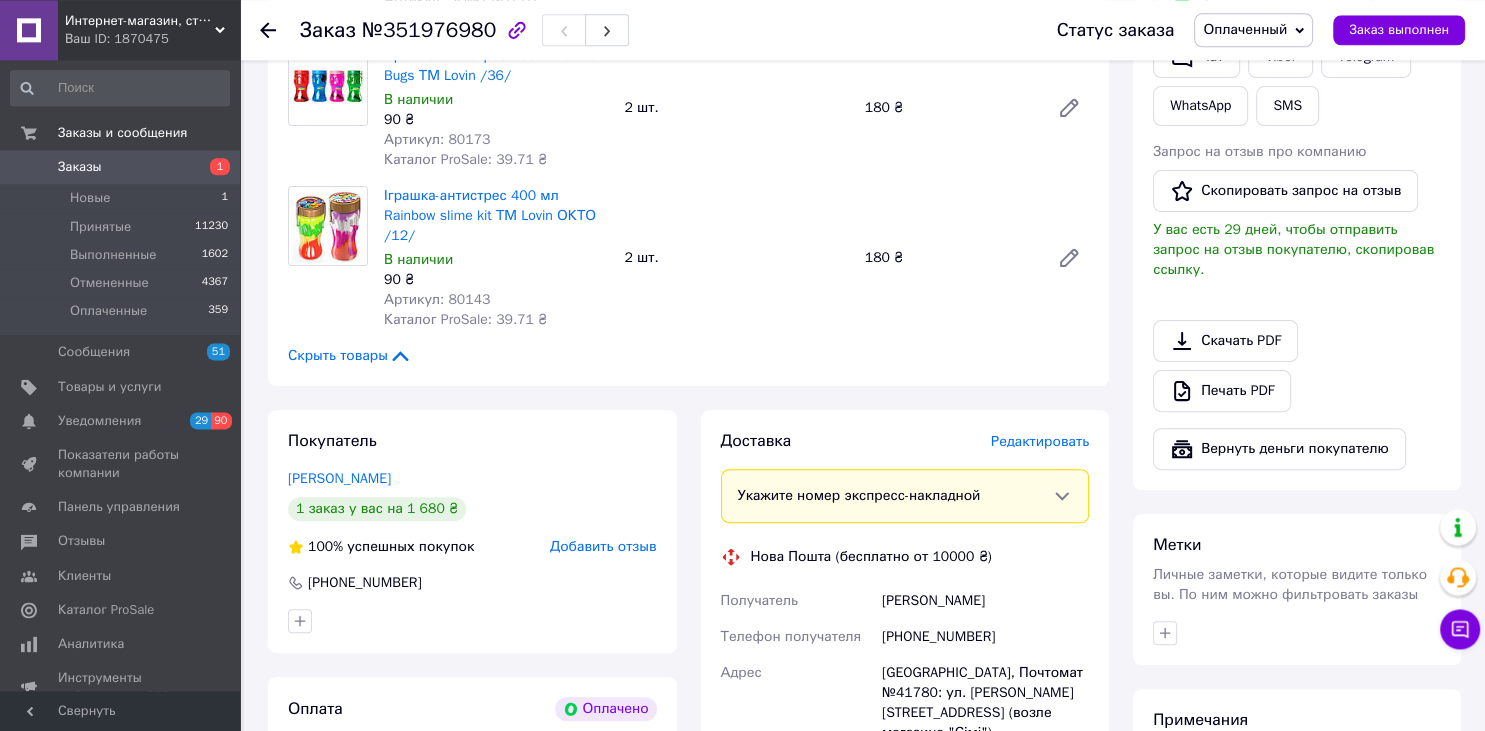 scroll, scrollTop: 530, scrollLeft: 0, axis: vertical 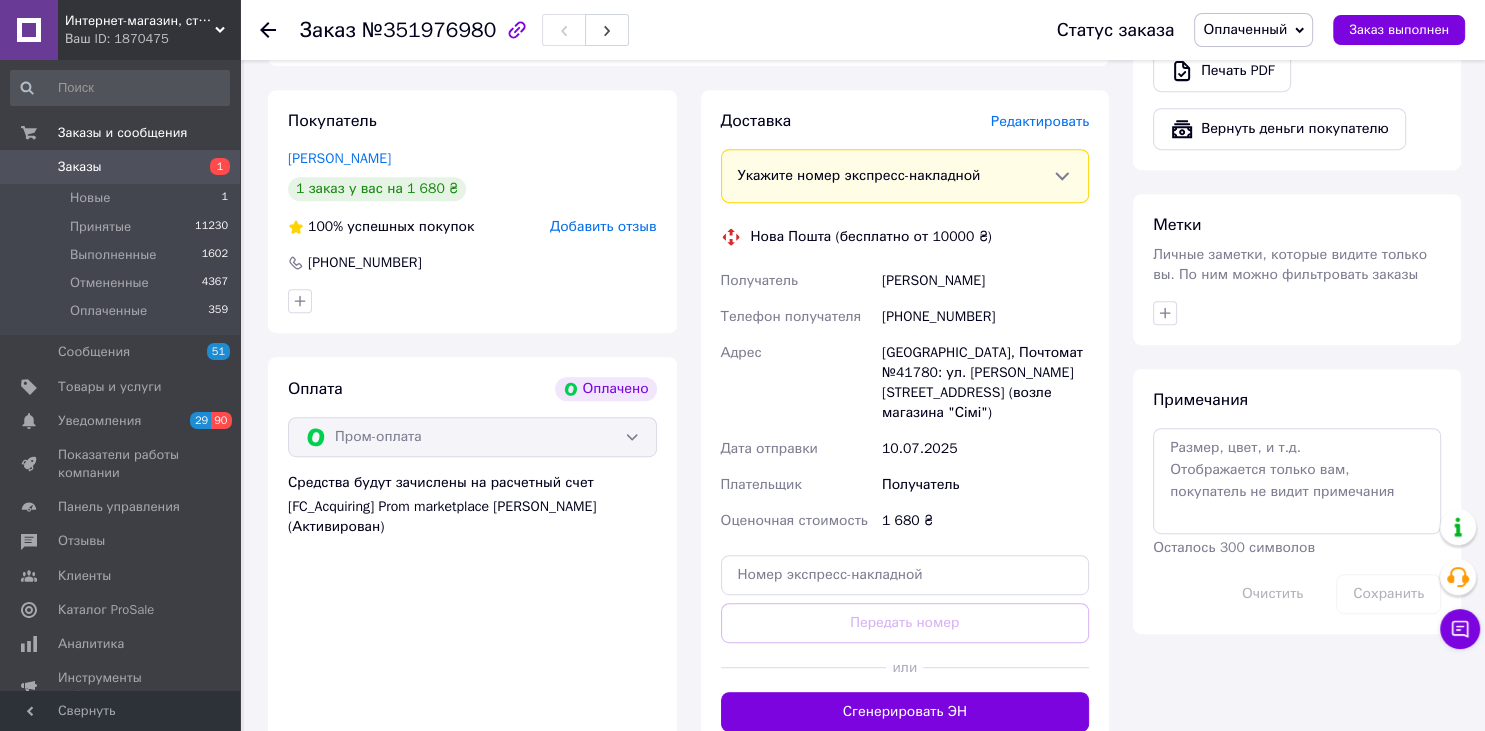 click on "Редактировать" at bounding box center (1040, 121) 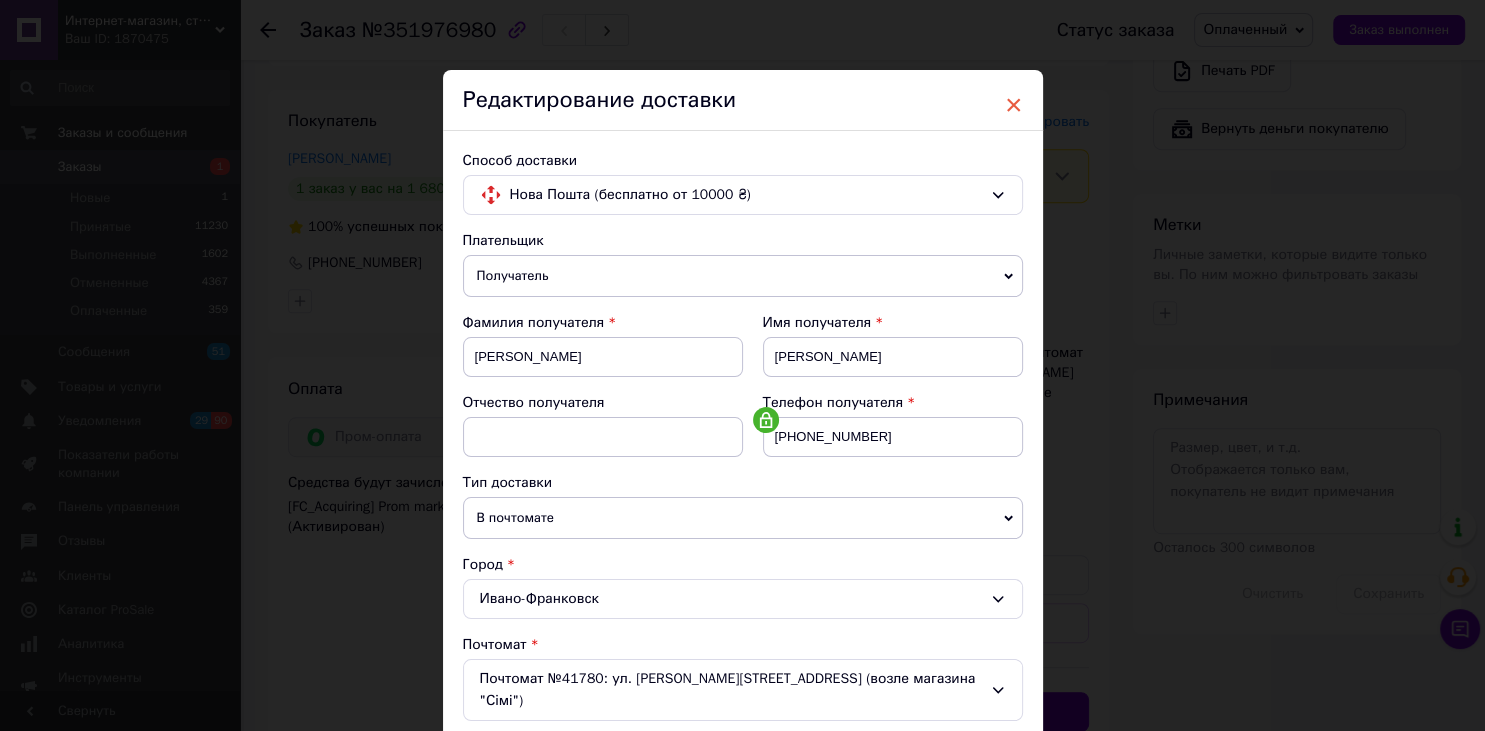 click on "×" at bounding box center [1014, 105] 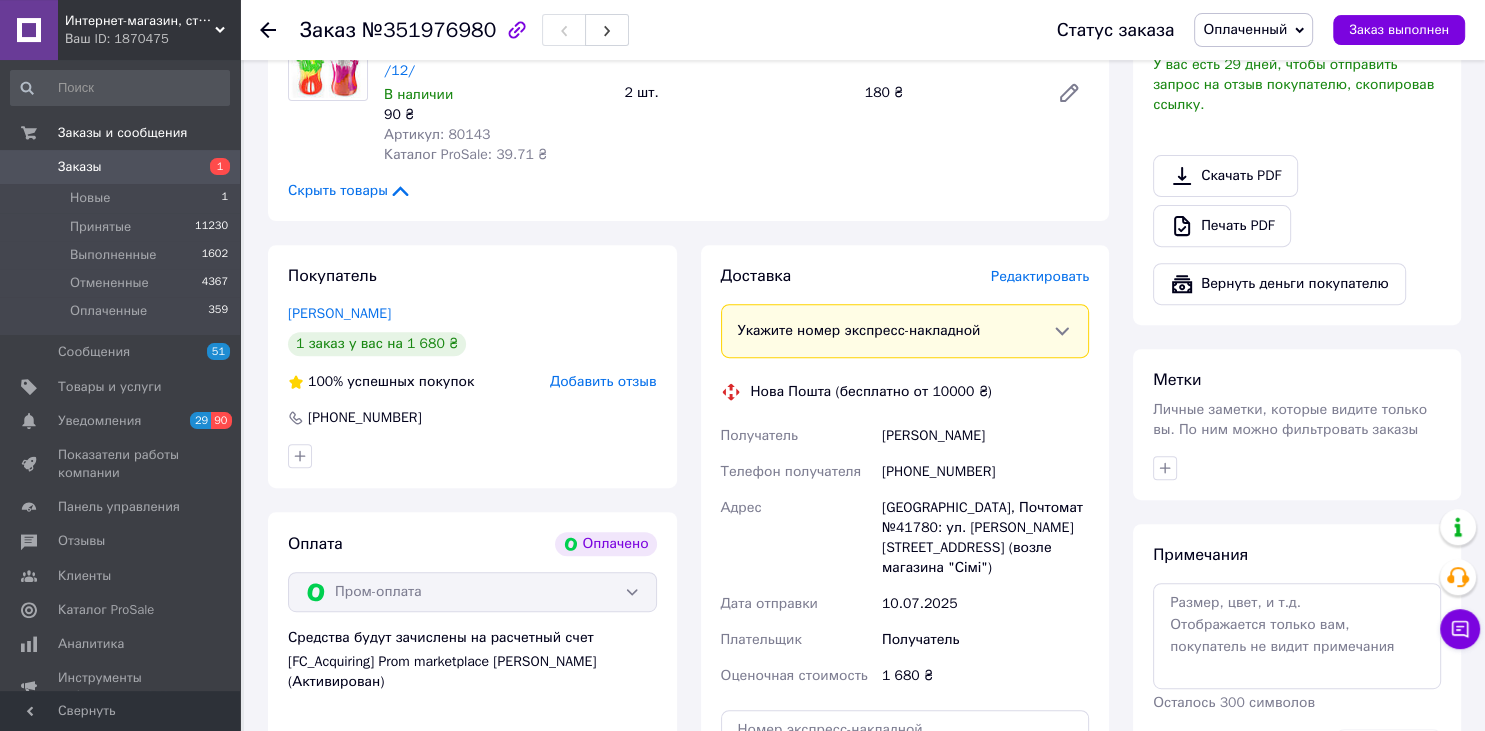 scroll, scrollTop: 741, scrollLeft: 0, axis: vertical 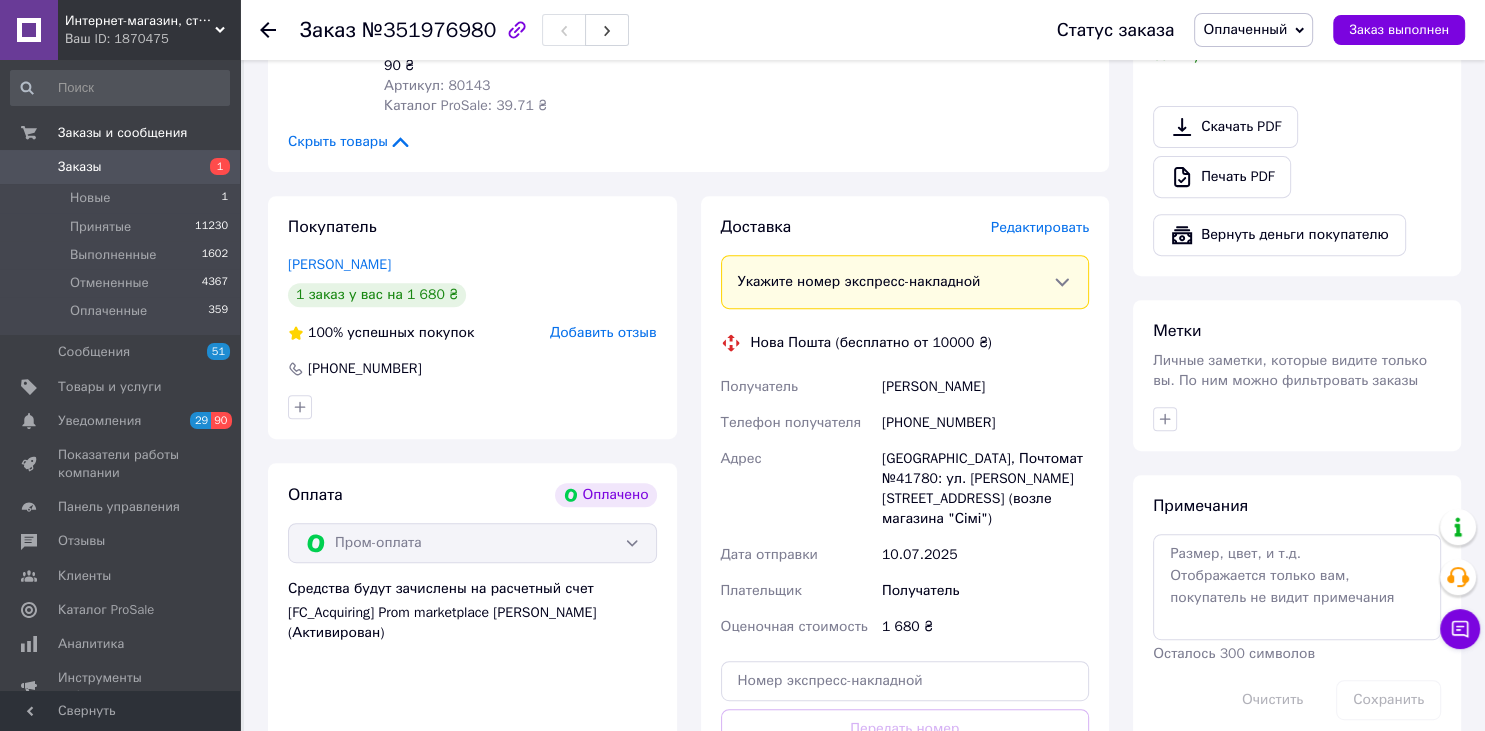 click on "Редактировать" at bounding box center (1040, 227) 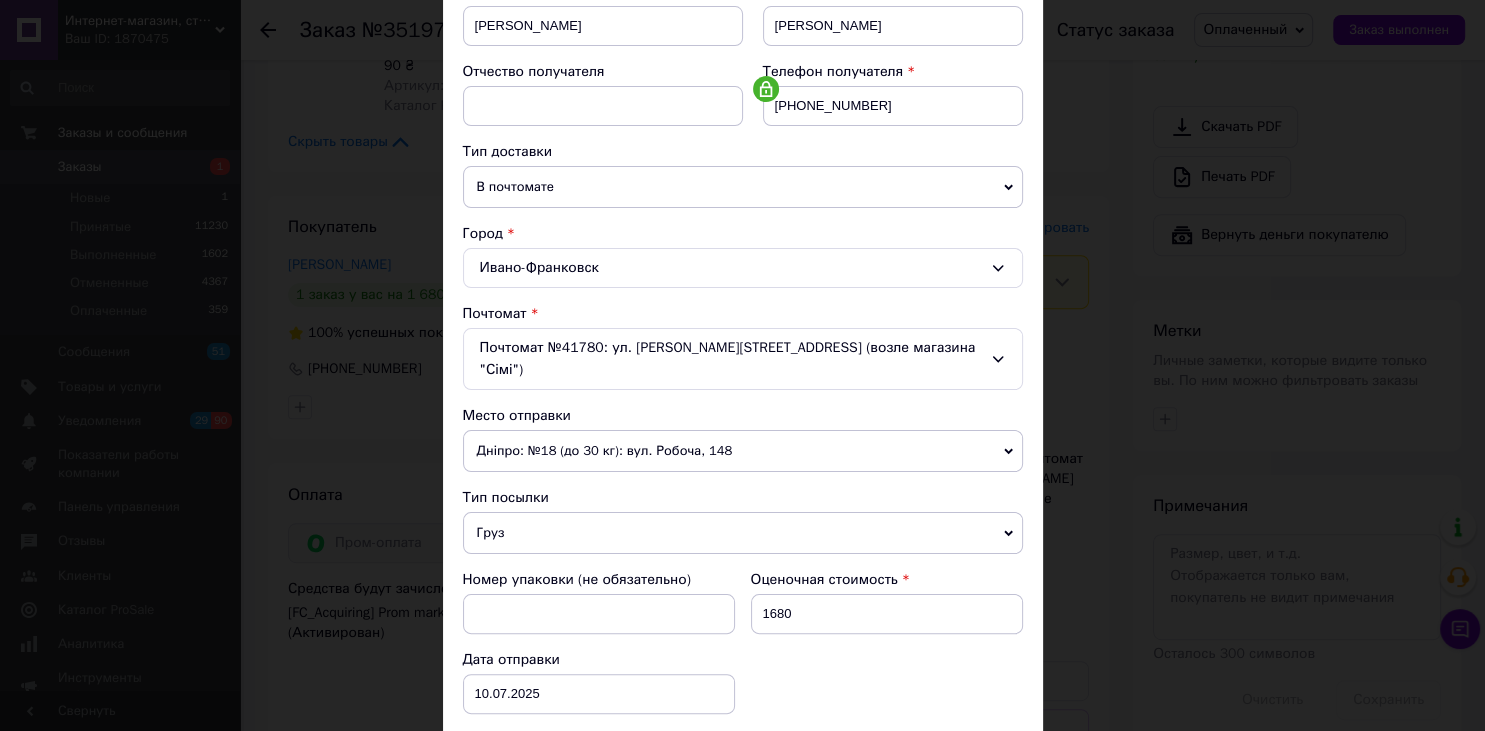 scroll, scrollTop: 552, scrollLeft: 0, axis: vertical 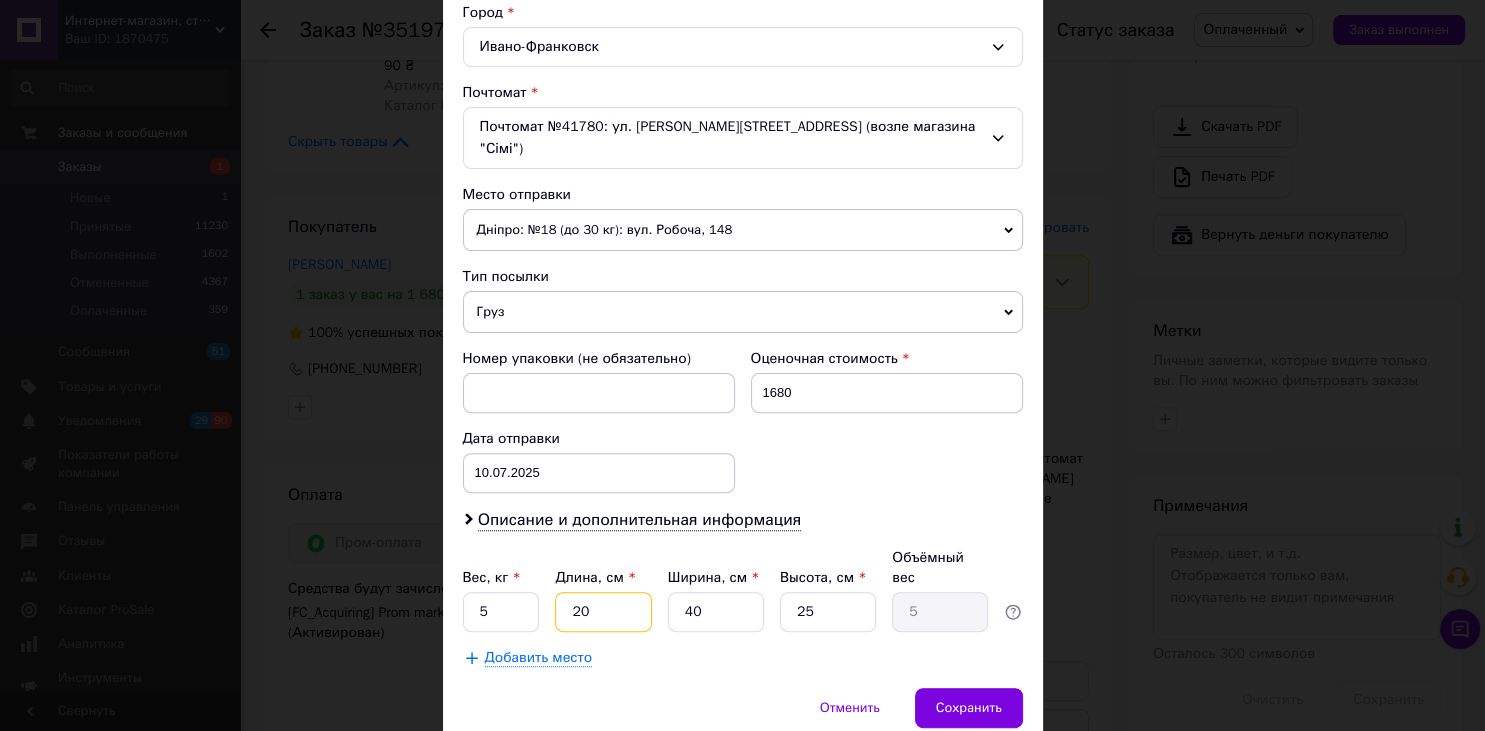 drag, startPoint x: 602, startPoint y: 578, endPoint x: 546, endPoint y: 579, distance: 56.008926 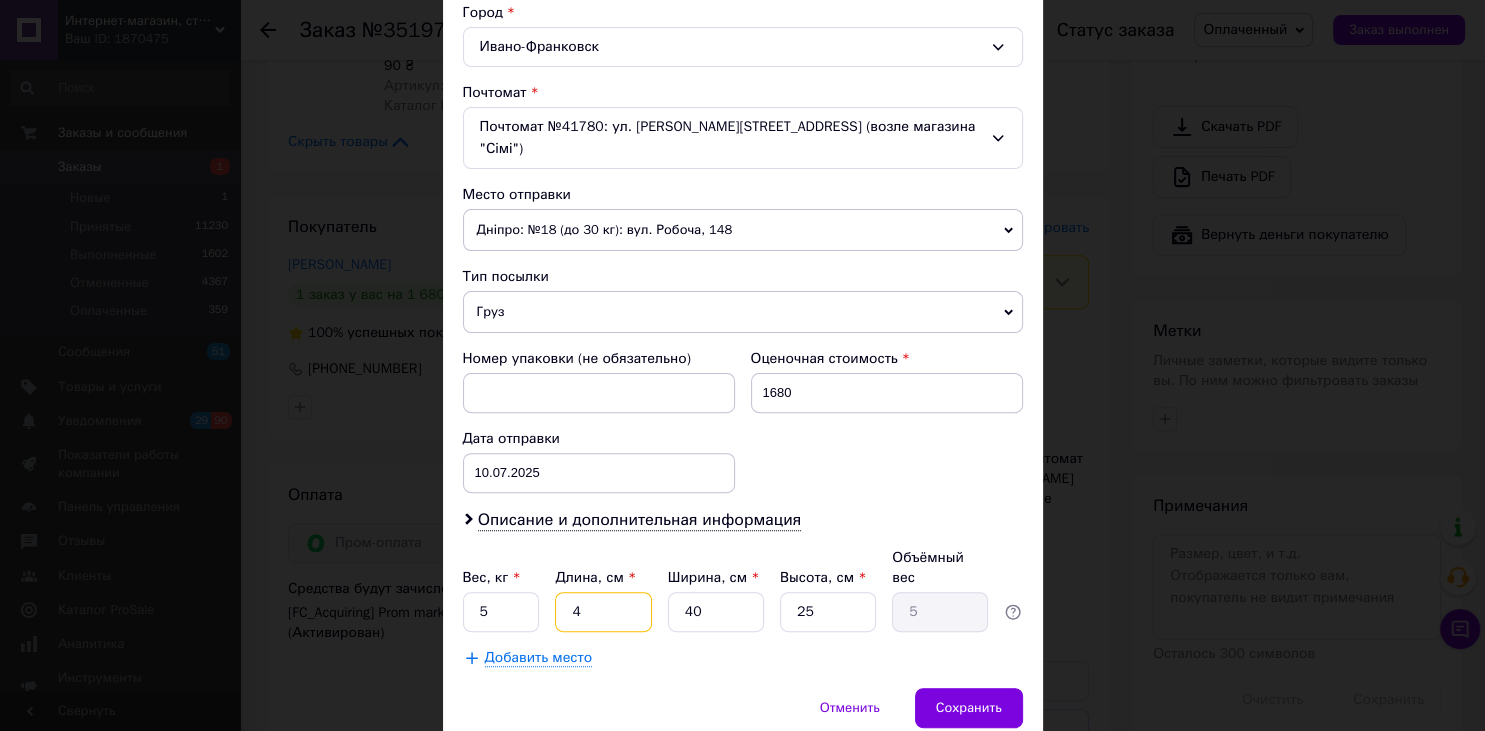 type on "1" 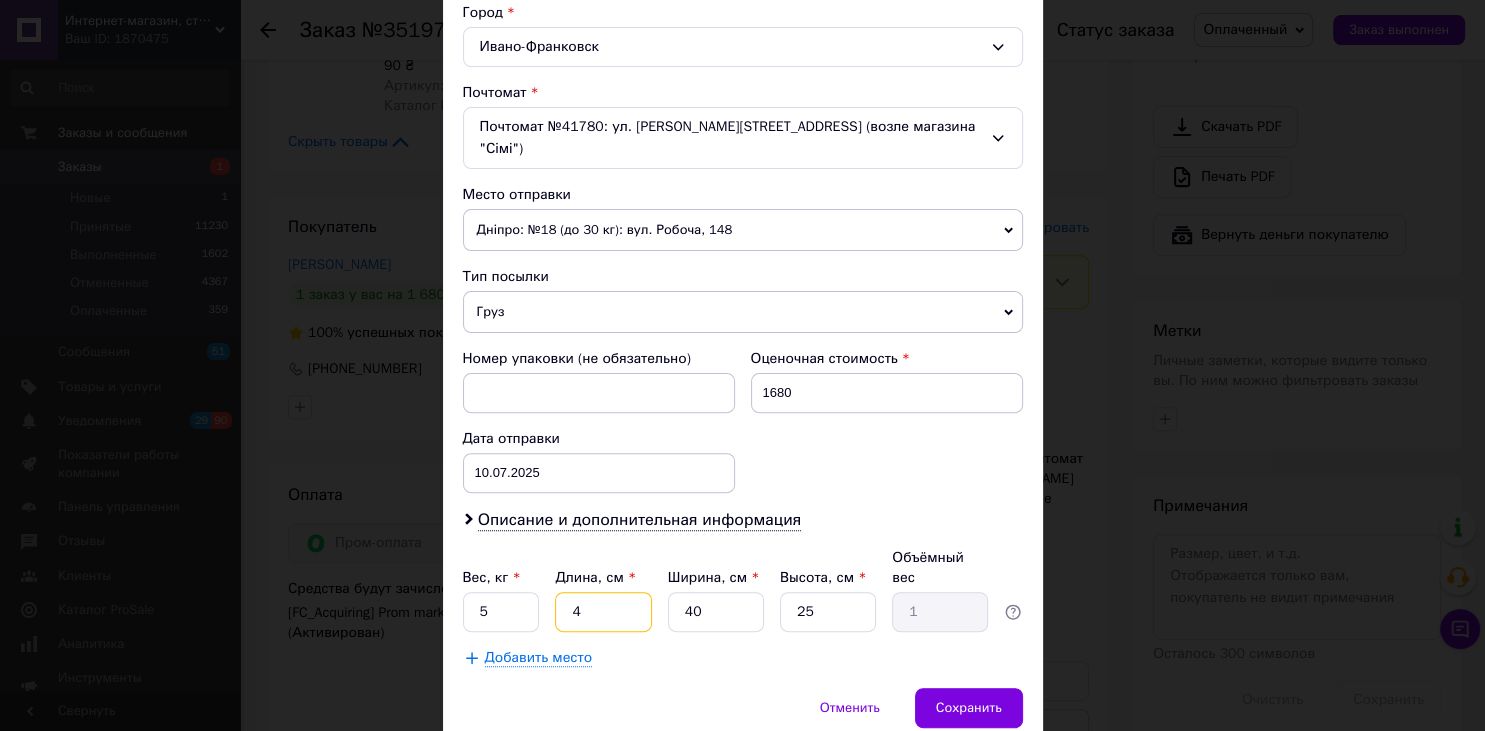 type on "40" 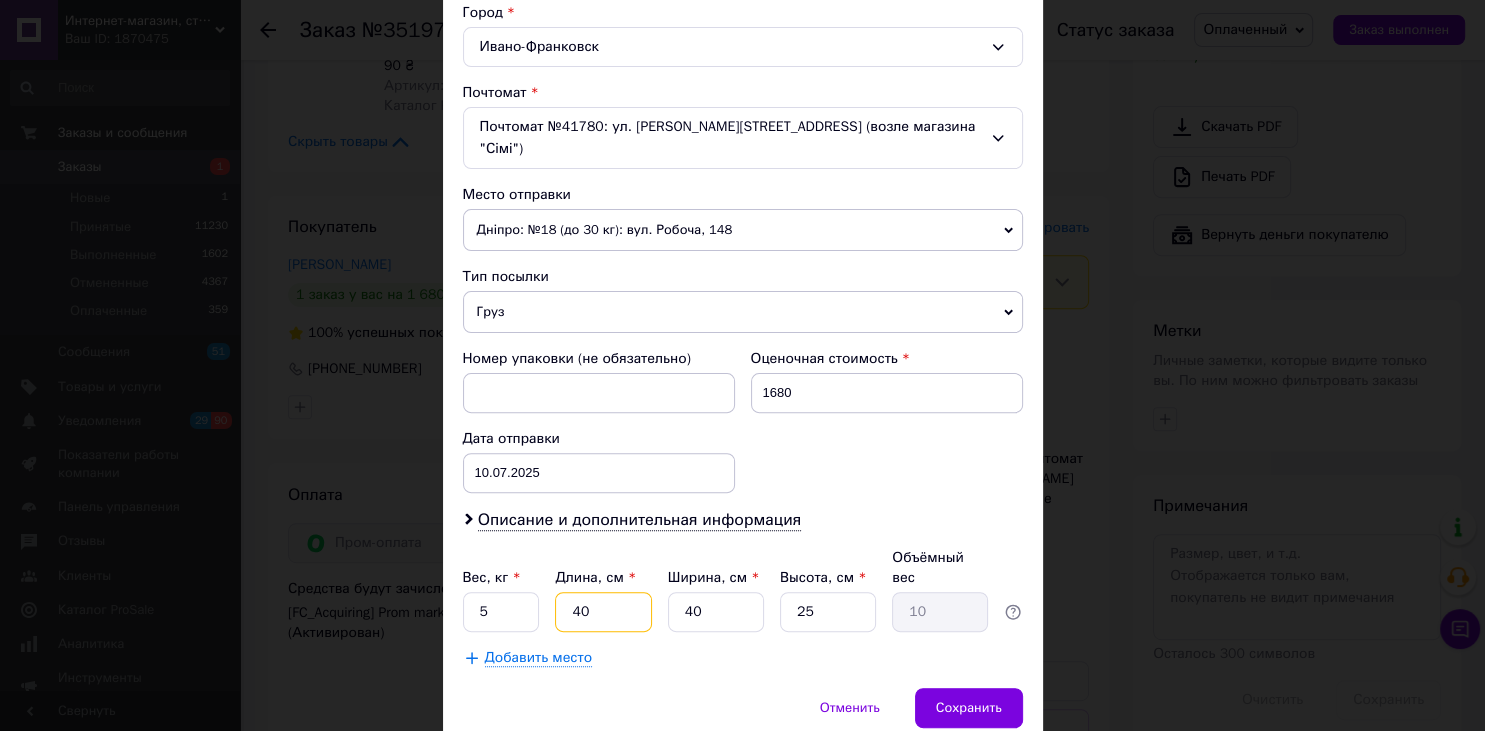 type on "40" 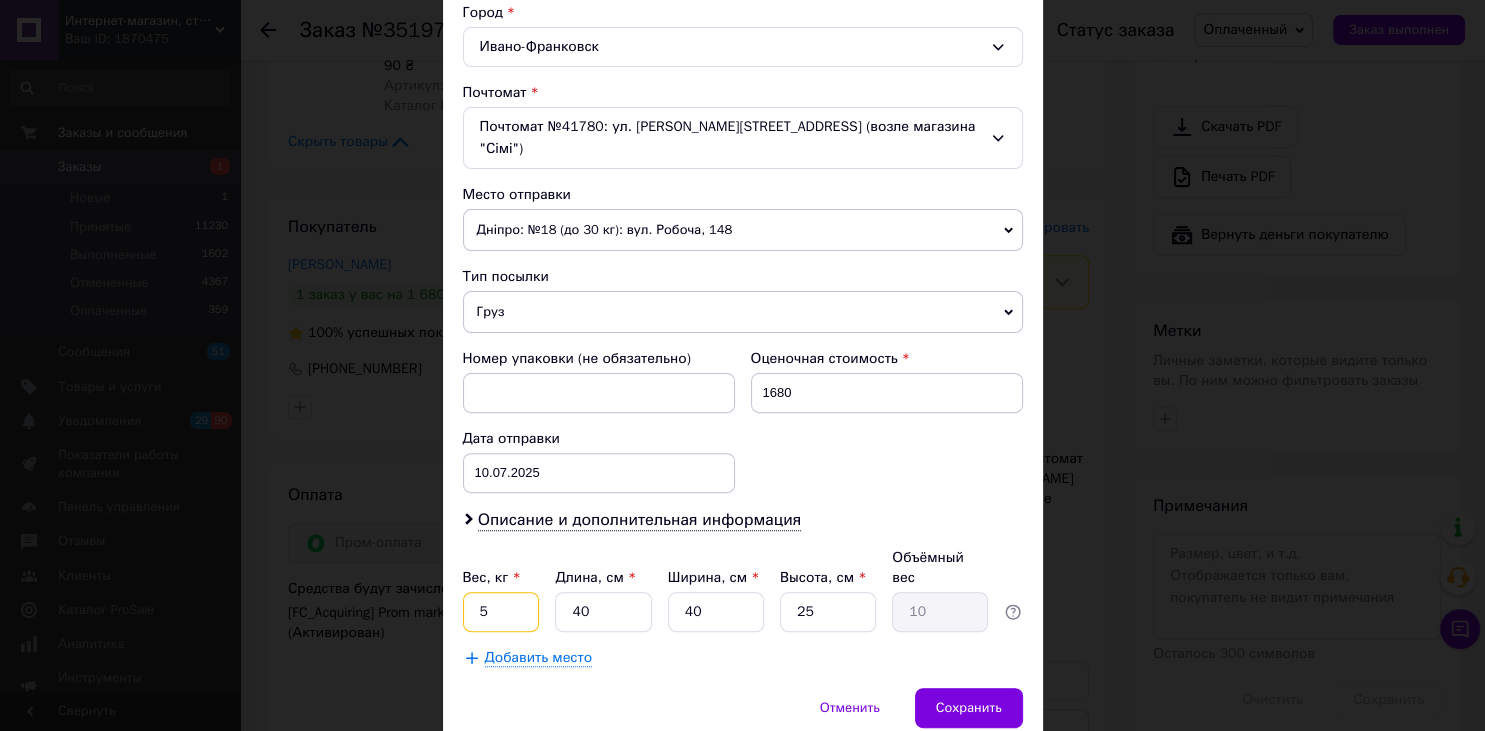 drag, startPoint x: 504, startPoint y: 573, endPoint x: 466, endPoint y: 574, distance: 38.013157 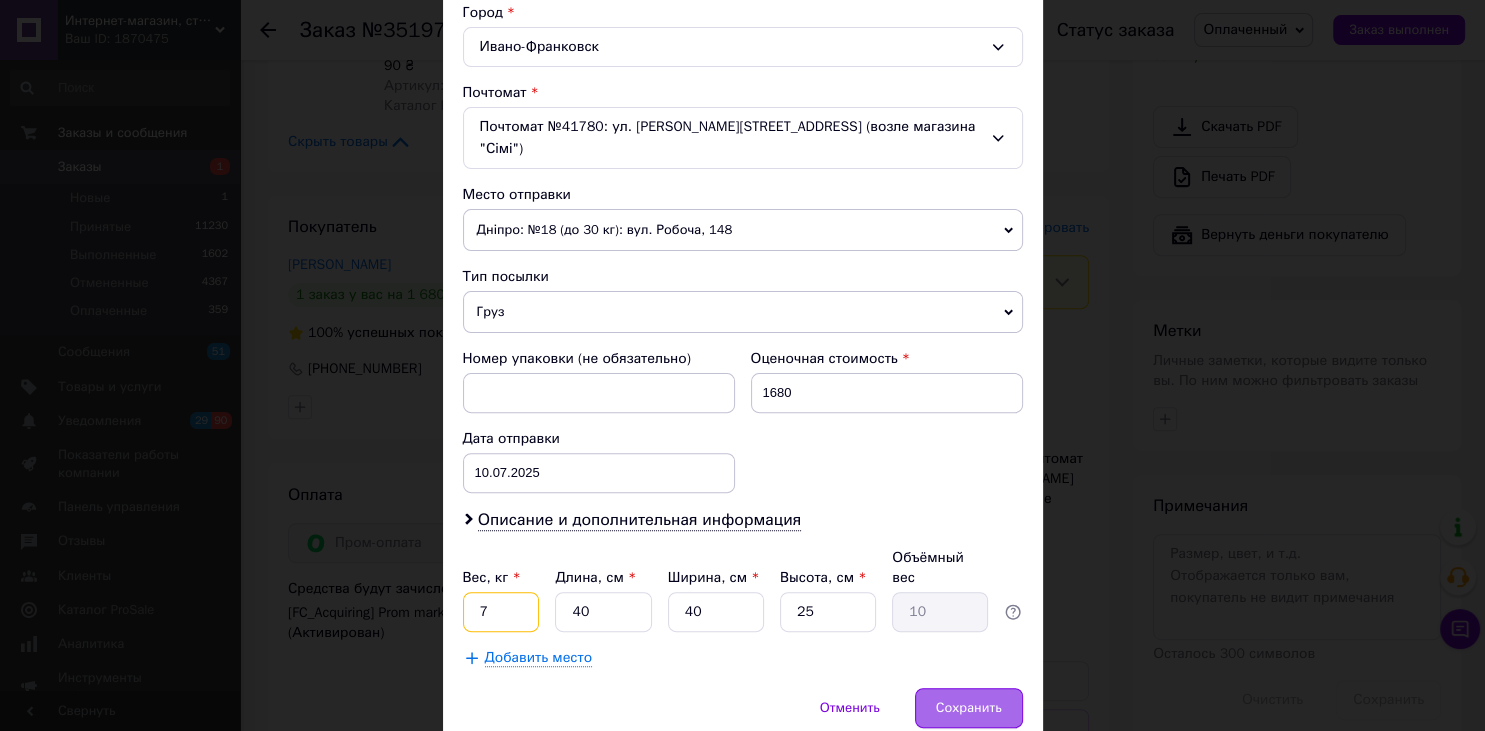 type on "7" 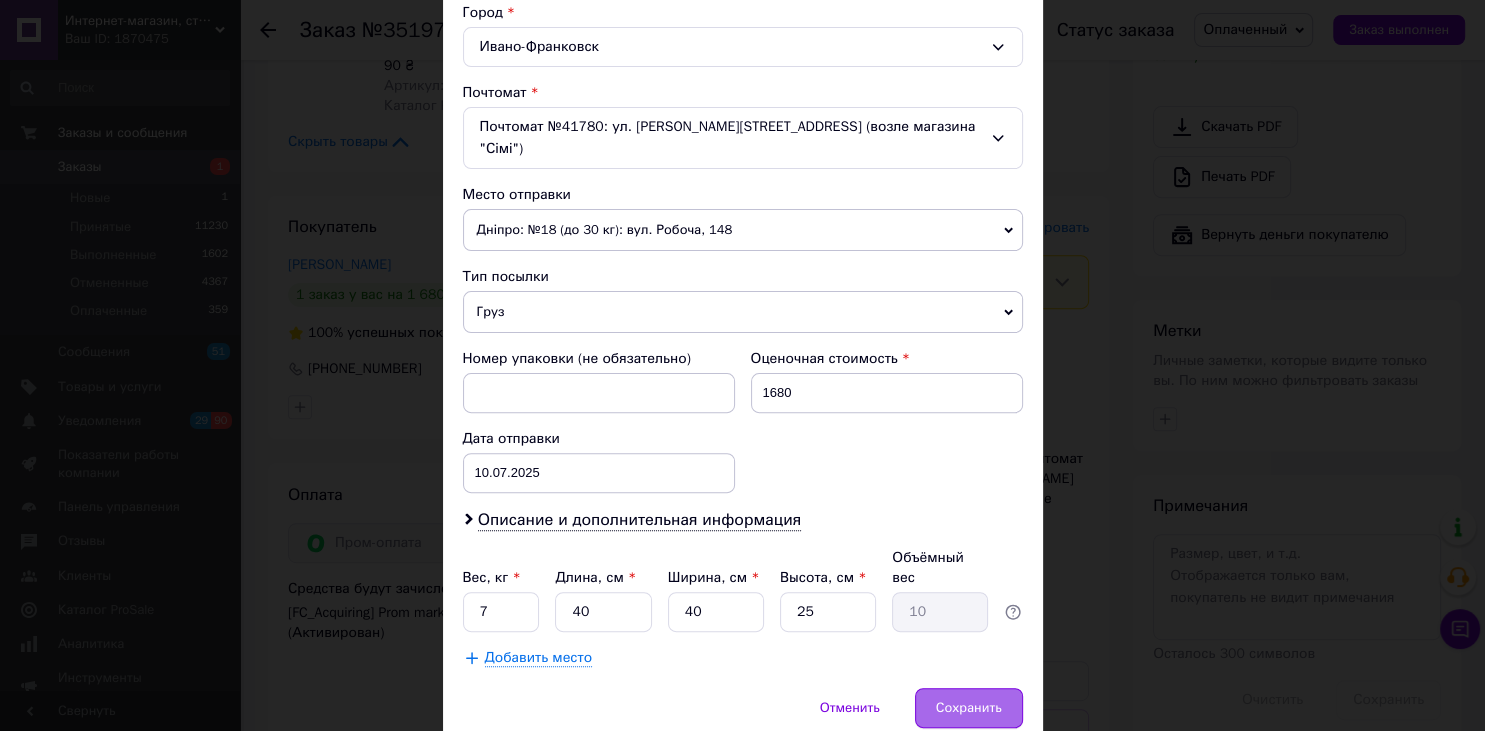 click on "Сохранить" at bounding box center [969, 708] 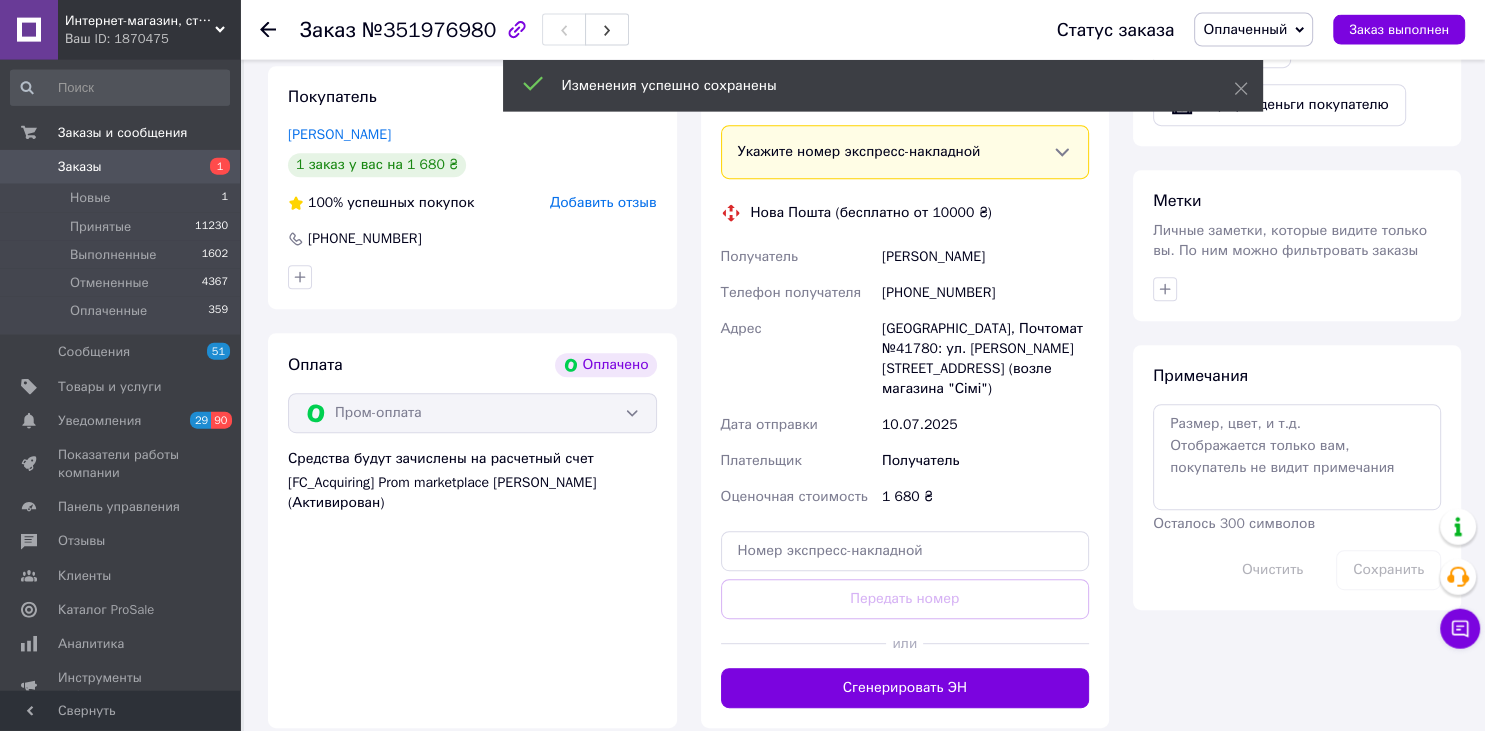 scroll, scrollTop: 952, scrollLeft: 0, axis: vertical 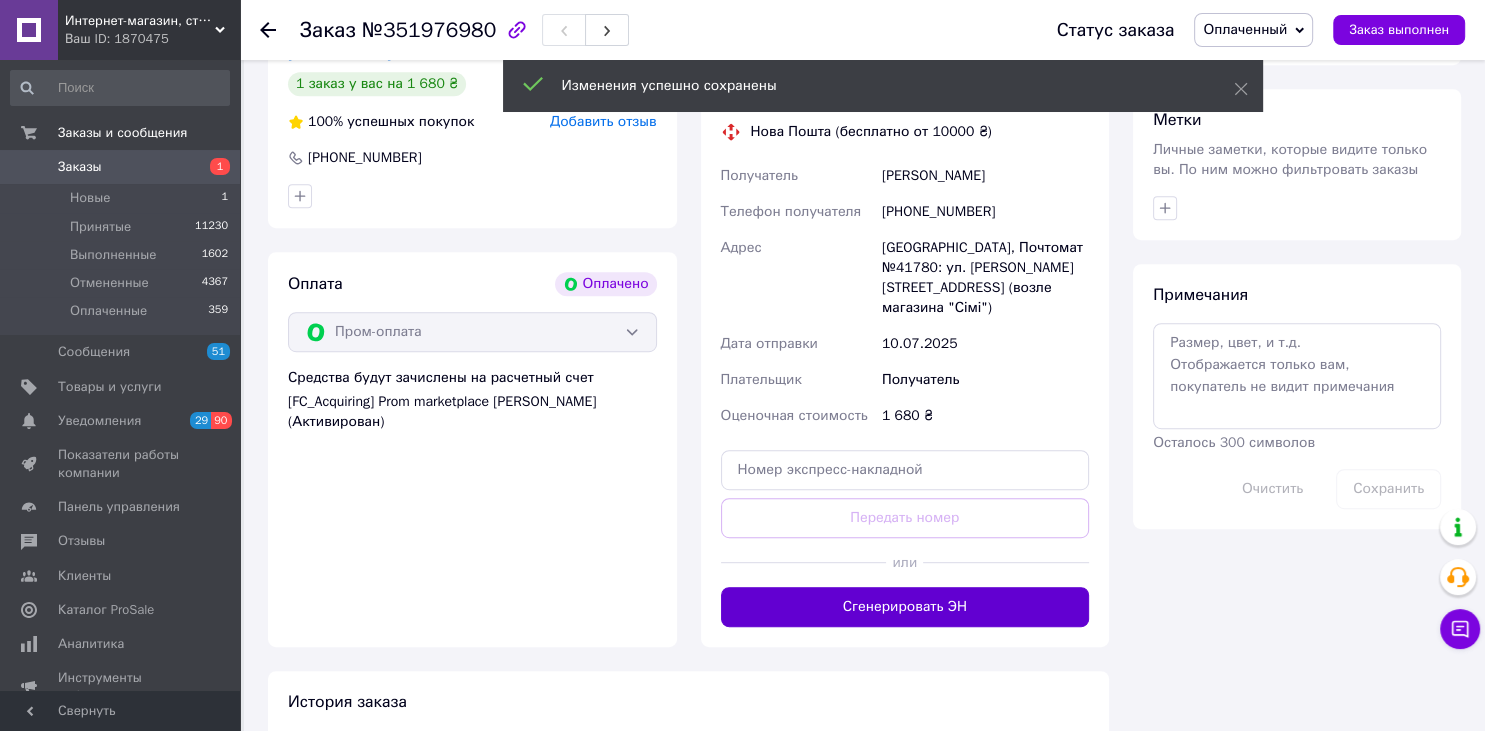 click on "Сгенерировать ЭН" at bounding box center (905, 607) 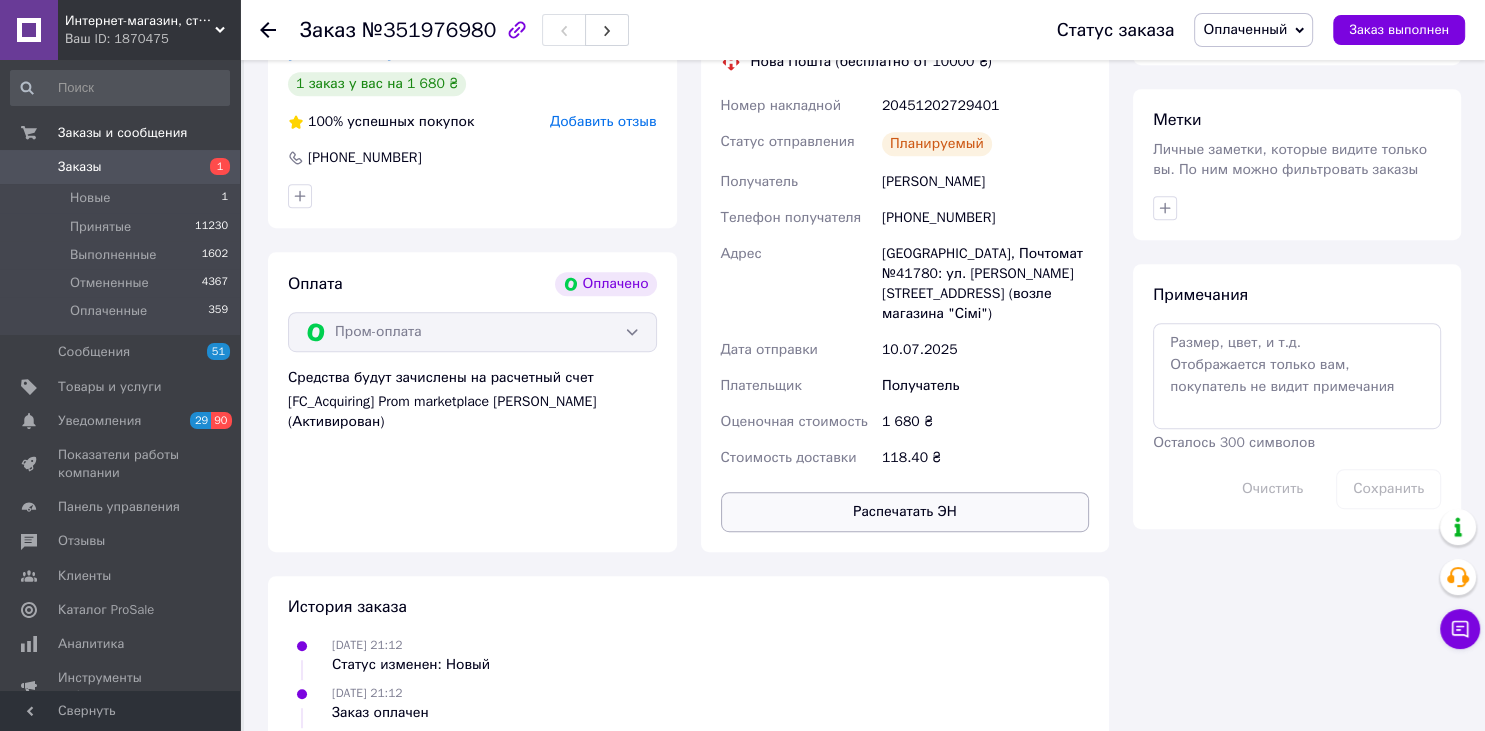 click on "Распечатать ЭН" at bounding box center [905, 512] 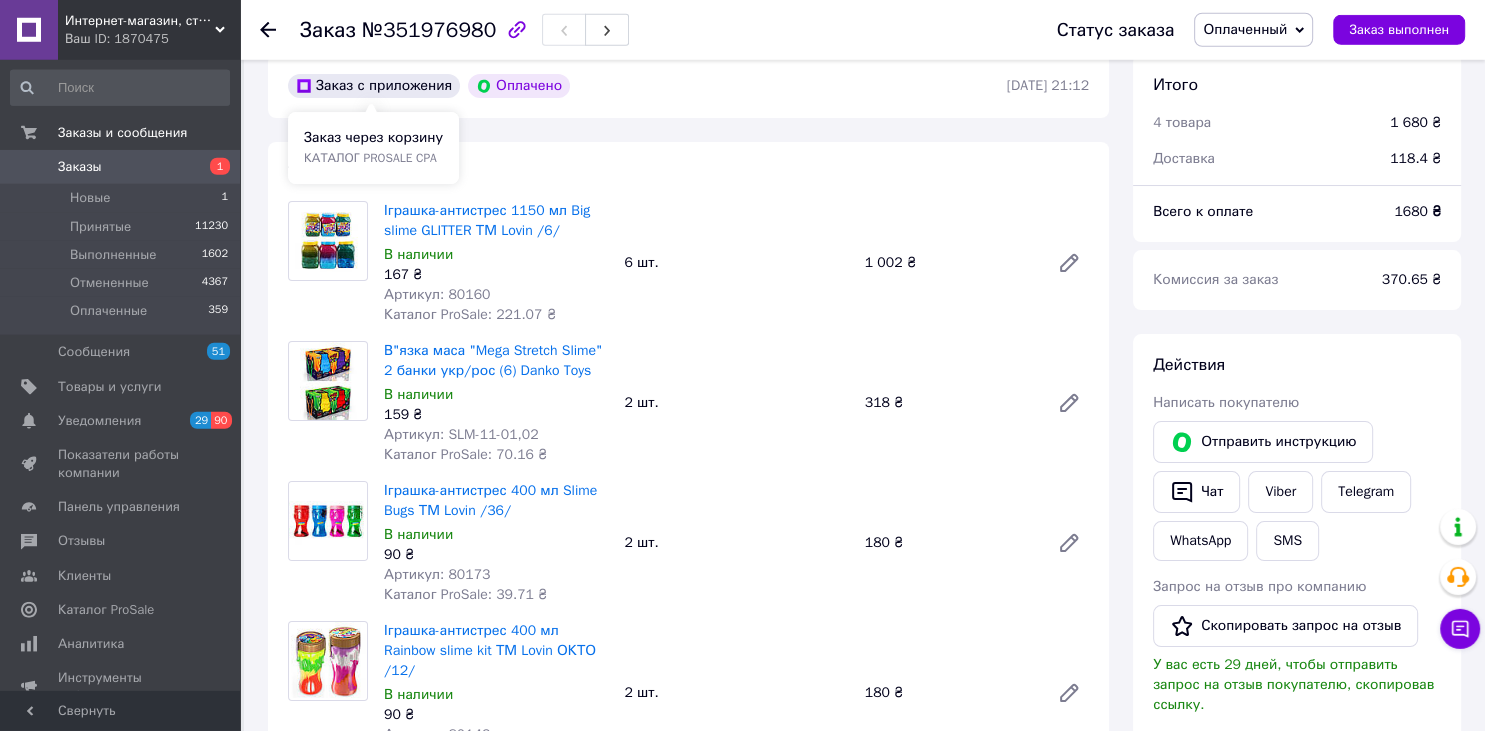 scroll, scrollTop: 0, scrollLeft: 0, axis: both 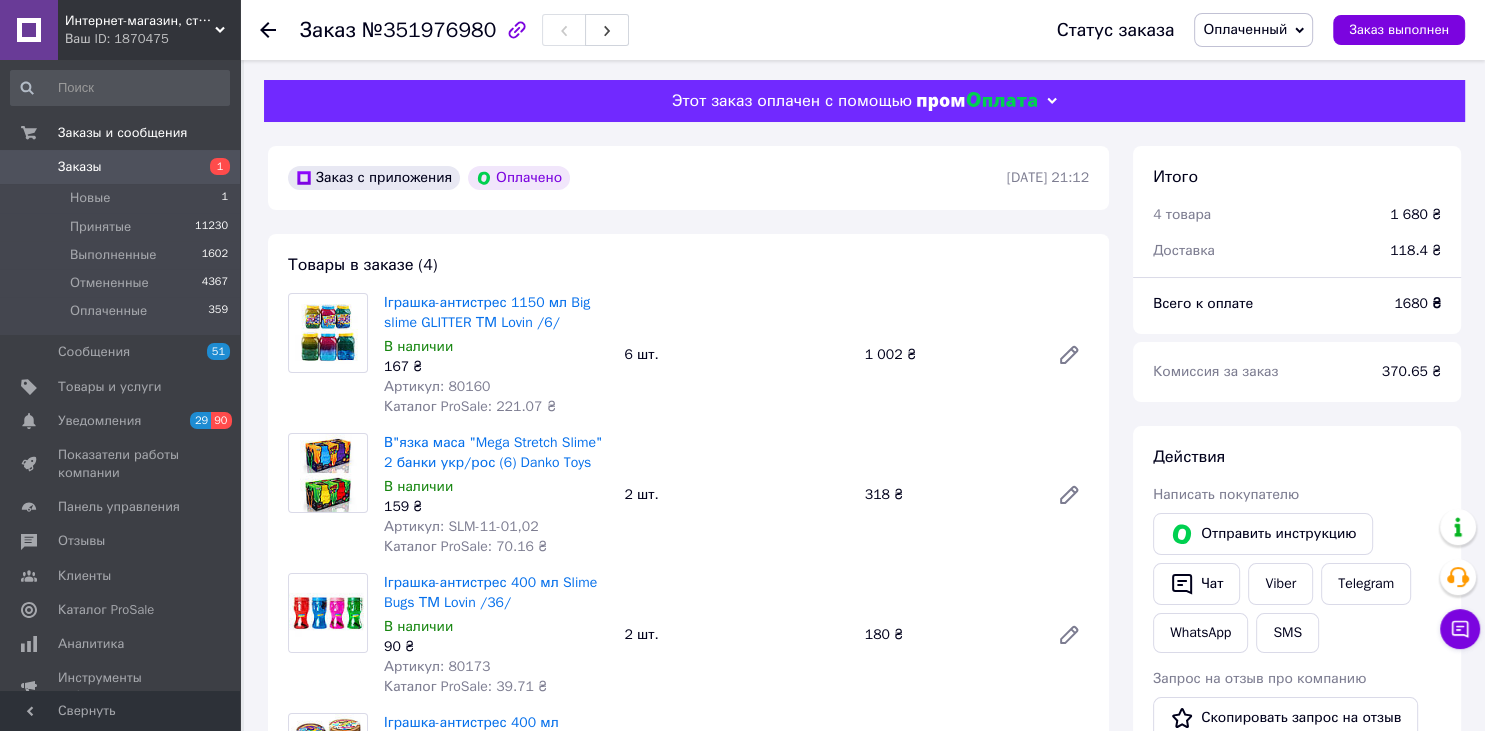 click 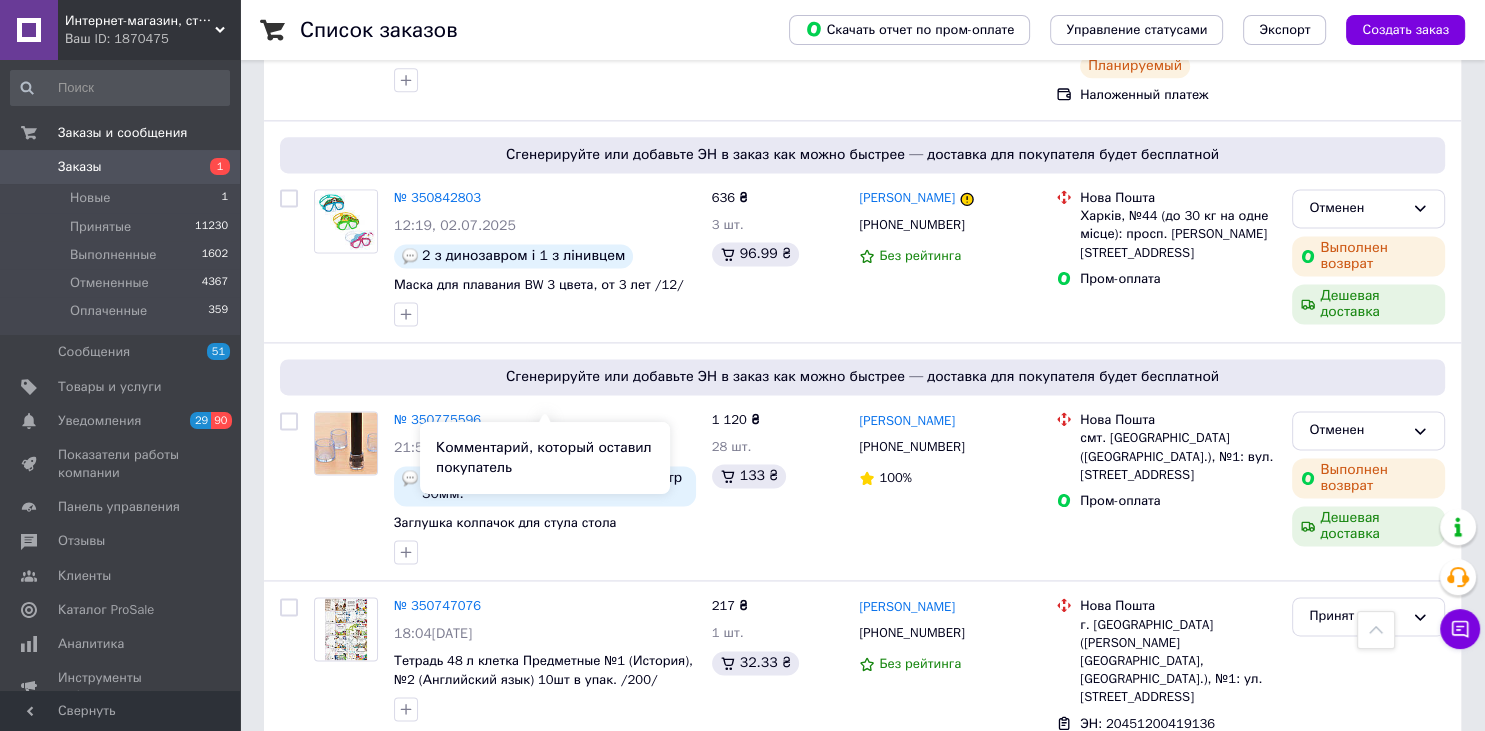 scroll, scrollTop: 2851, scrollLeft: 0, axis: vertical 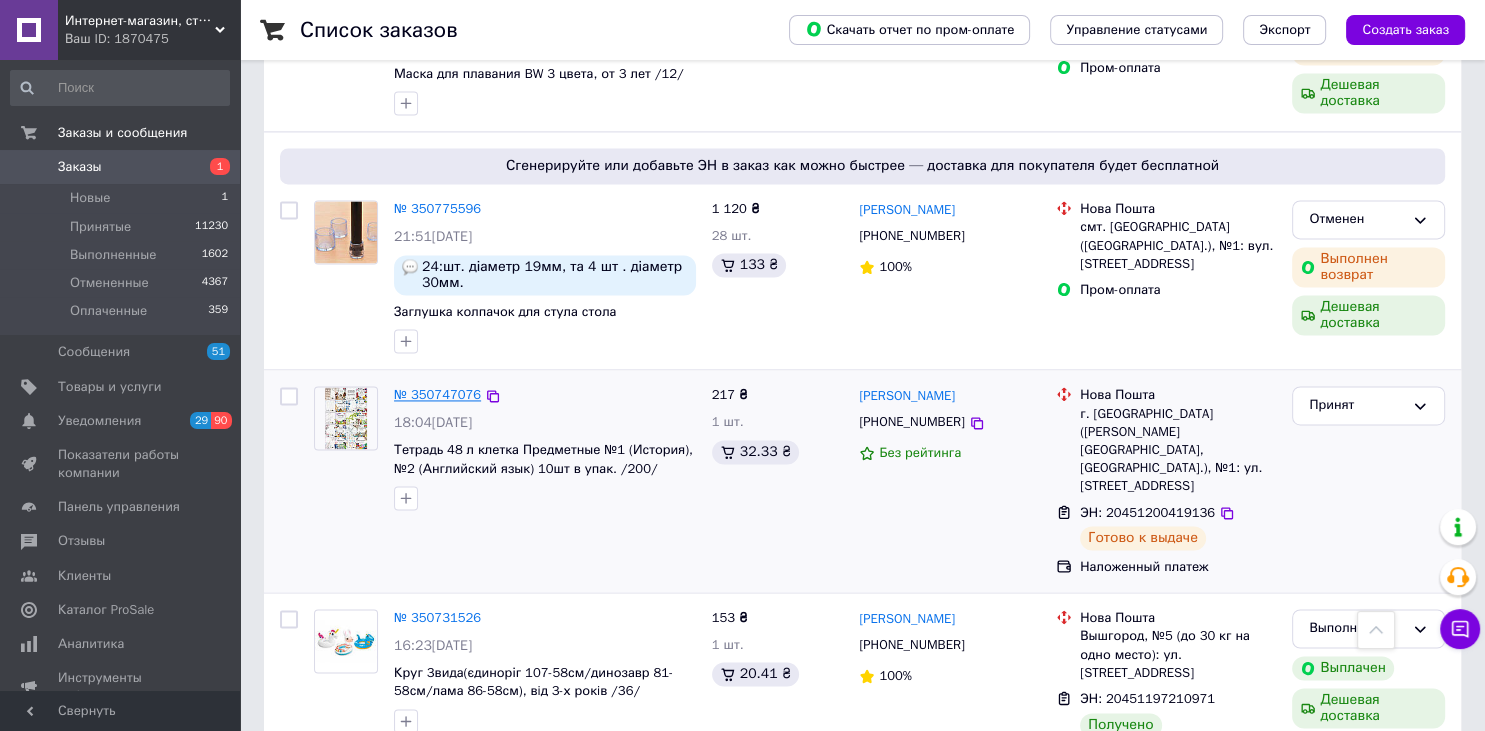 click on "№ 350747076" at bounding box center (437, 394) 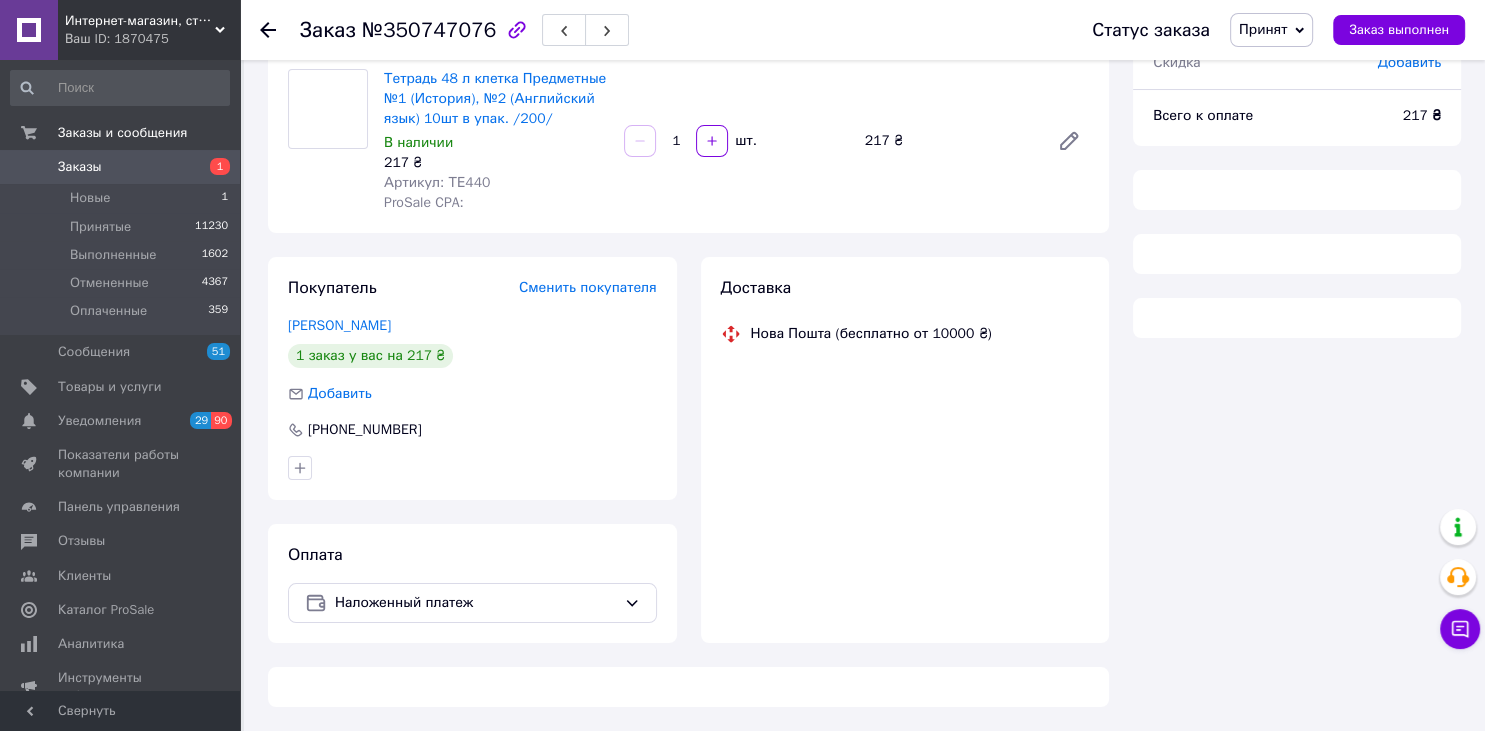 scroll, scrollTop: 162, scrollLeft: 0, axis: vertical 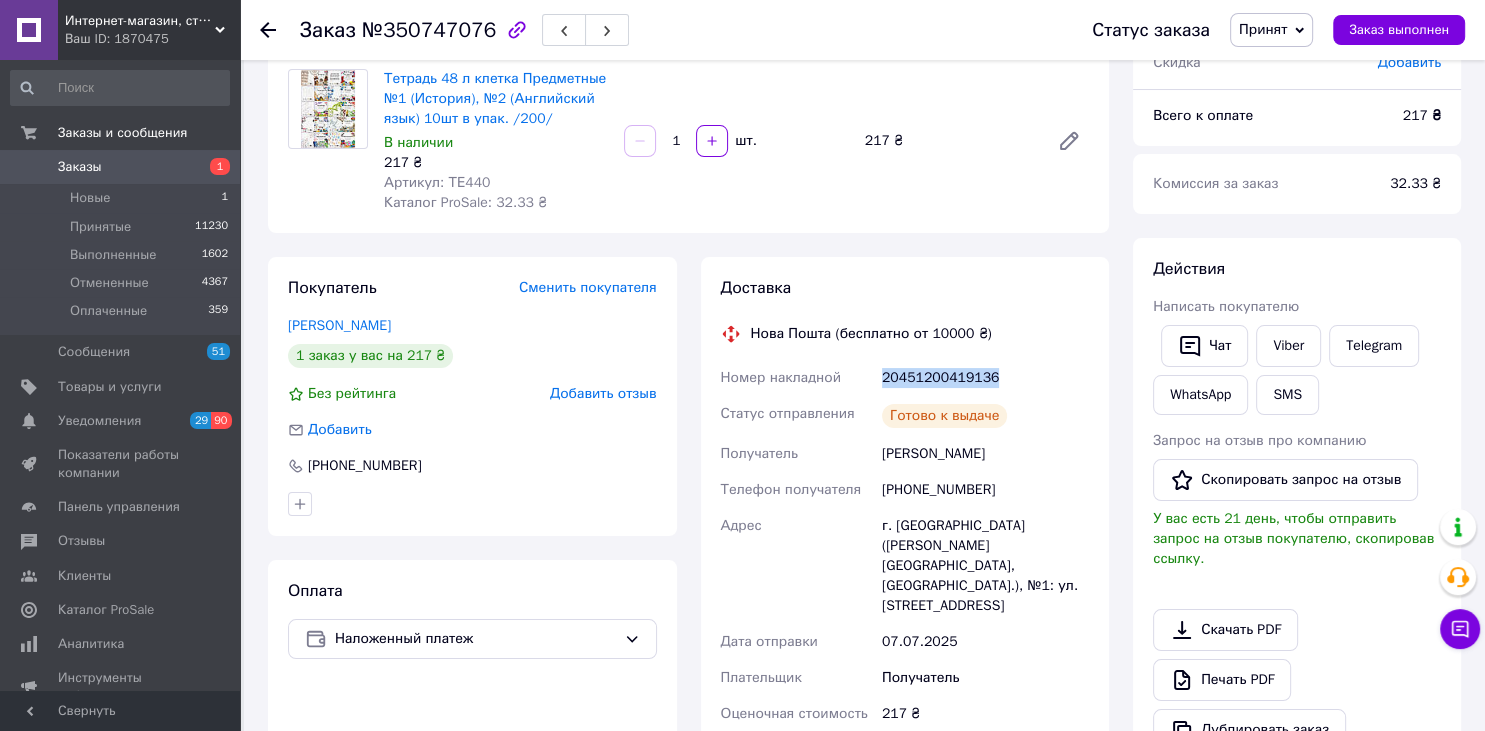 drag, startPoint x: 884, startPoint y: 386, endPoint x: 1014, endPoint y: 373, distance: 130.64838 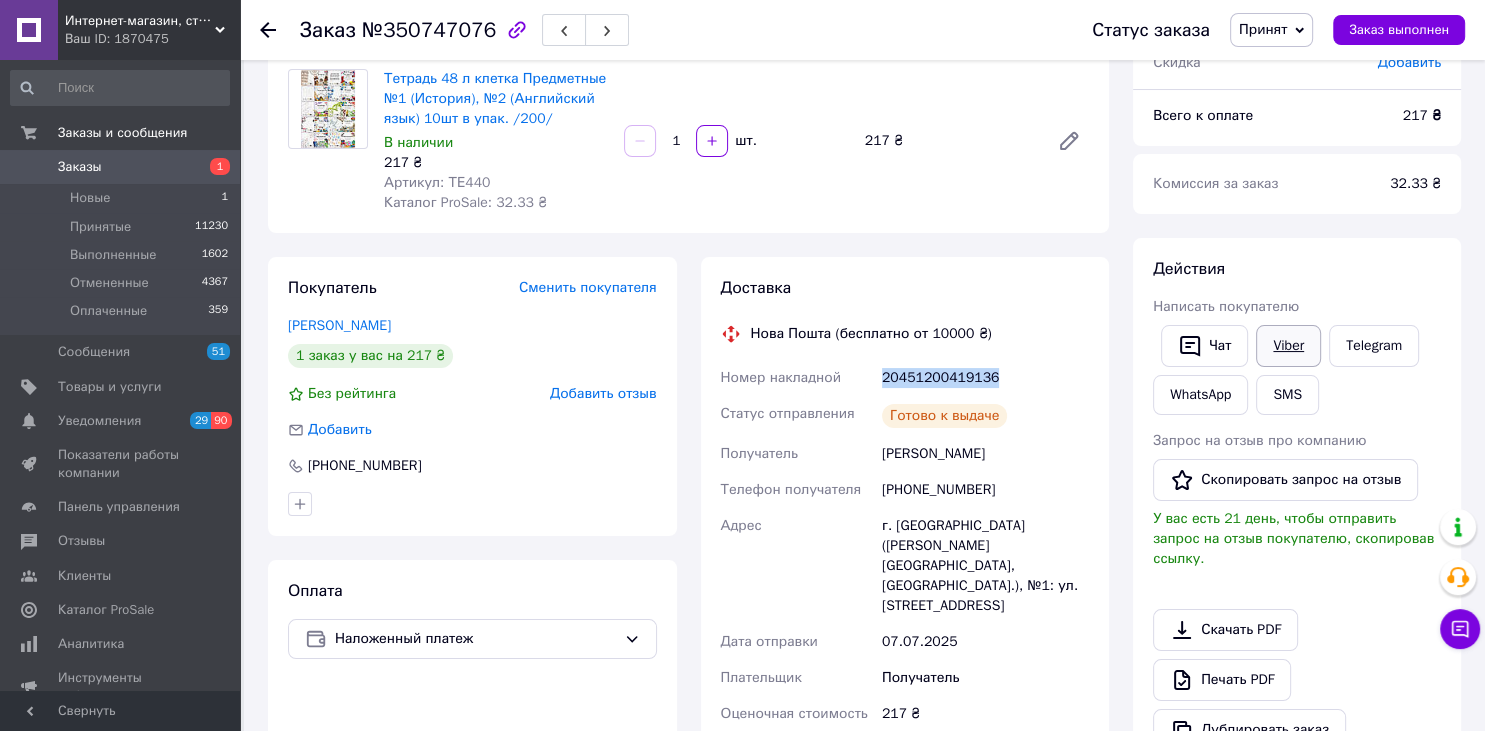 click on "Viber" at bounding box center (1288, 346) 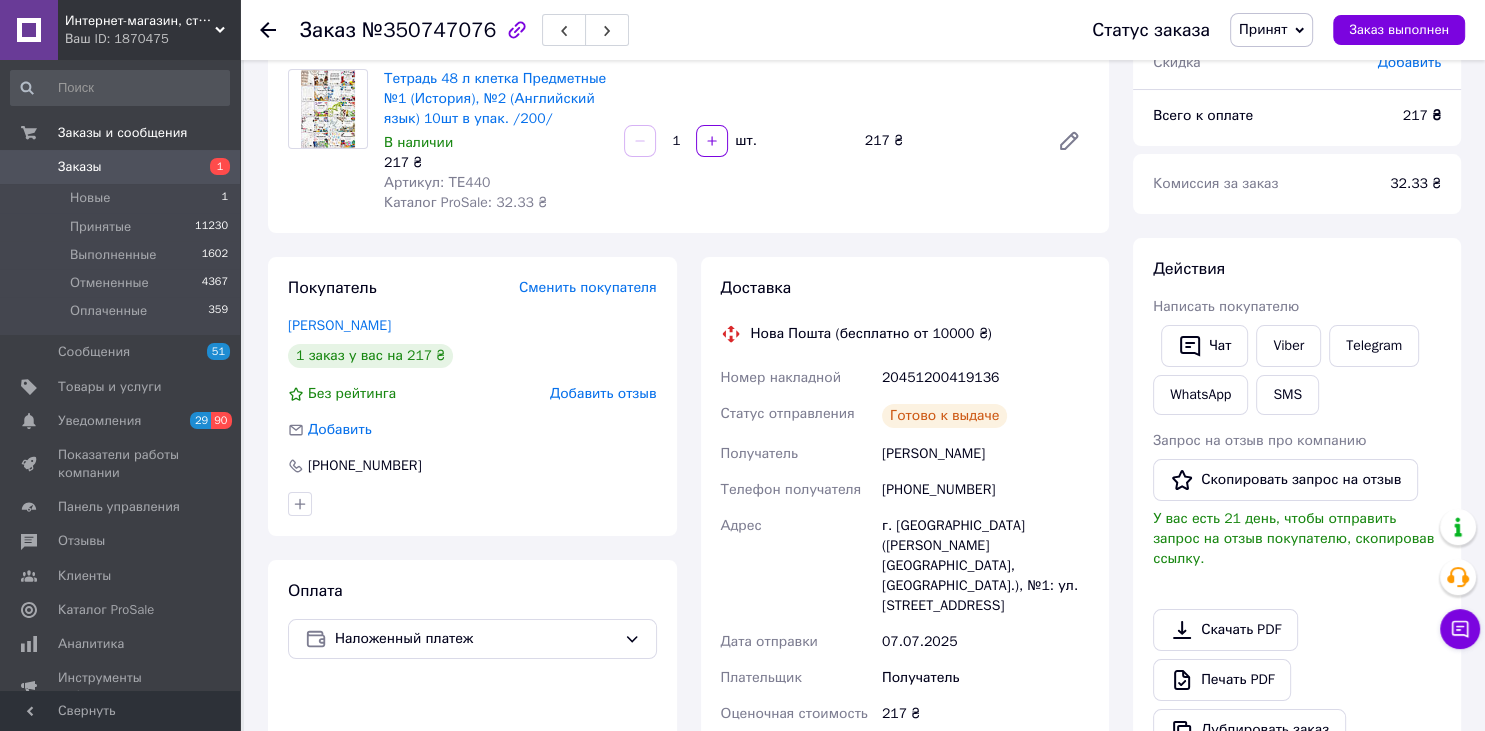 click on "Интернет-магазин, студия "ФанФарт"" at bounding box center (140, 21) 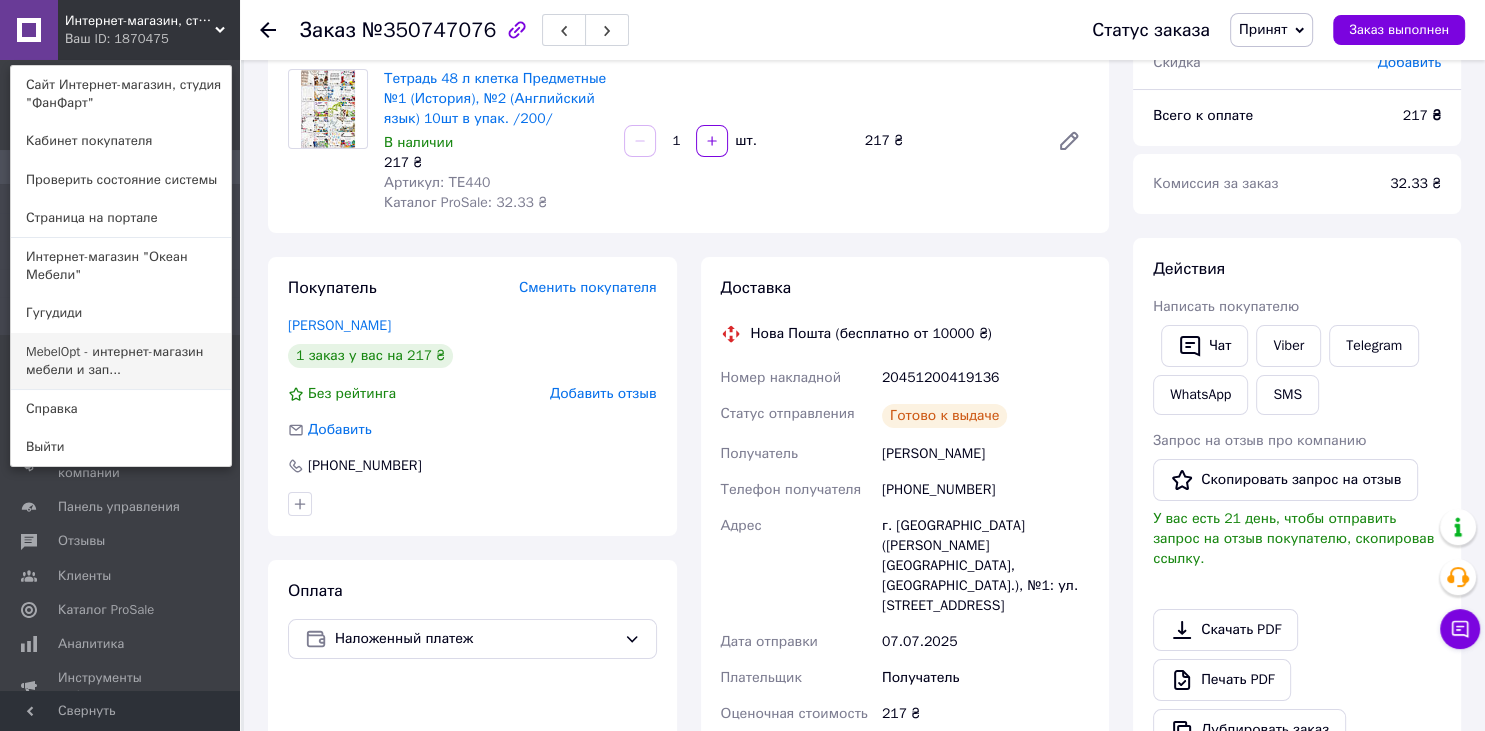 click on "MebelOpt - интернет-магазин мебели и зап..." at bounding box center [121, 361] 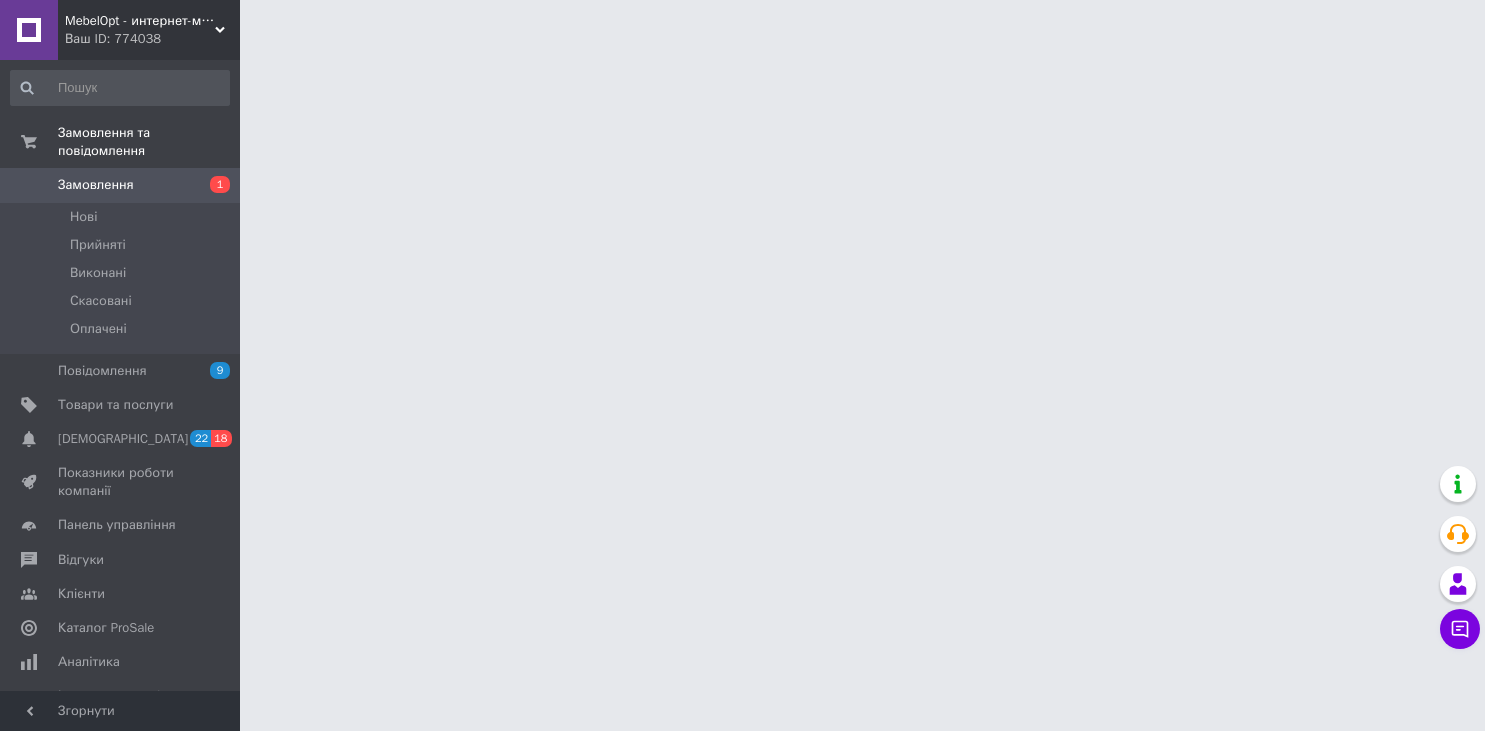 scroll, scrollTop: 0, scrollLeft: 0, axis: both 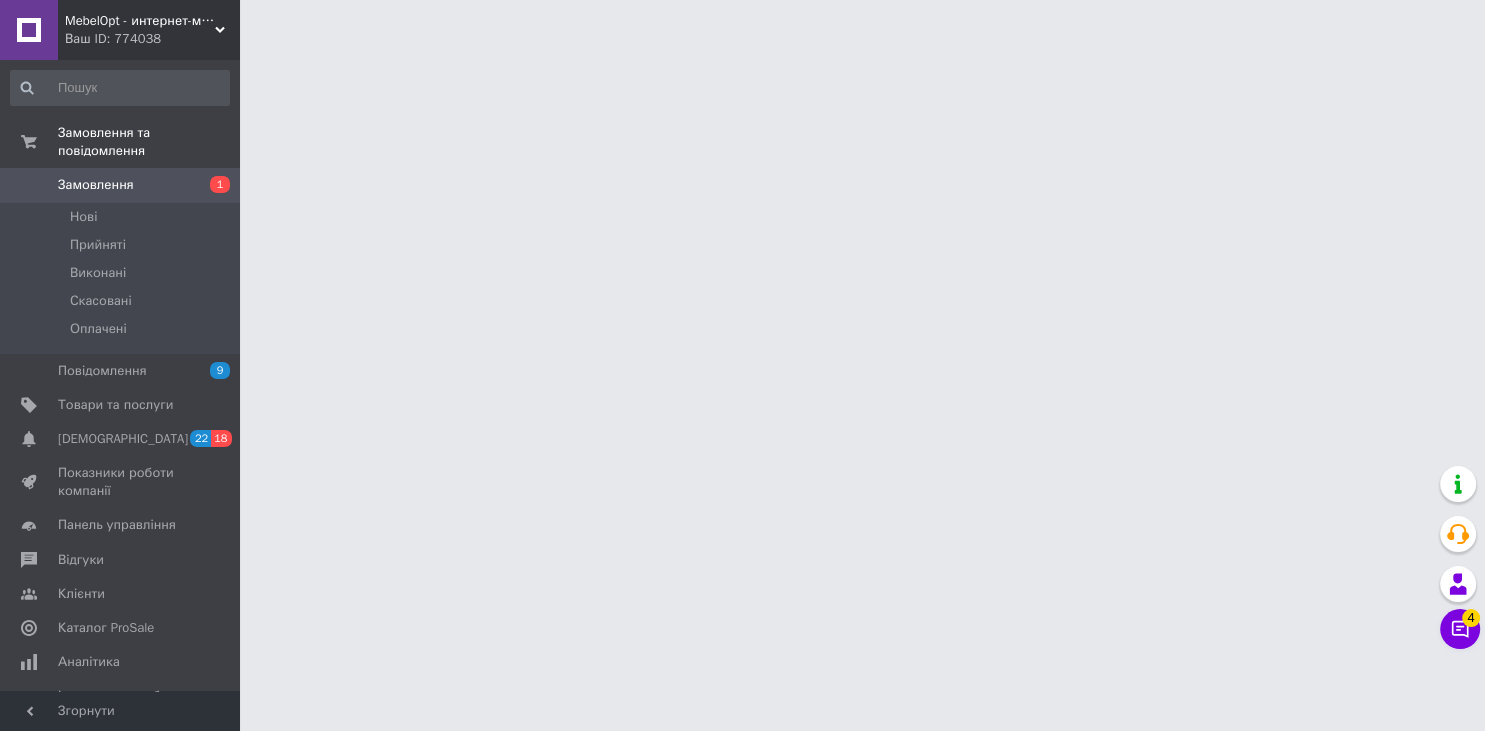 click on "MebelOpt - интернет-магазин мебели и запчастей для кресел Ваш ID: 774038 Сайт MebelOpt - интернет-магазин мебели ... Кабінет покупця Перевірити стан системи Сторінка на порталі Интернет-магазин "Океан Мебели" Гугудиди Интернет-магазин, студия "ФанФарт" Довідка Вийти Замовлення та повідомлення Замовлення 1 [GEOGRAPHIC_DATA] Виконані Скасовані Оплачені Повідомлення 9 Товари та послуги Сповіщення 22 18 Показники роботи компанії Панель управління Відгуки Клієнти Каталог ProSale Аналітика Інструменти веб-майстра та SEO Маркет 4 4" at bounding box center (742, 25) 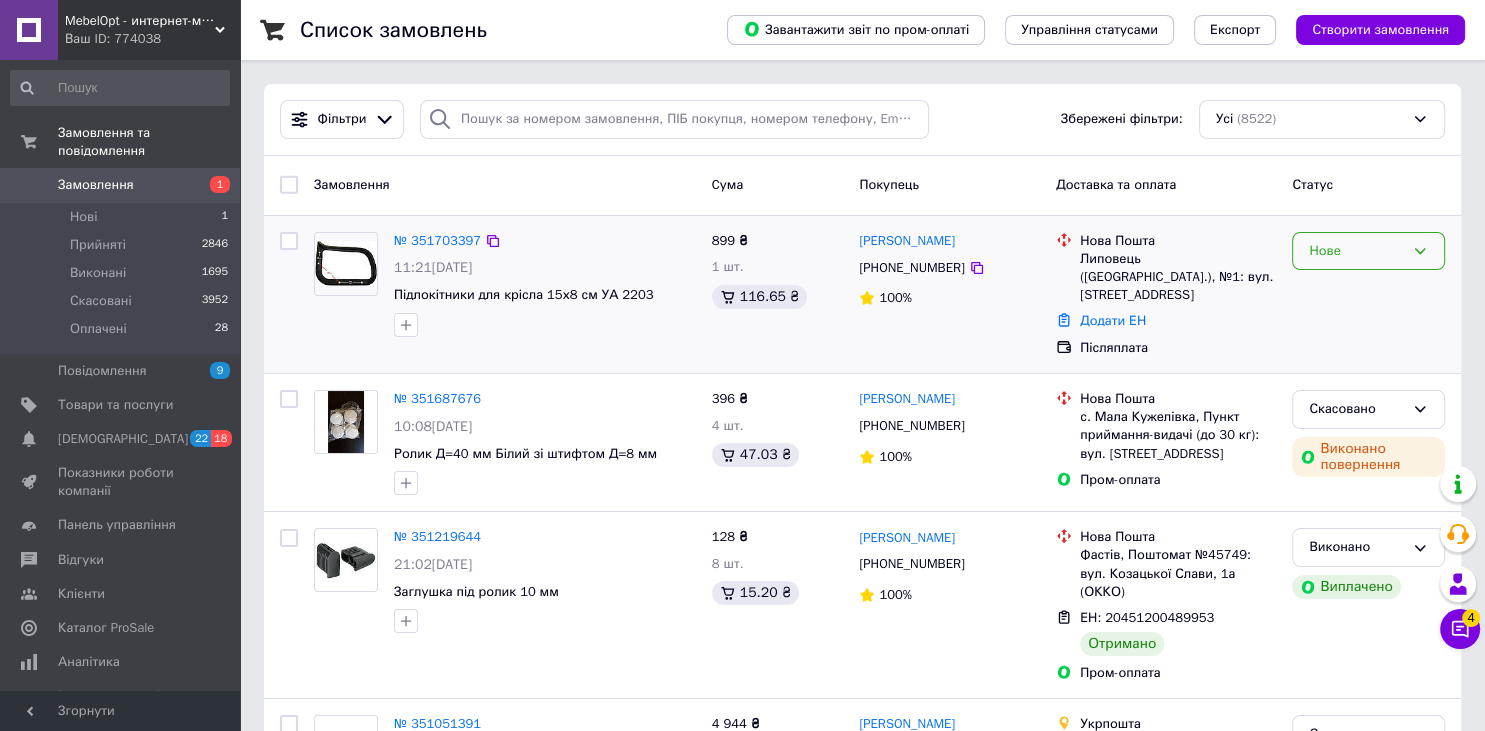 click on "Нове" at bounding box center (1356, 251) 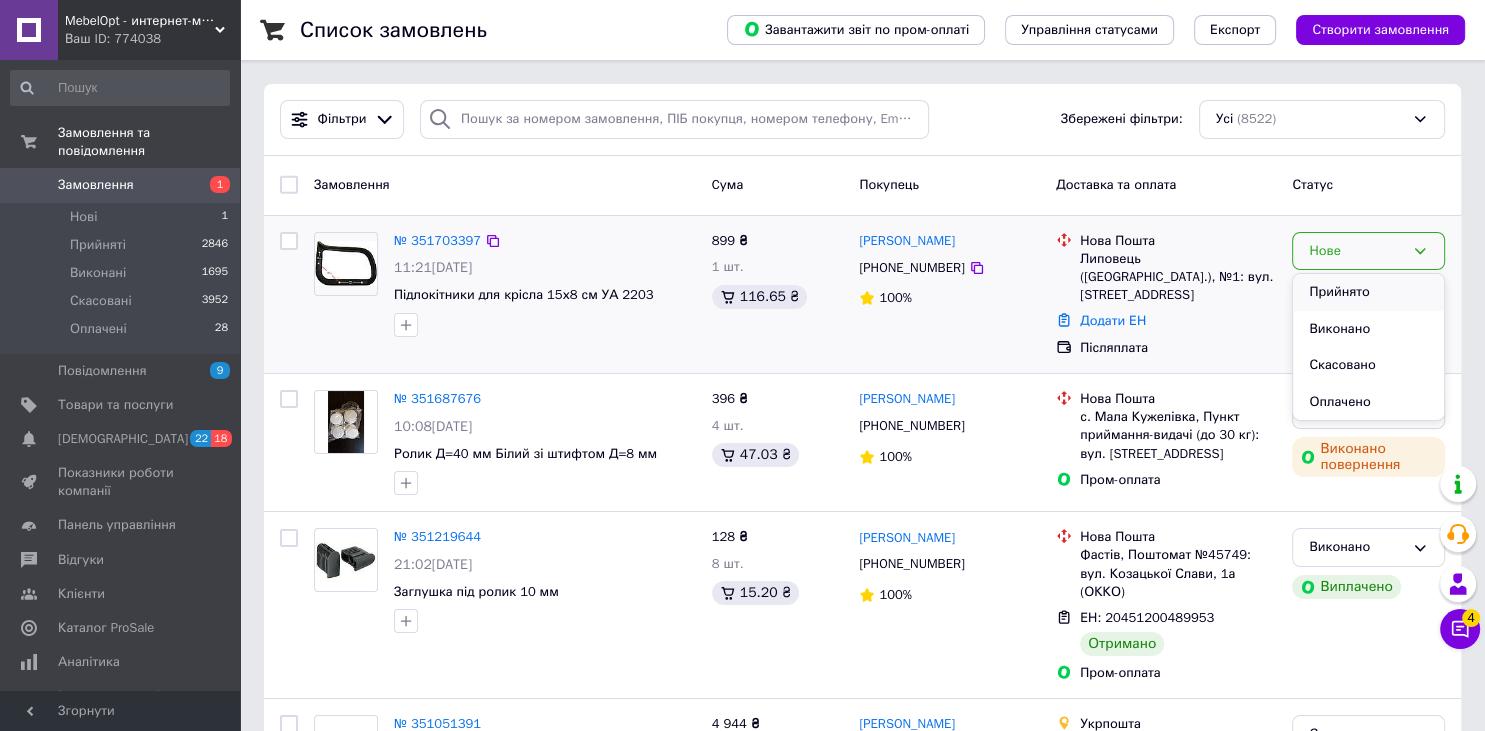 click on "Прийнято" at bounding box center (1368, 292) 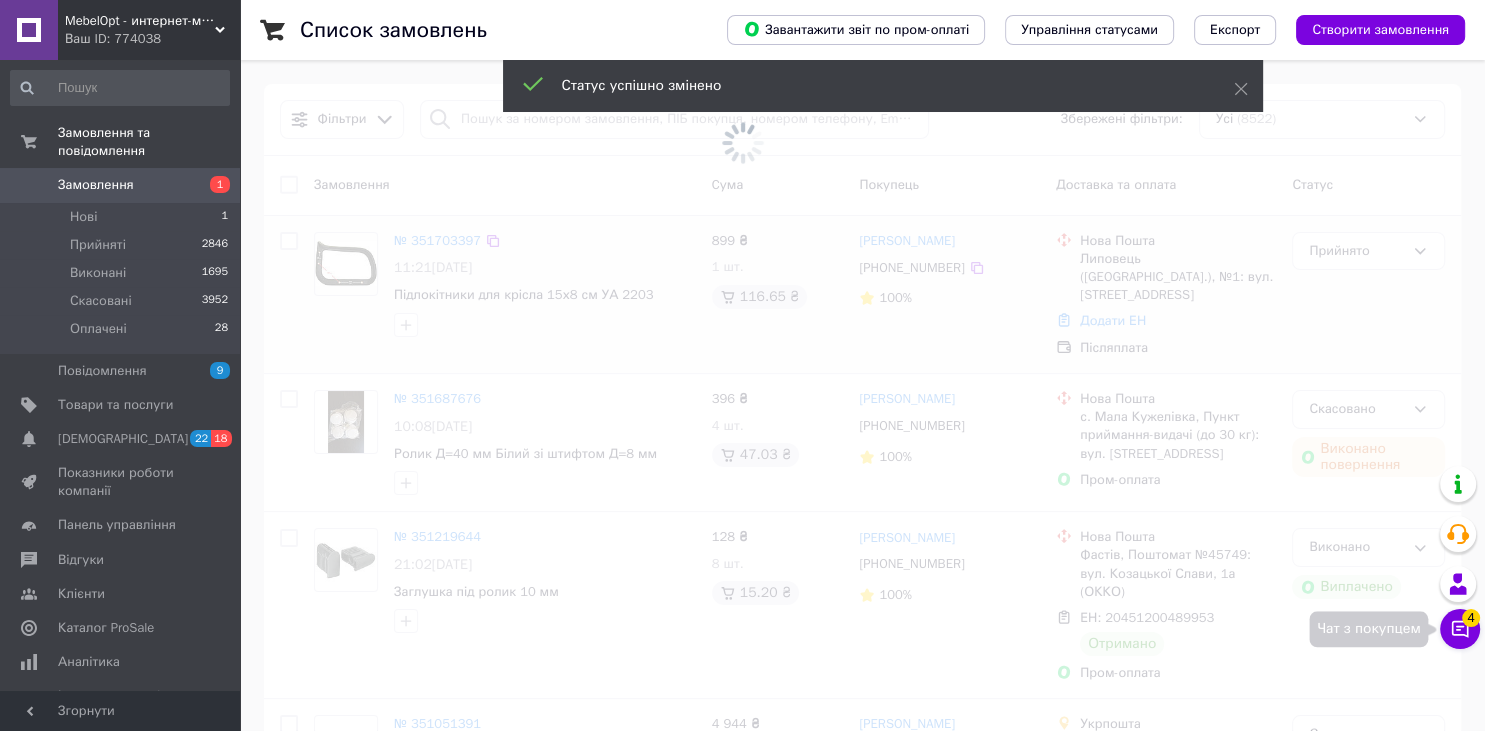 click 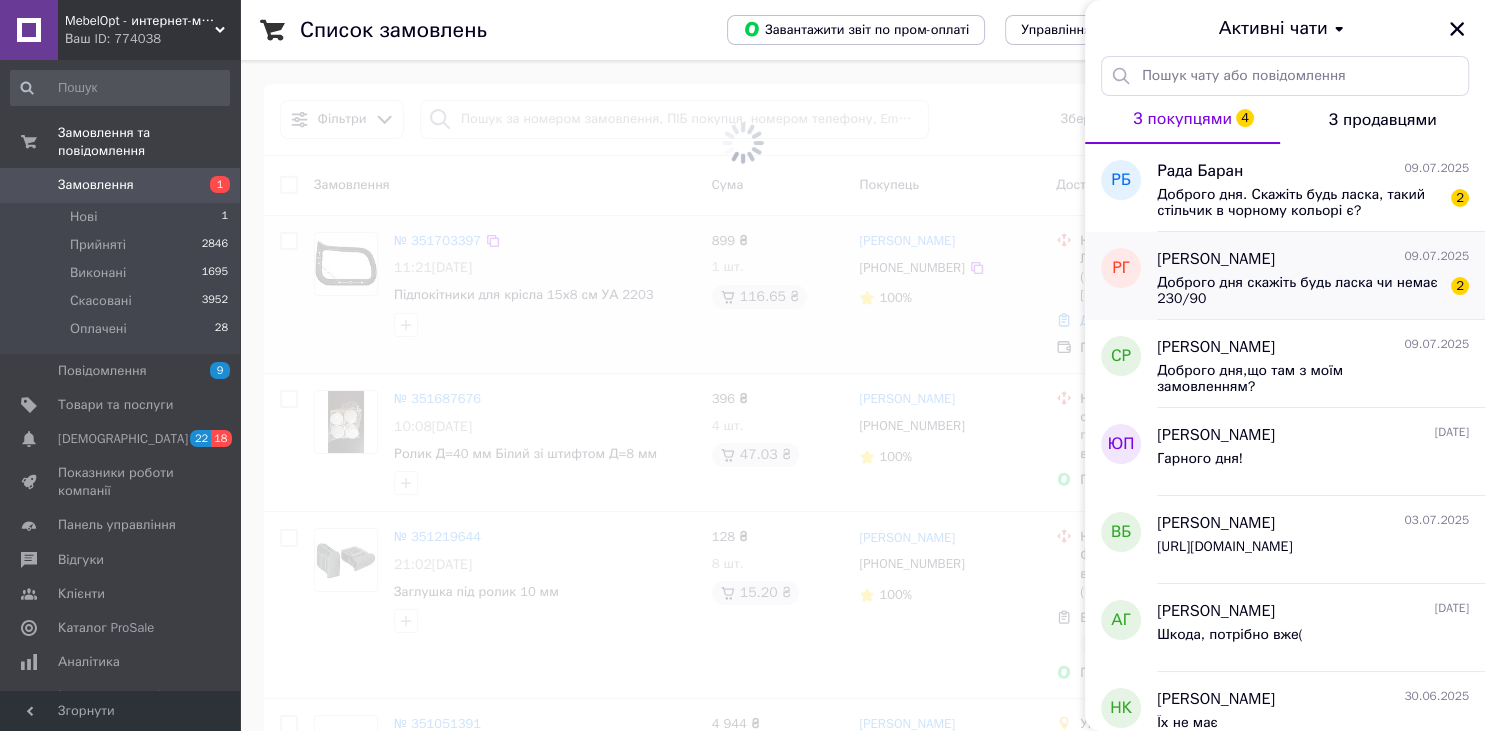 click on "Доброго дня скажіть будь ласка чи немає 230/90" at bounding box center (1299, 291) 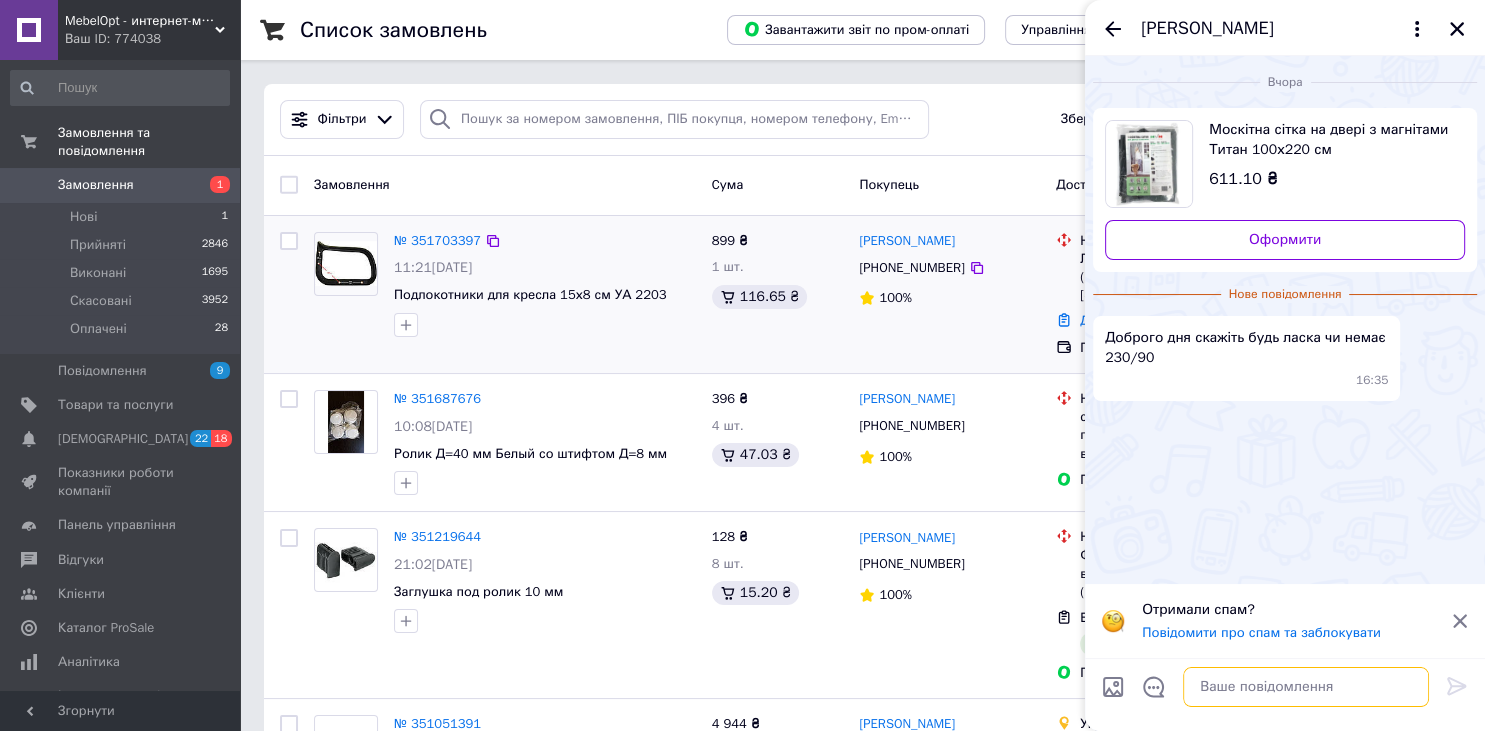 click at bounding box center [1306, 687] 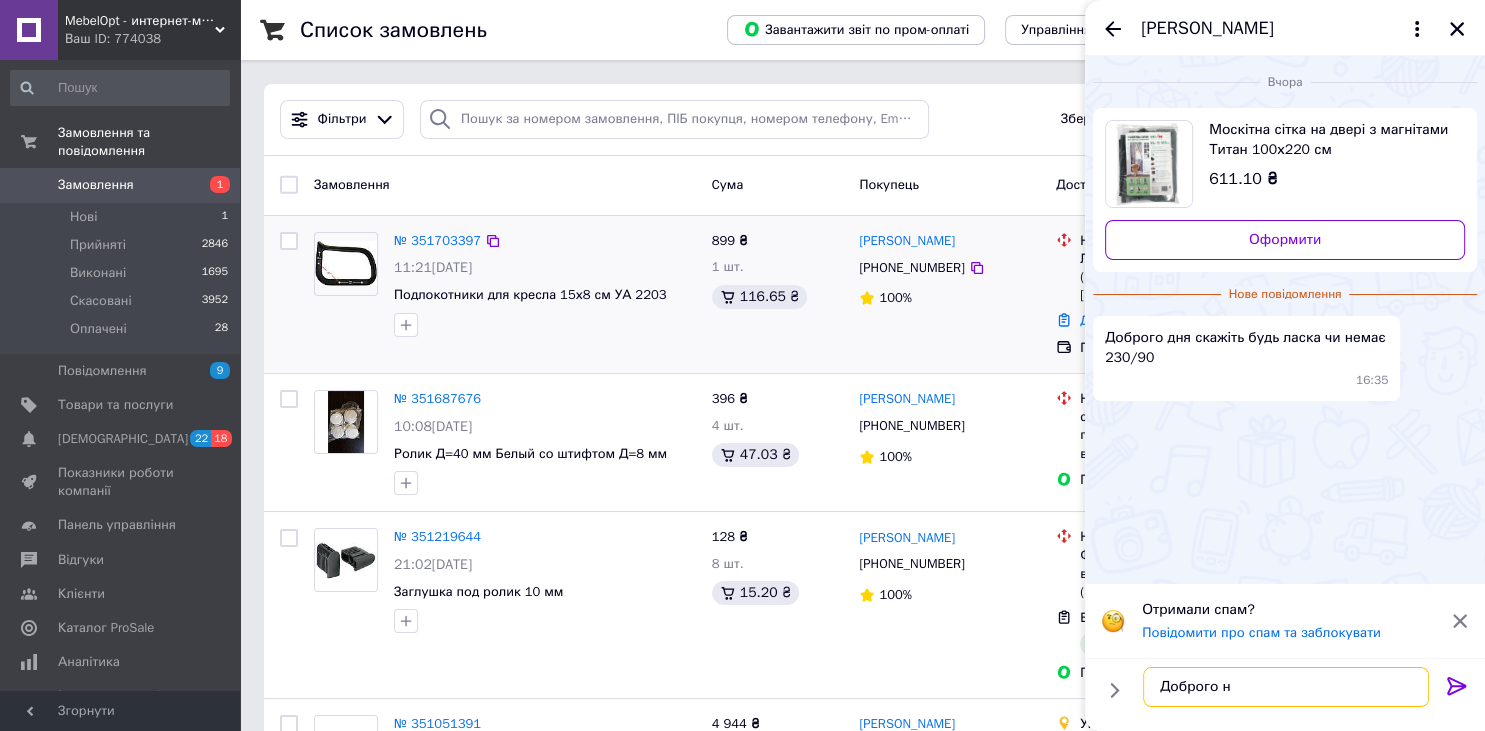 type on "Доброго ні" 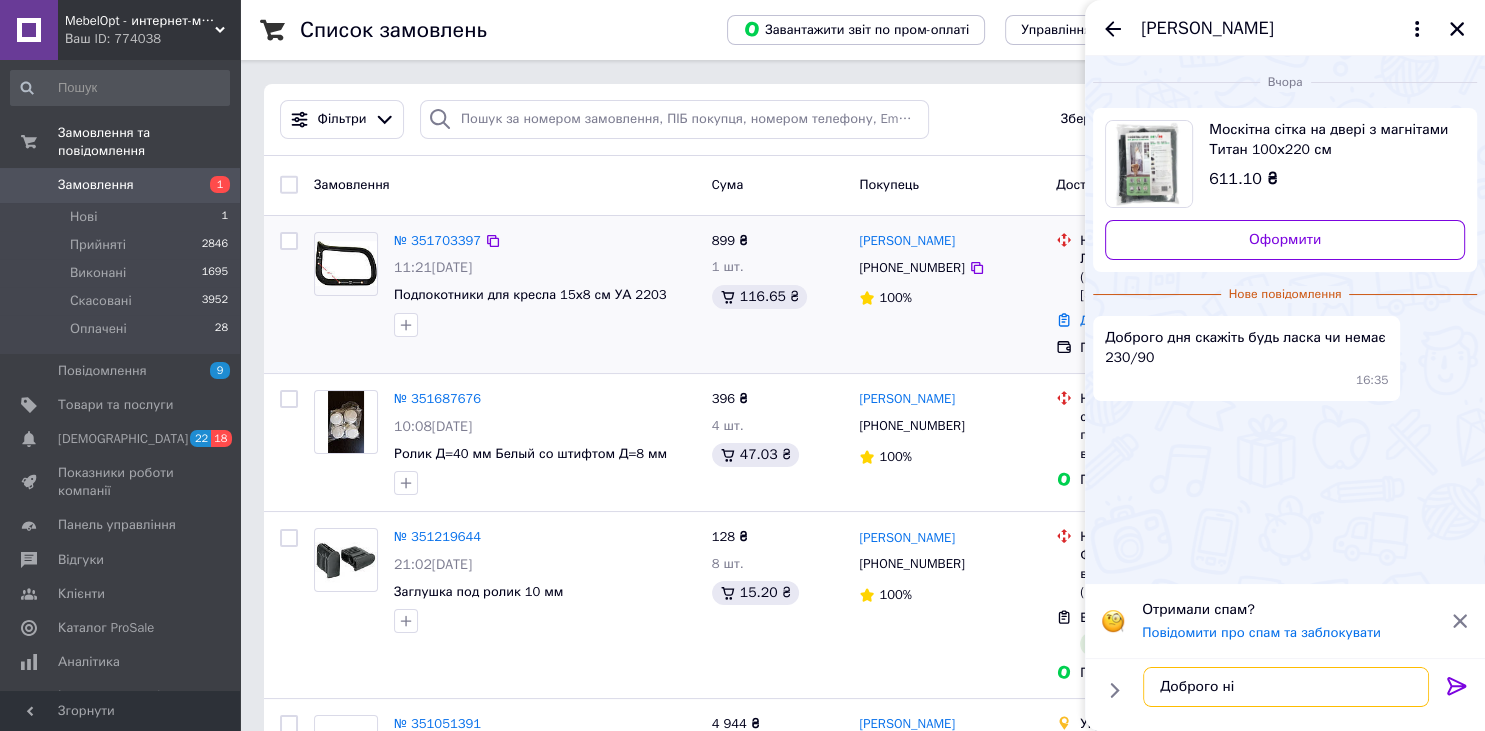 type 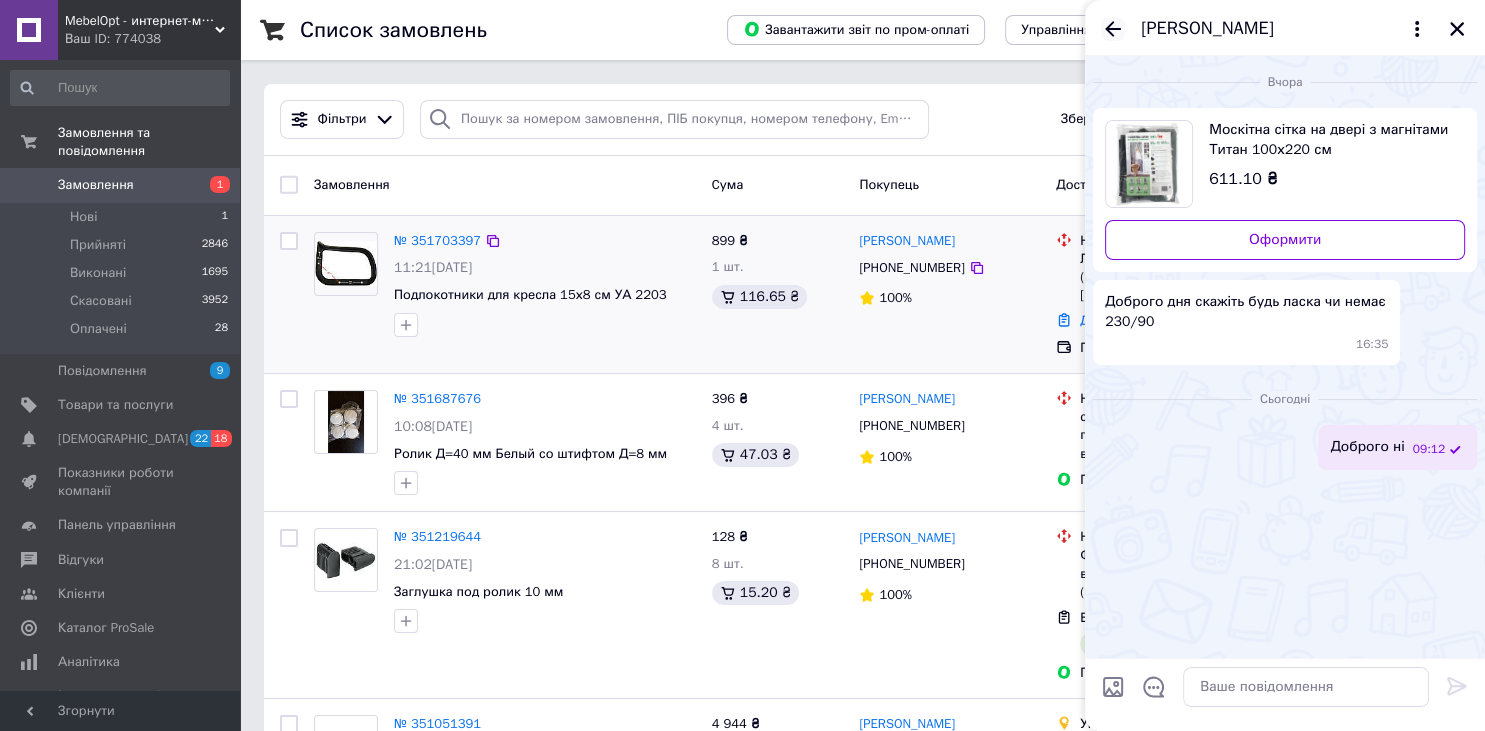 click 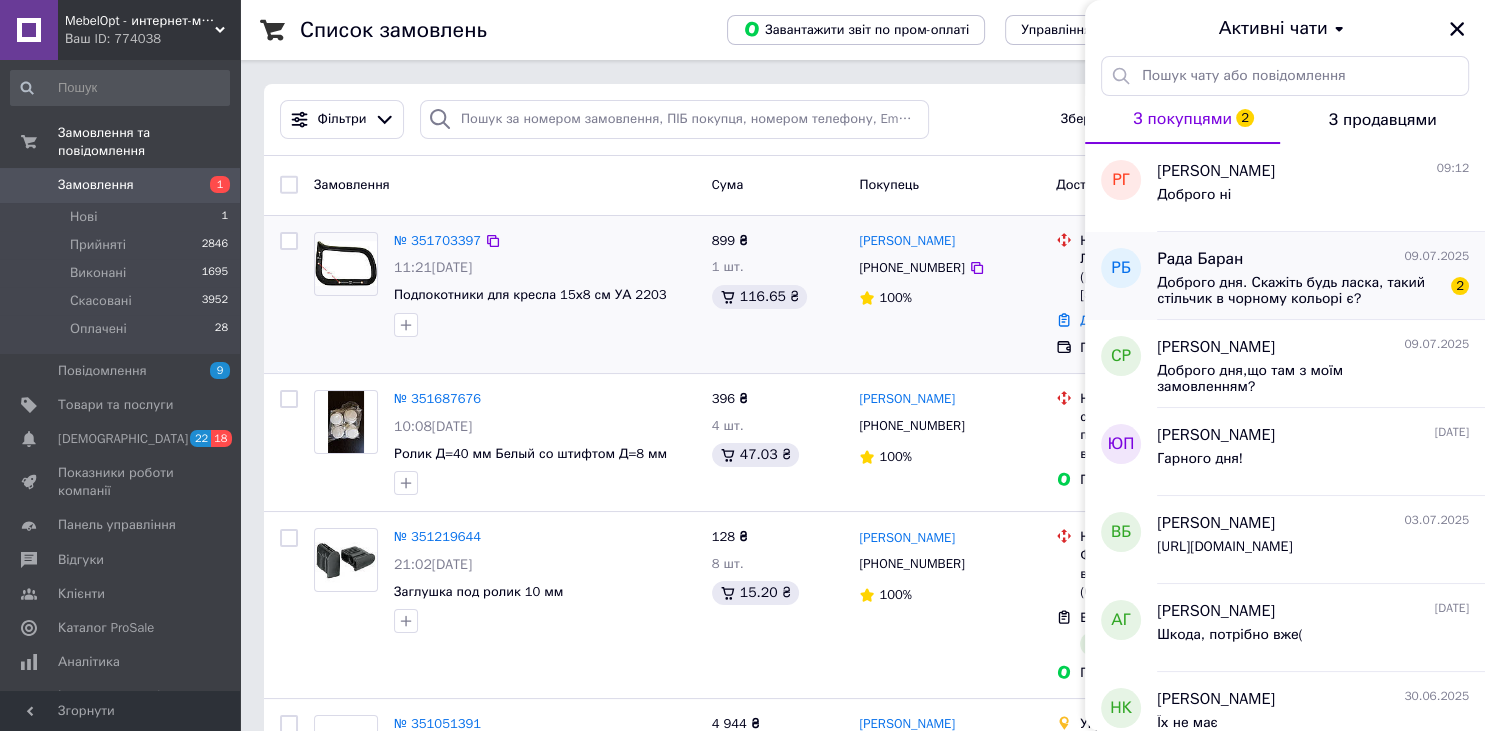 click on "Доброго дня. Скажіть будь ласка, такий стільчик в чорному кольорі є?" at bounding box center [1299, 291] 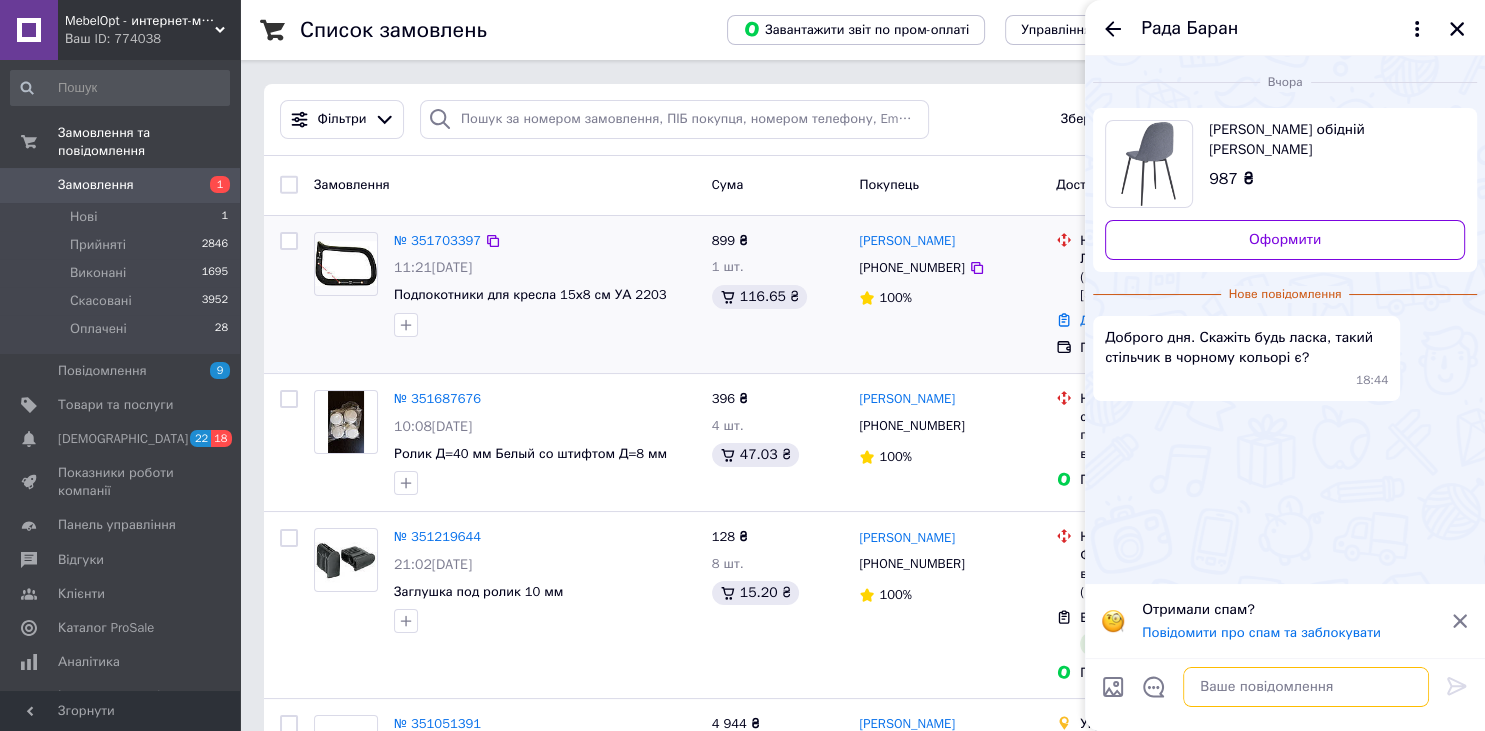 click at bounding box center [1306, 687] 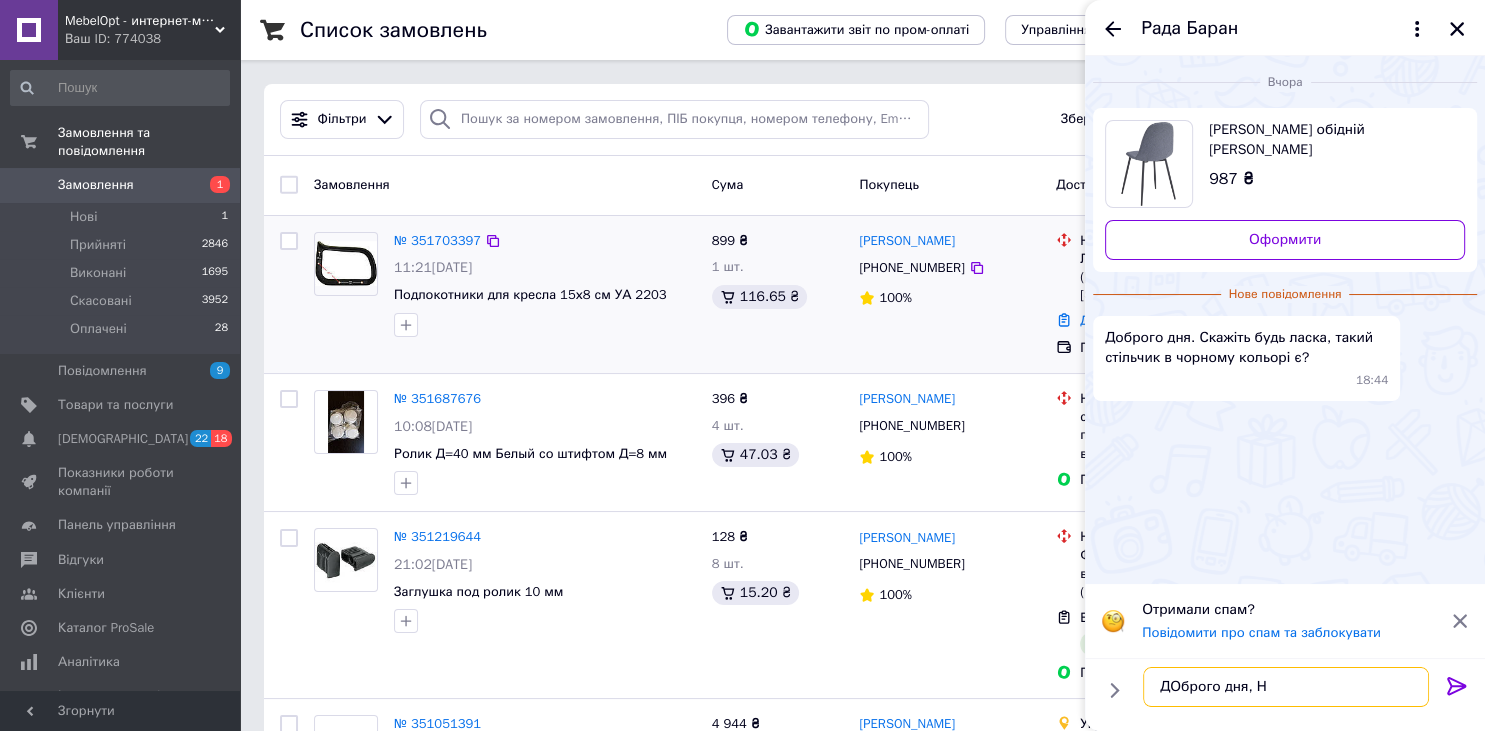 type on "ДОброго дня, Ні" 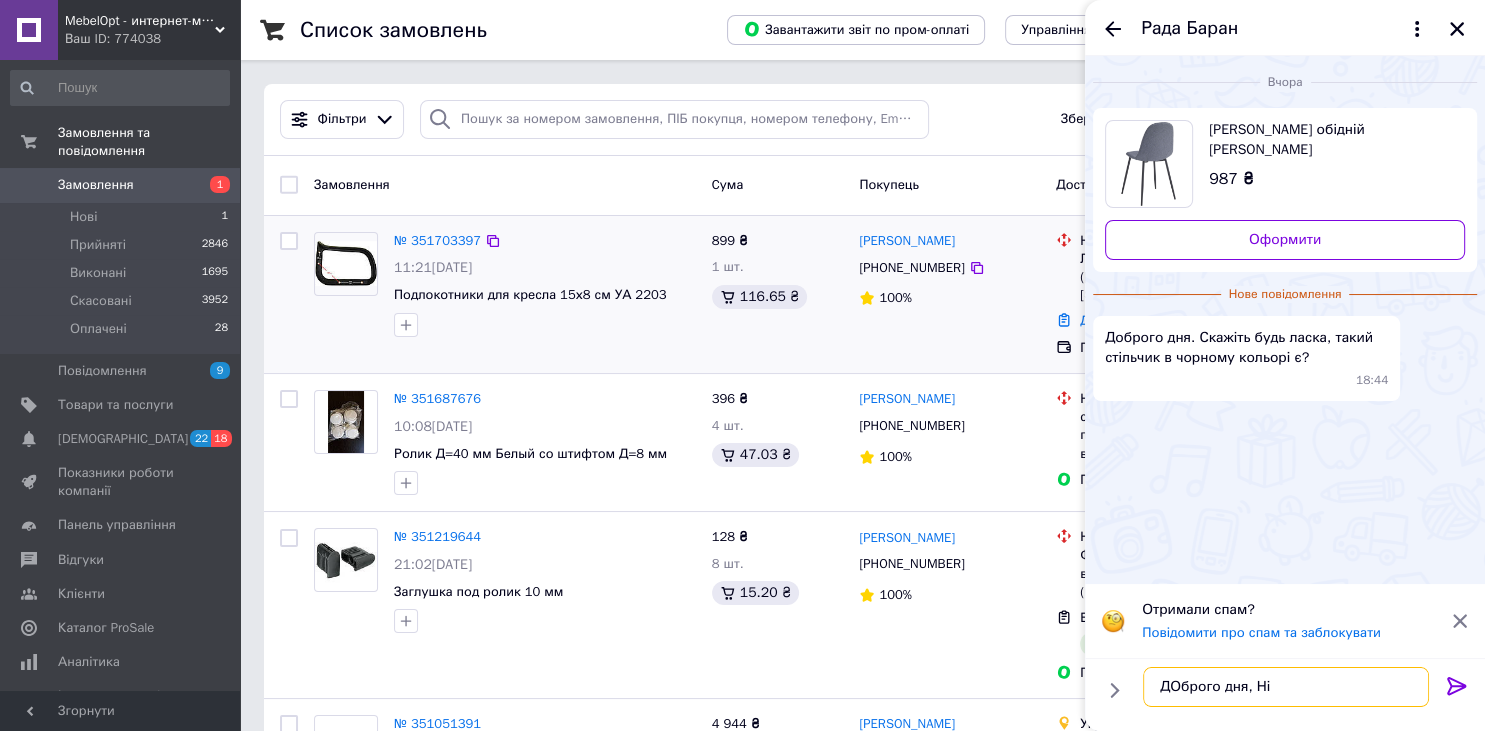 type 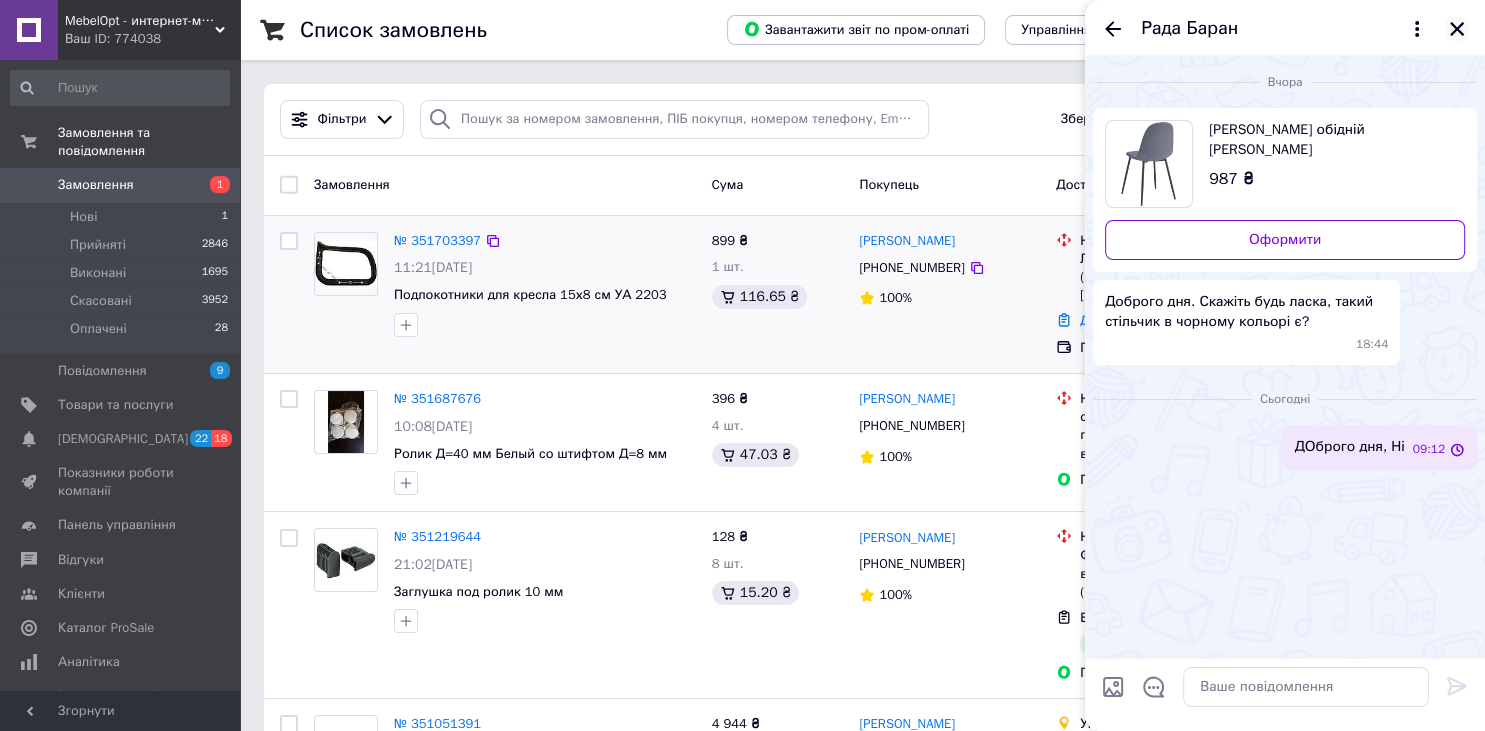 click 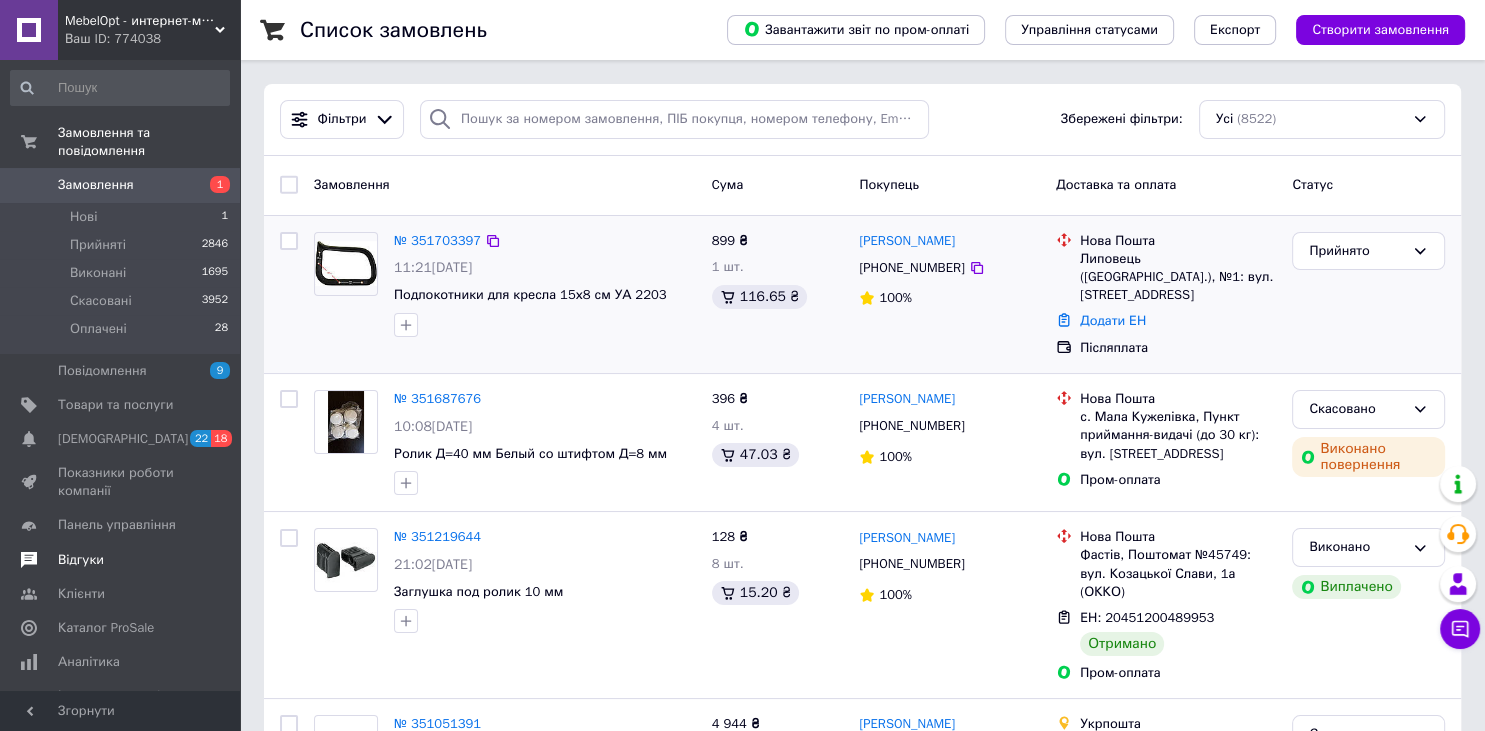 click on "Відгуки" at bounding box center (81, 560) 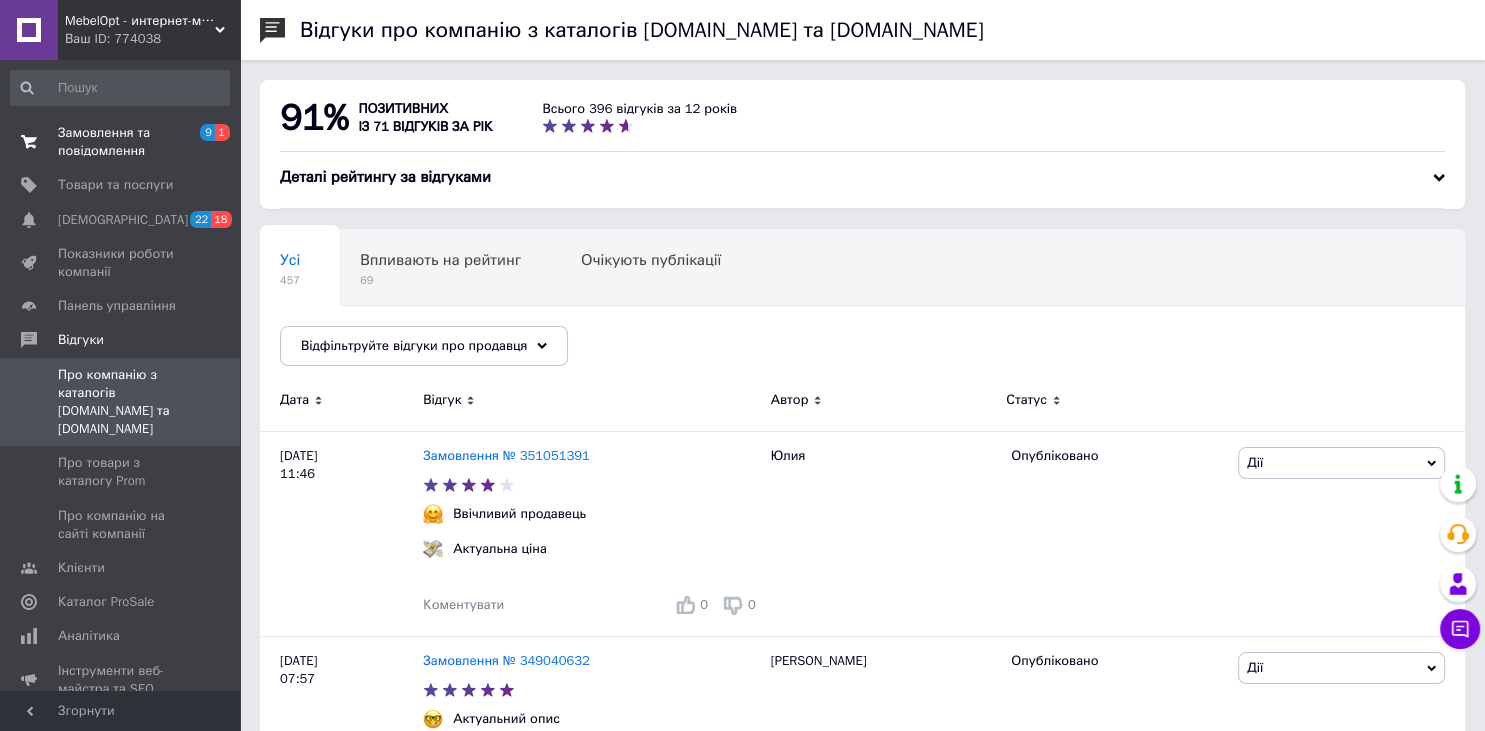 click on "Замовлення та повідомлення" at bounding box center [121, 142] 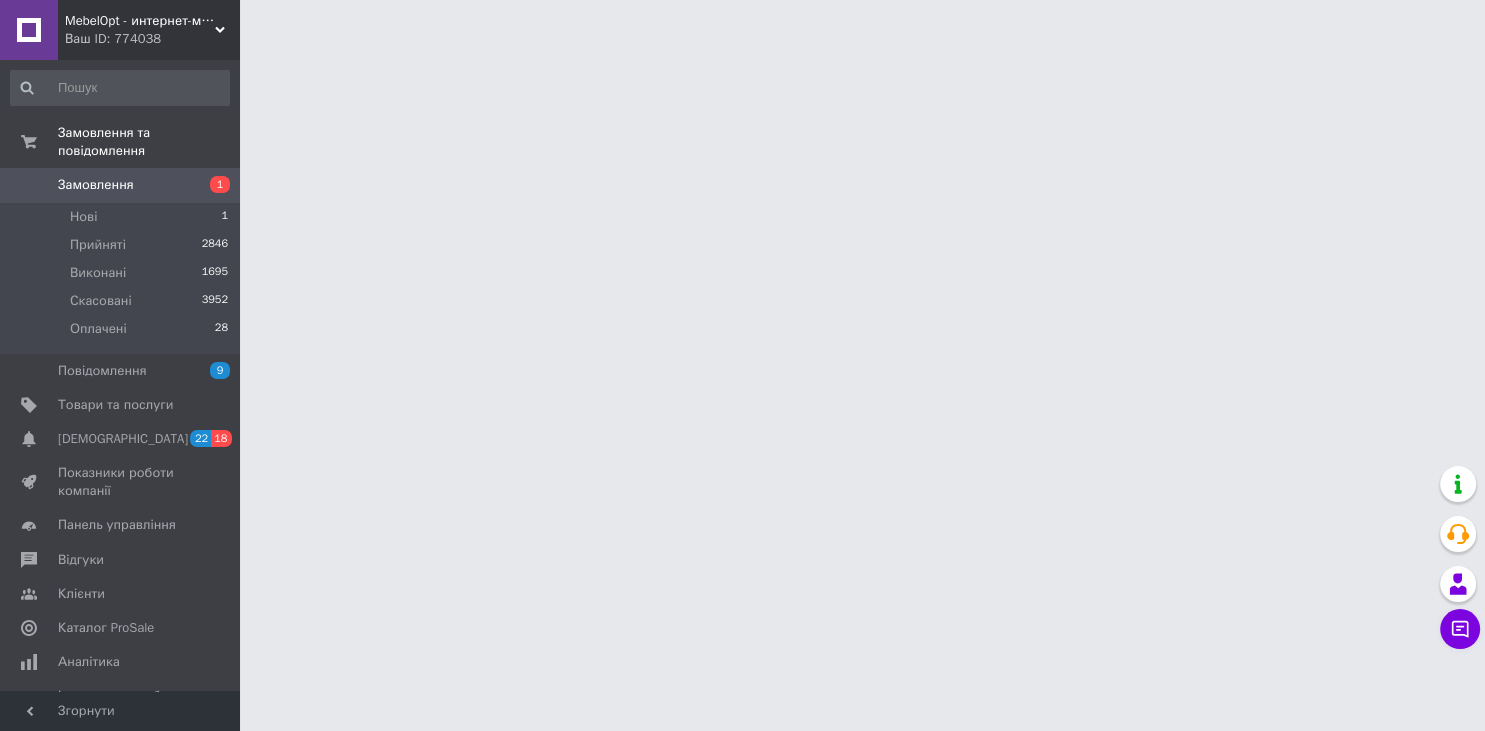 click on "MebelOpt - интернет-магазин мебели и запчастей для кресел" at bounding box center (140, 21) 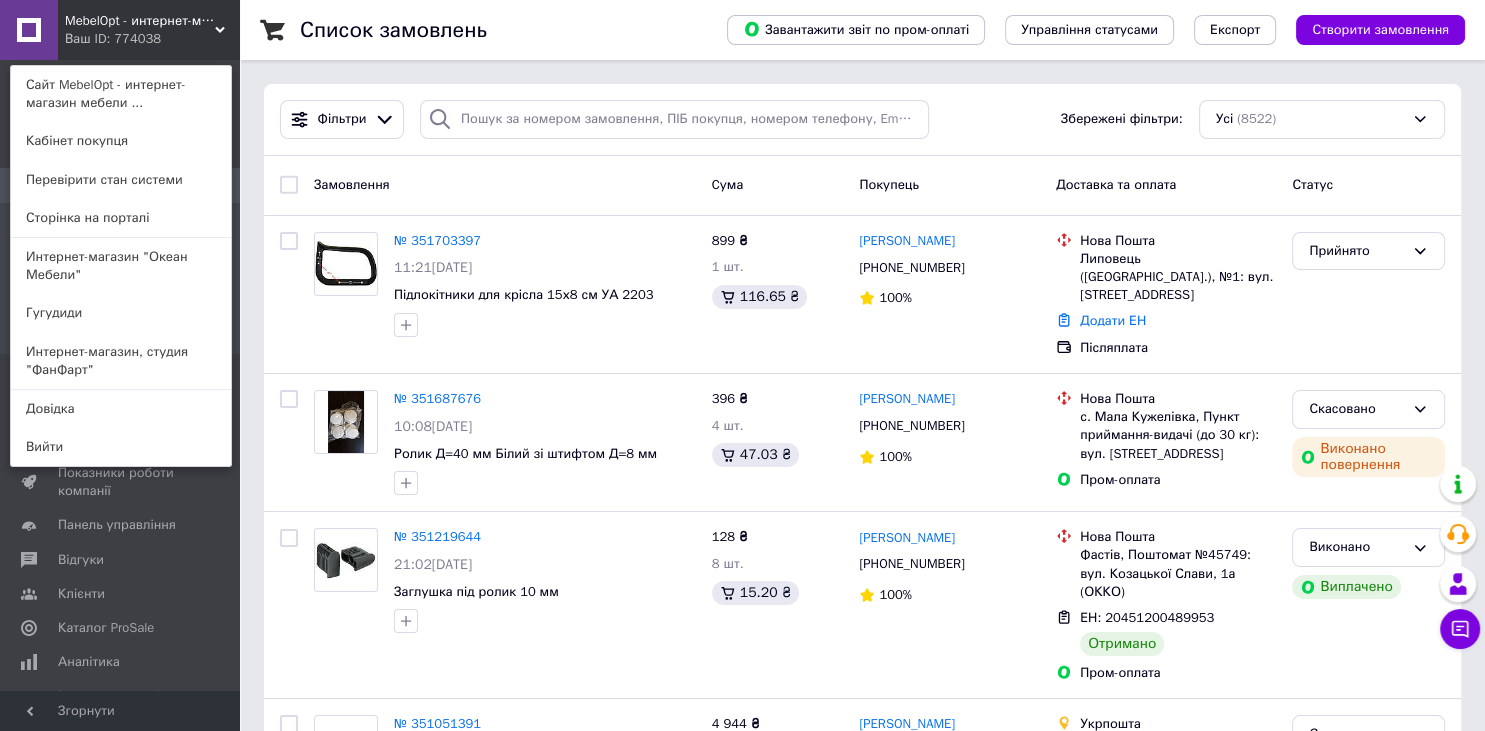 click on "Ваш ID: 774038" at bounding box center (107, 39) 